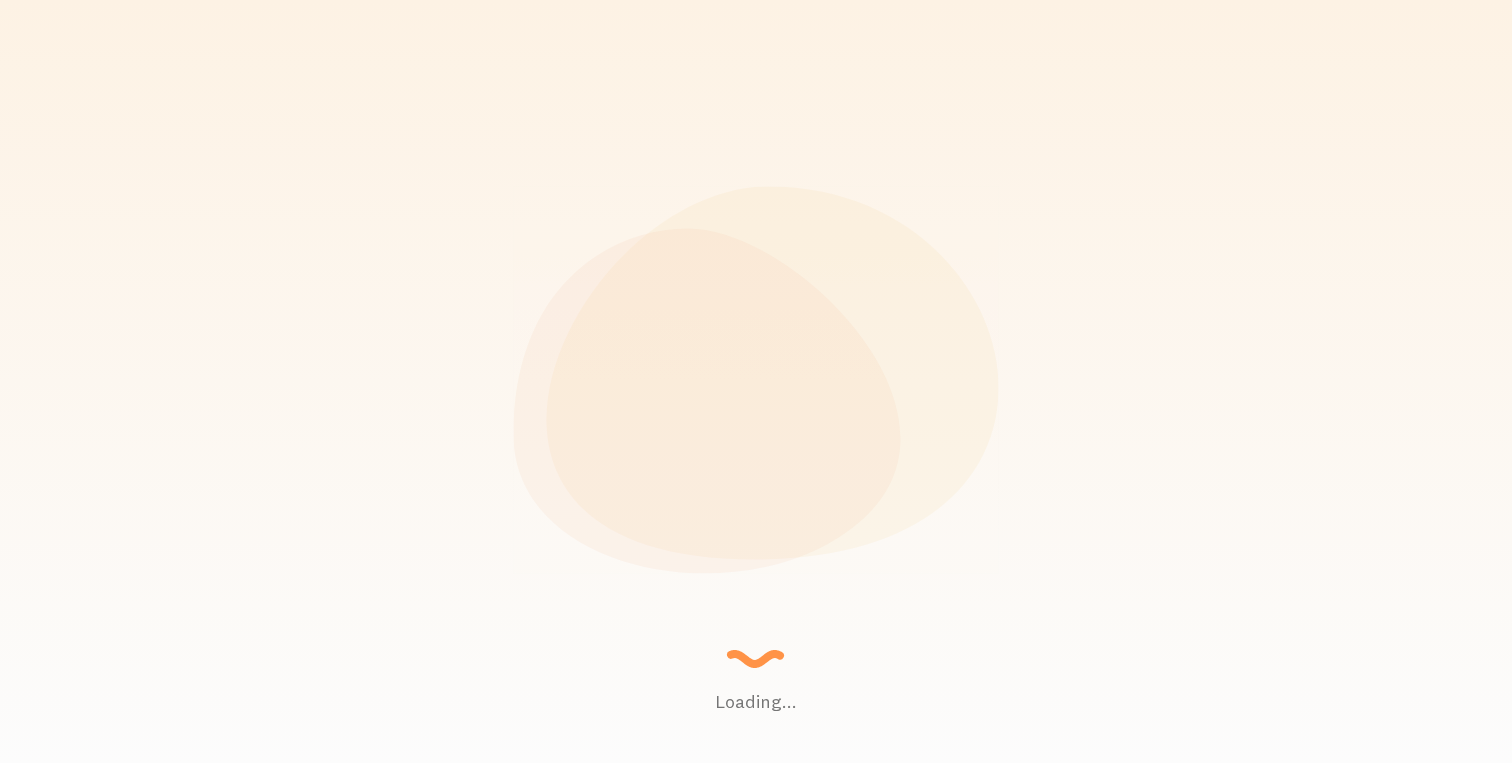 scroll, scrollTop: 0, scrollLeft: 0, axis: both 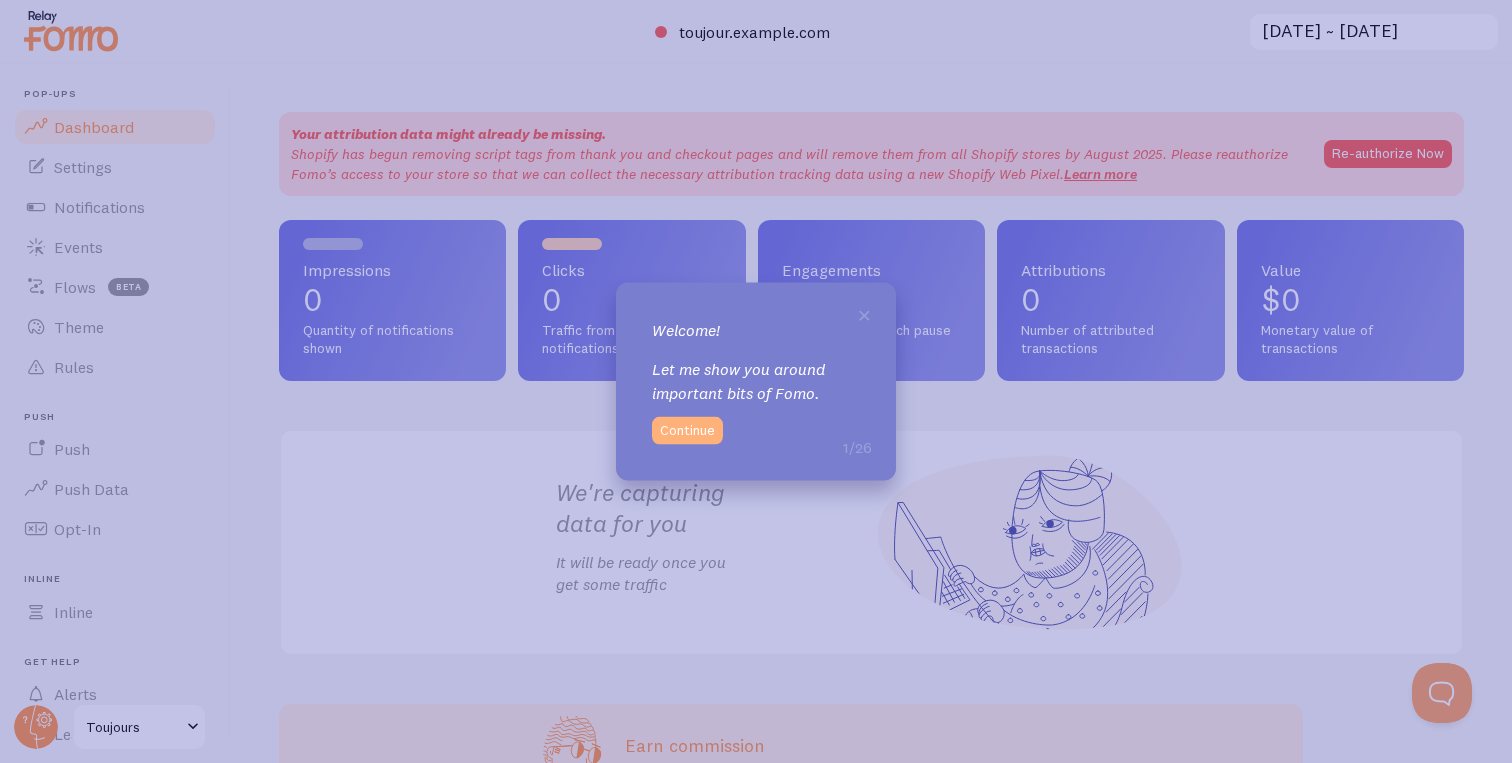 click on "Continue" at bounding box center (687, 431) 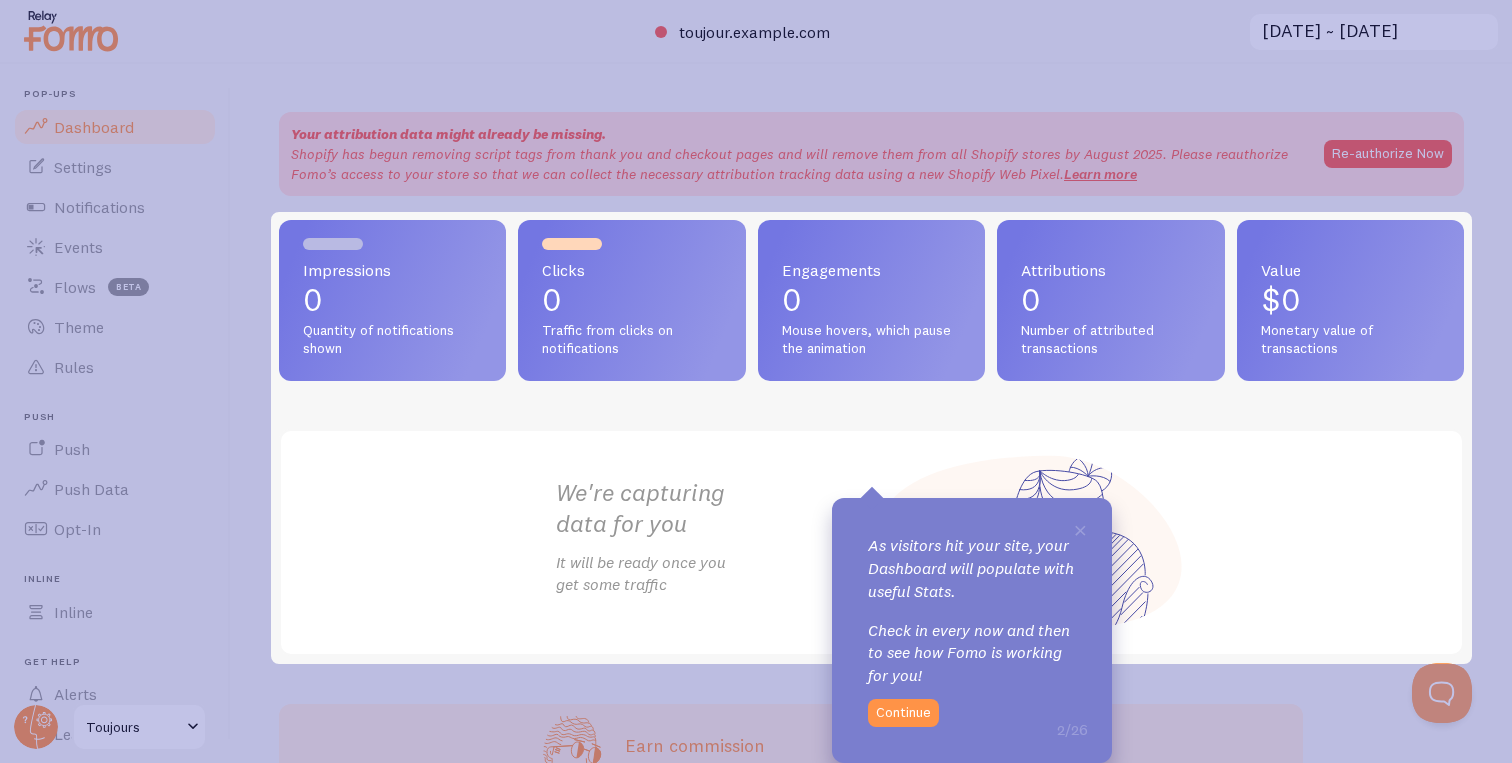 click on "×   As visitors hit your site, your Dashboard will populate with useful Stats.   Check in every now and then to see how Fomo is working for you!   2/26 Continue" at bounding box center (972, 630) 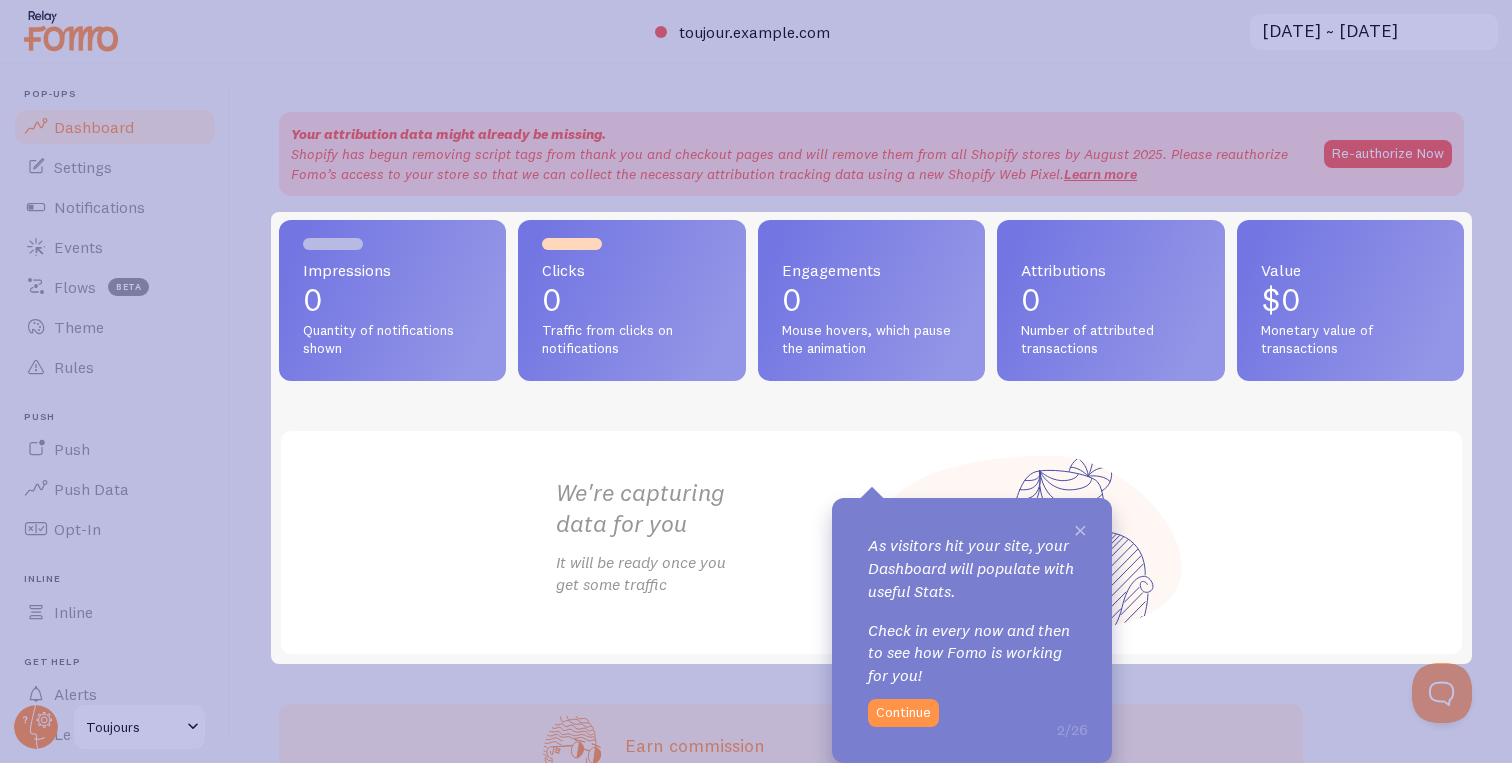 click on "×" at bounding box center [1080, 529] 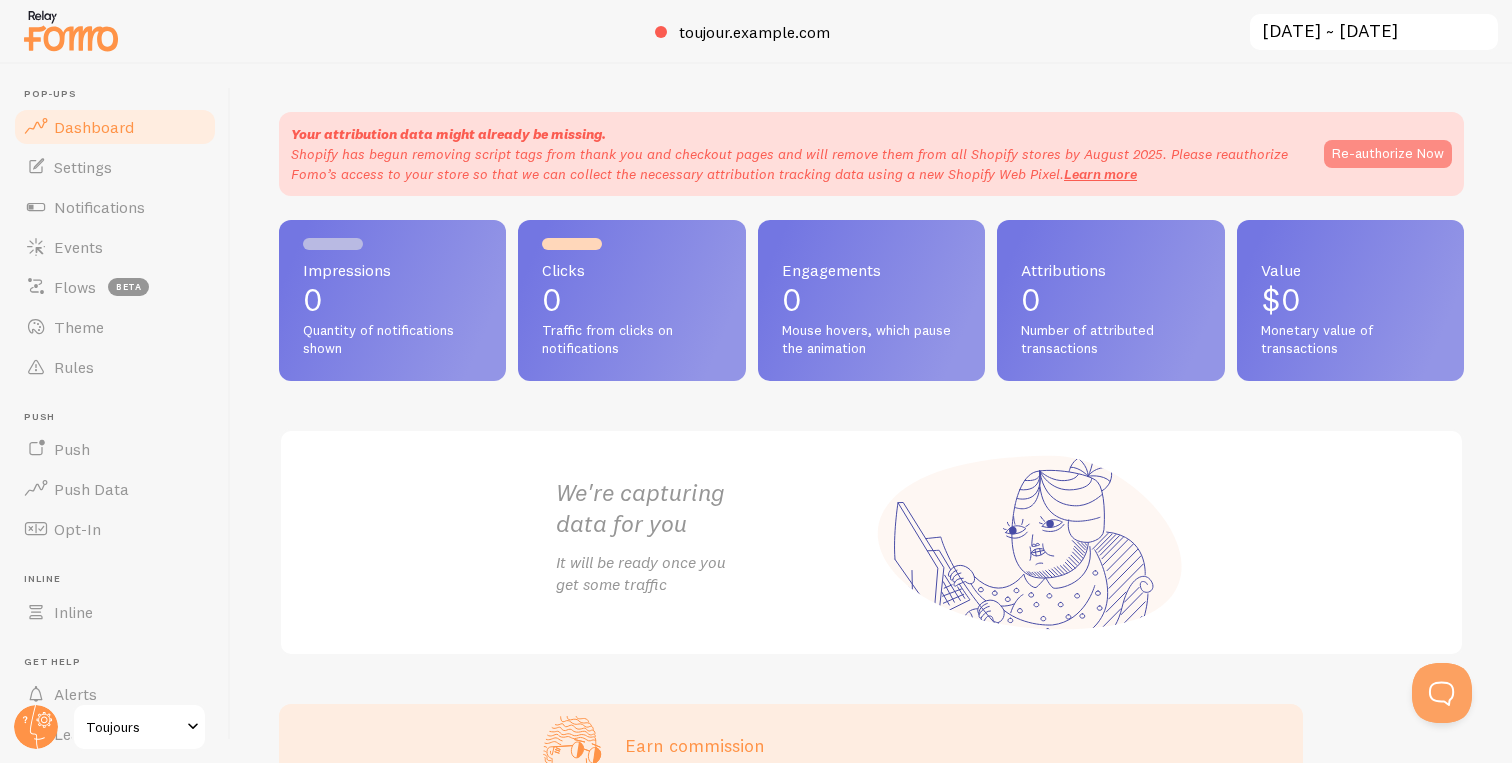 click on "Re-authorize Now" at bounding box center (1388, 154) 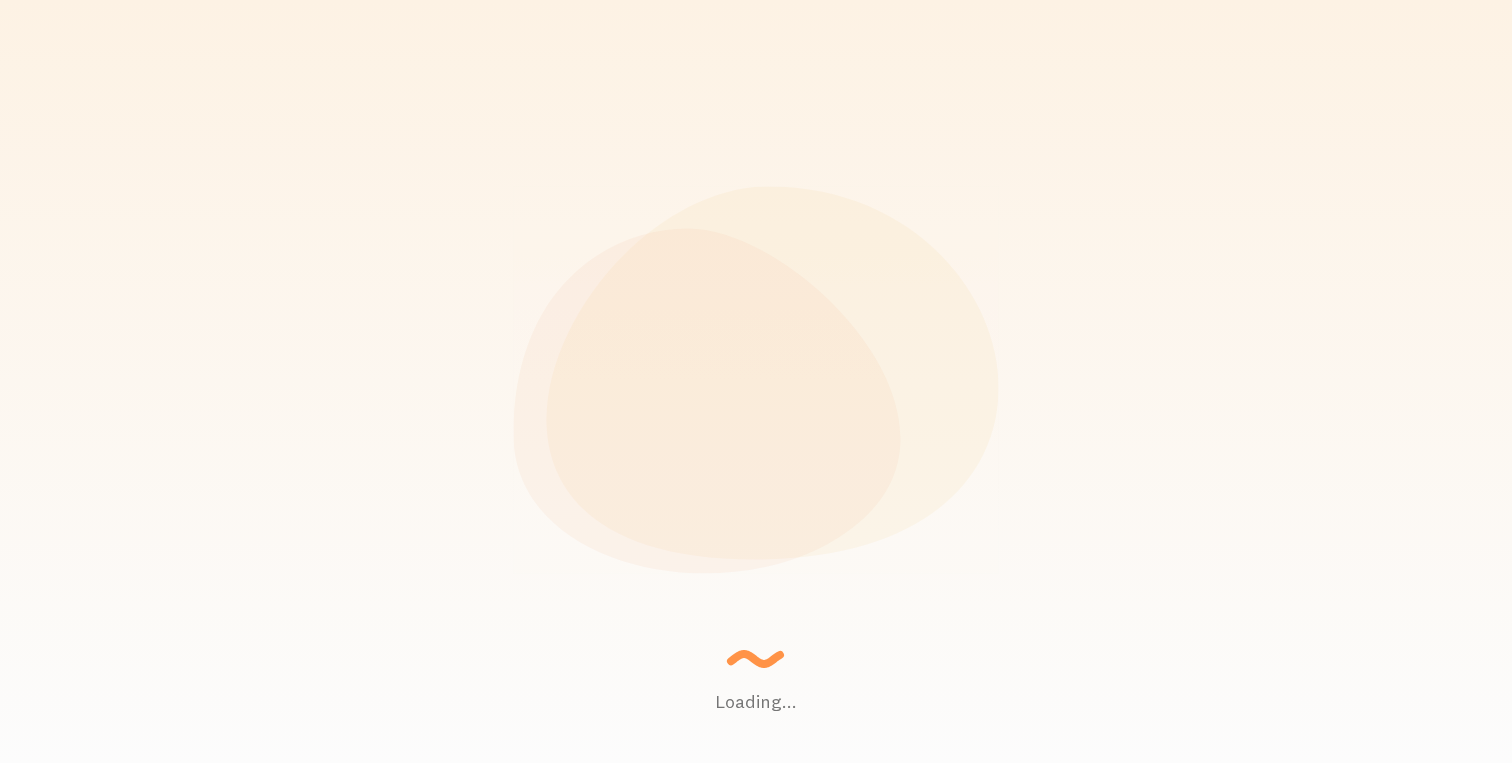 scroll, scrollTop: 0, scrollLeft: 0, axis: both 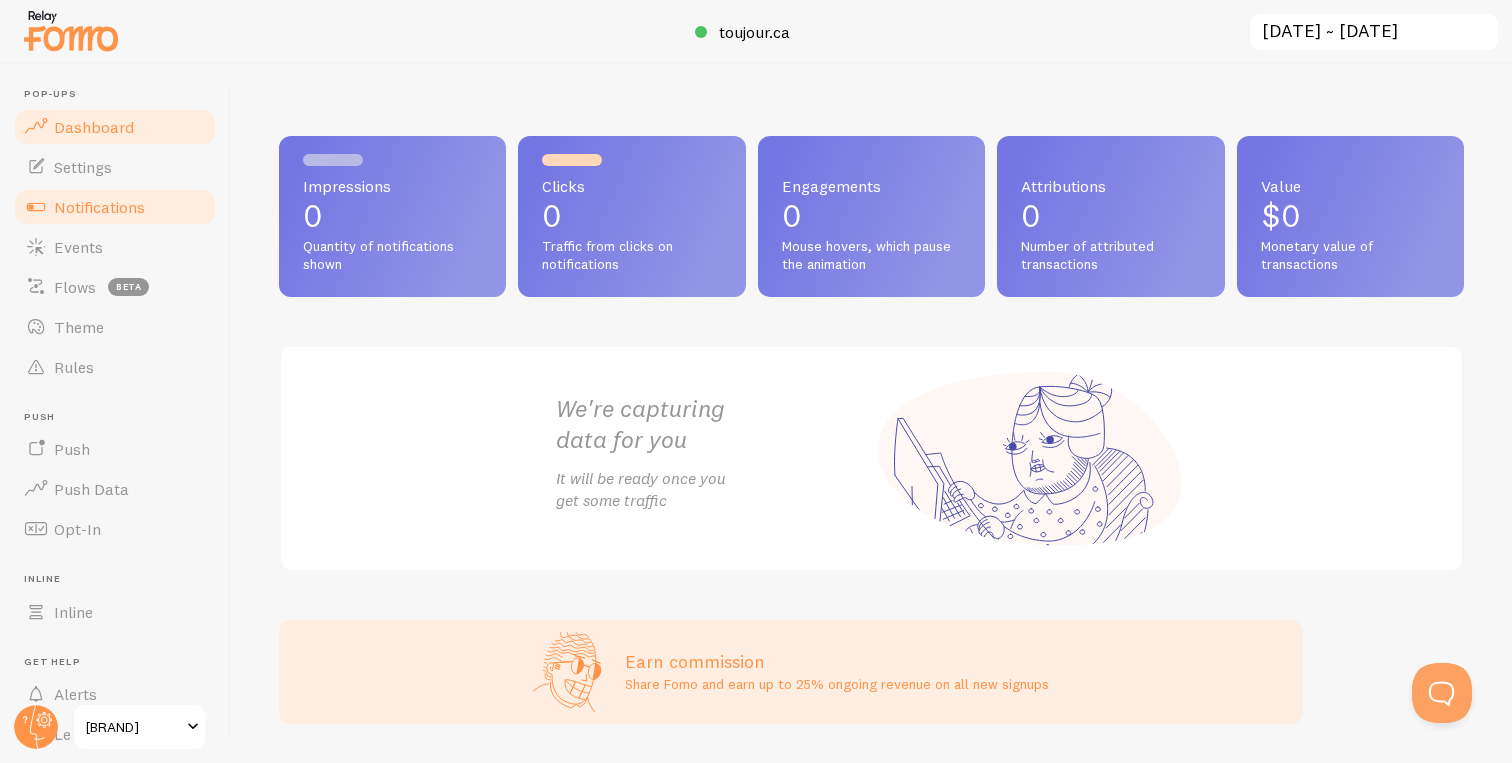 click on "Notifications" at bounding box center (115, 207) 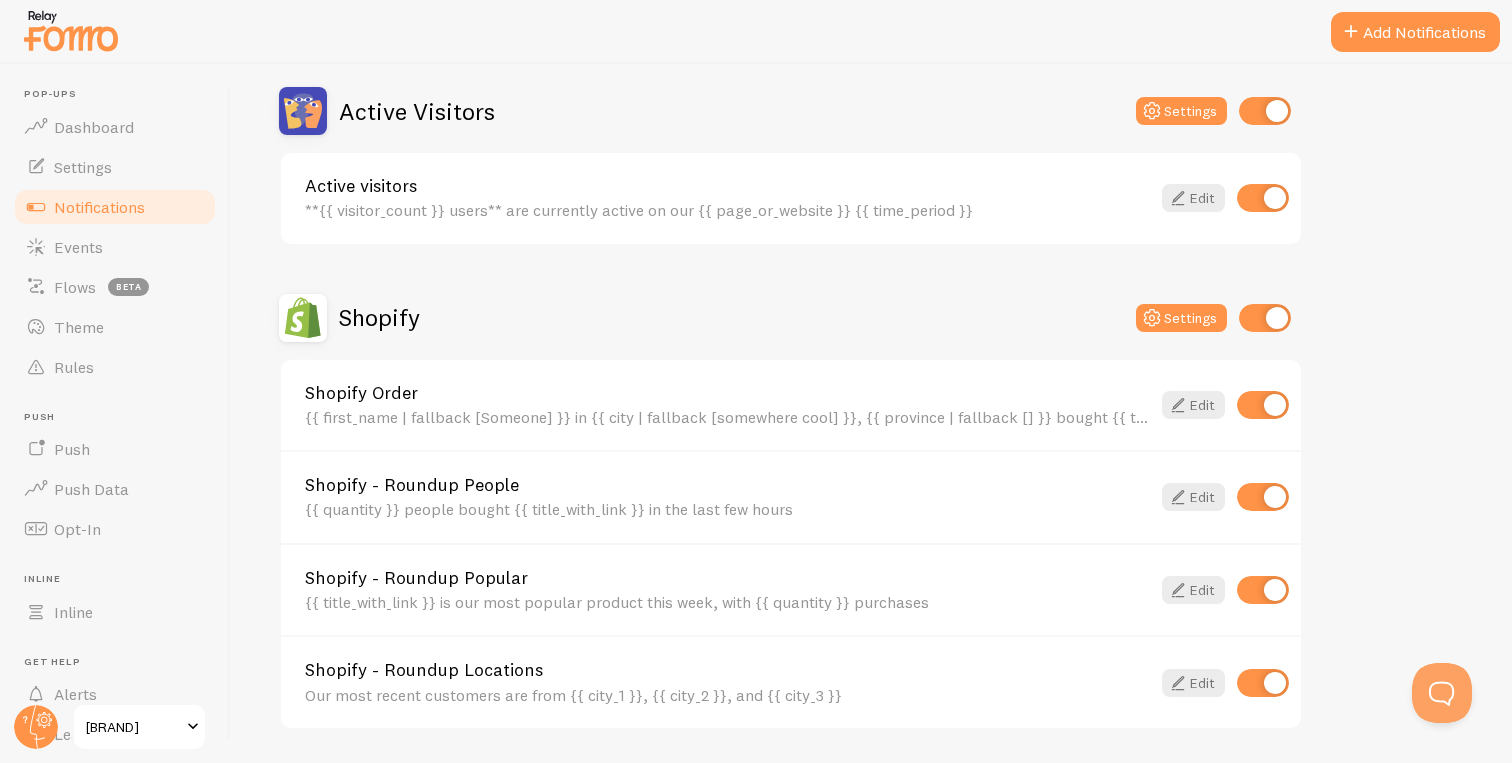 scroll, scrollTop: 186, scrollLeft: 0, axis: vertical 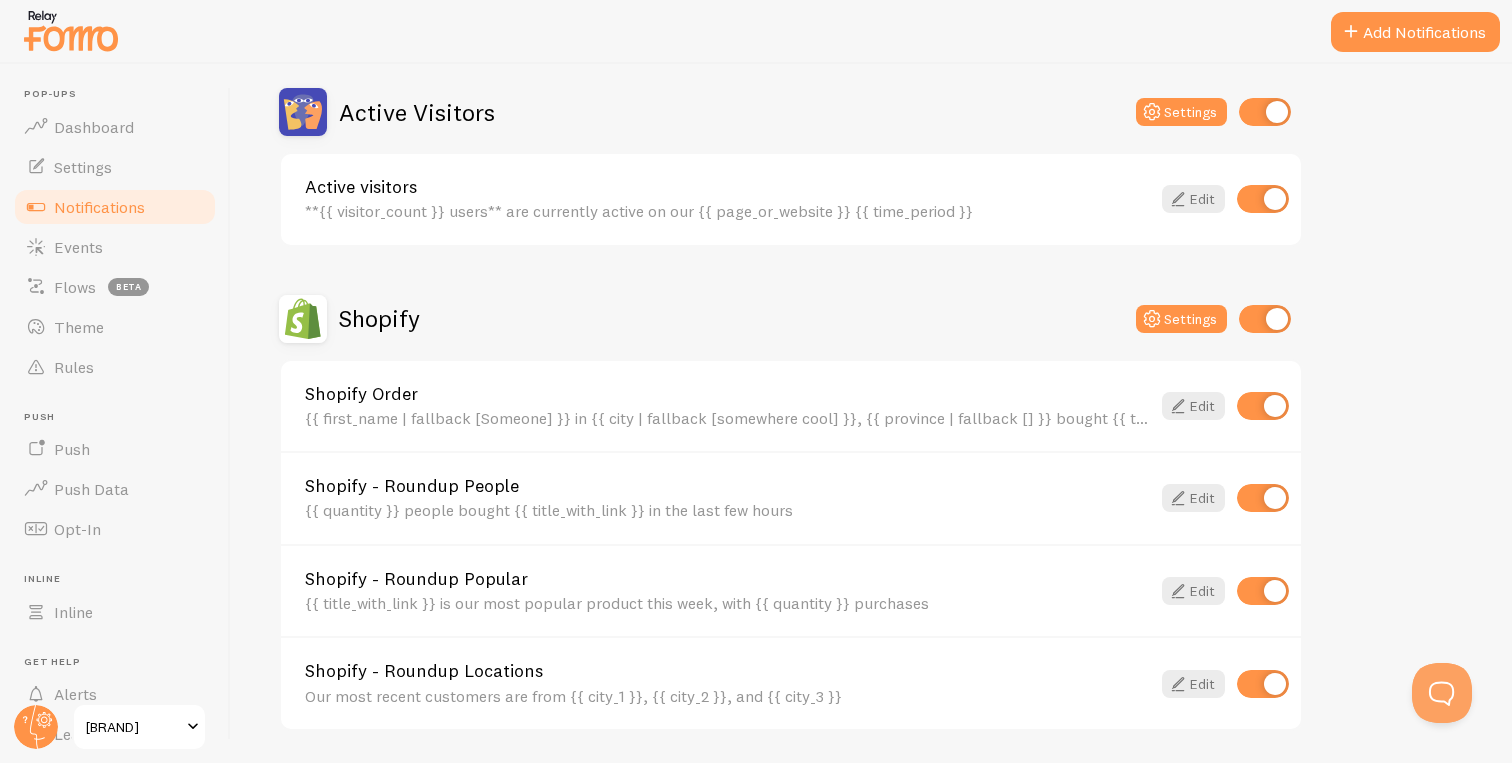click at bounding box center [1263, 199] 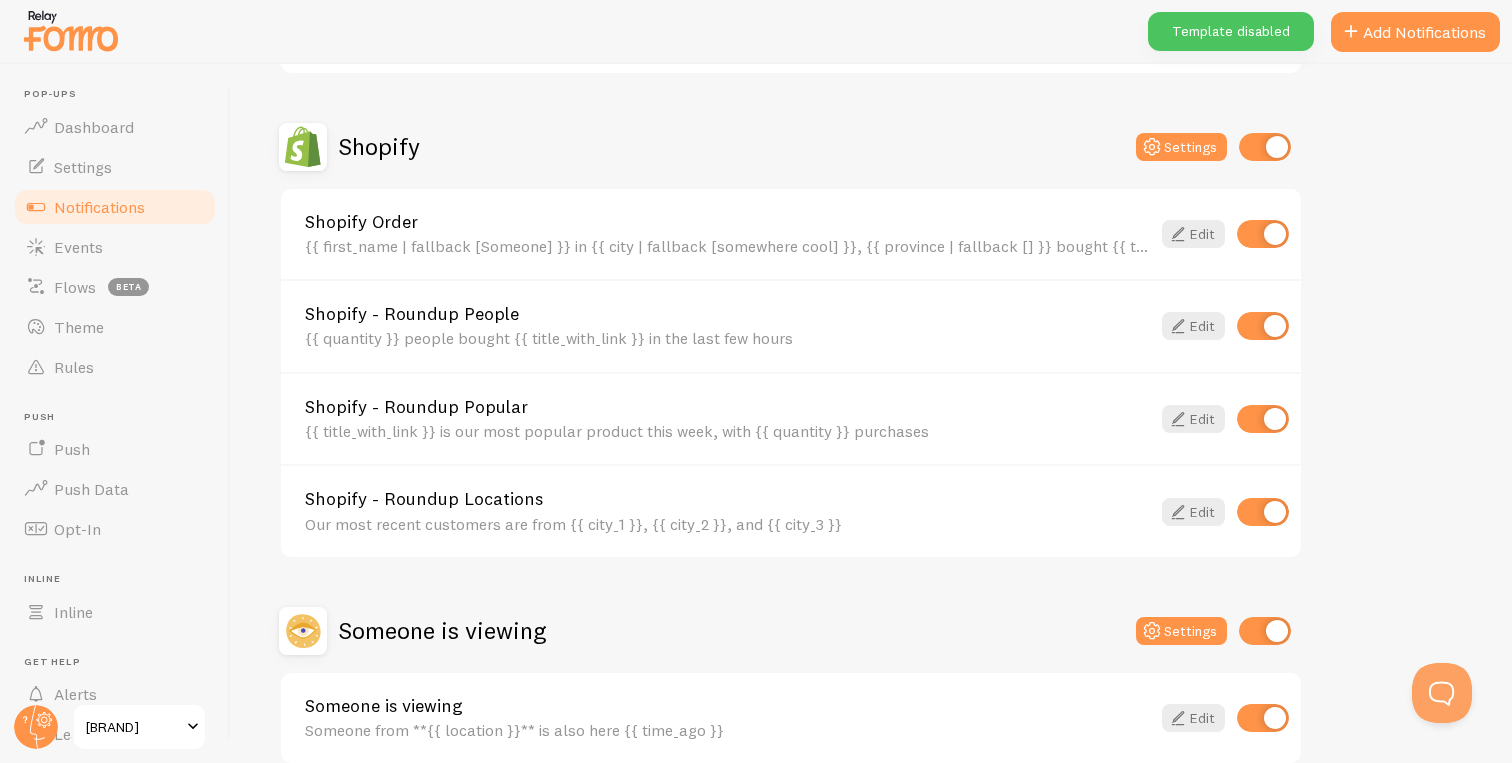 scroll, scrollTop: 360, scrollLeft: 0, axis: vertical 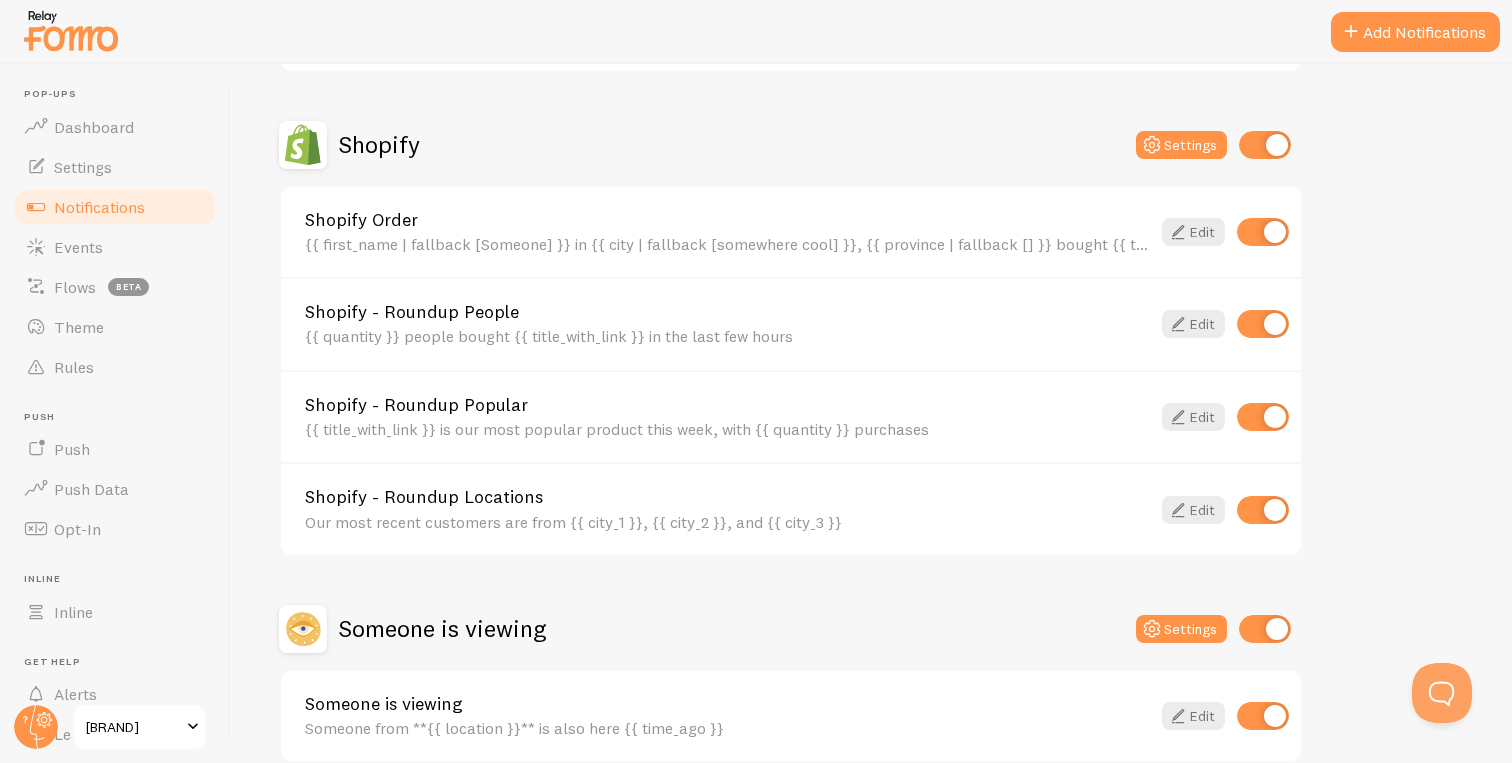 click at bounding box center (1263, 324) 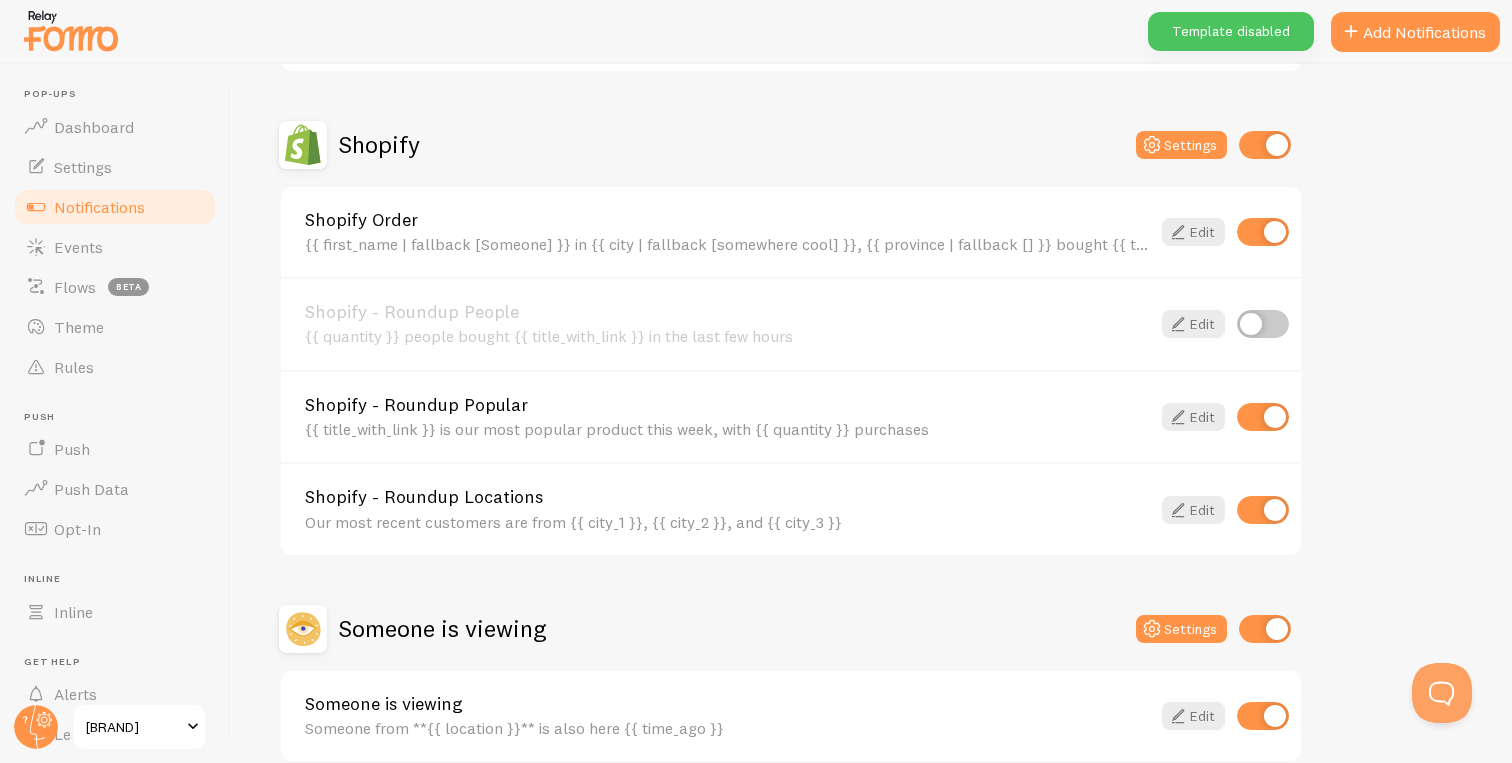 click at bounding box center [1263, 417] 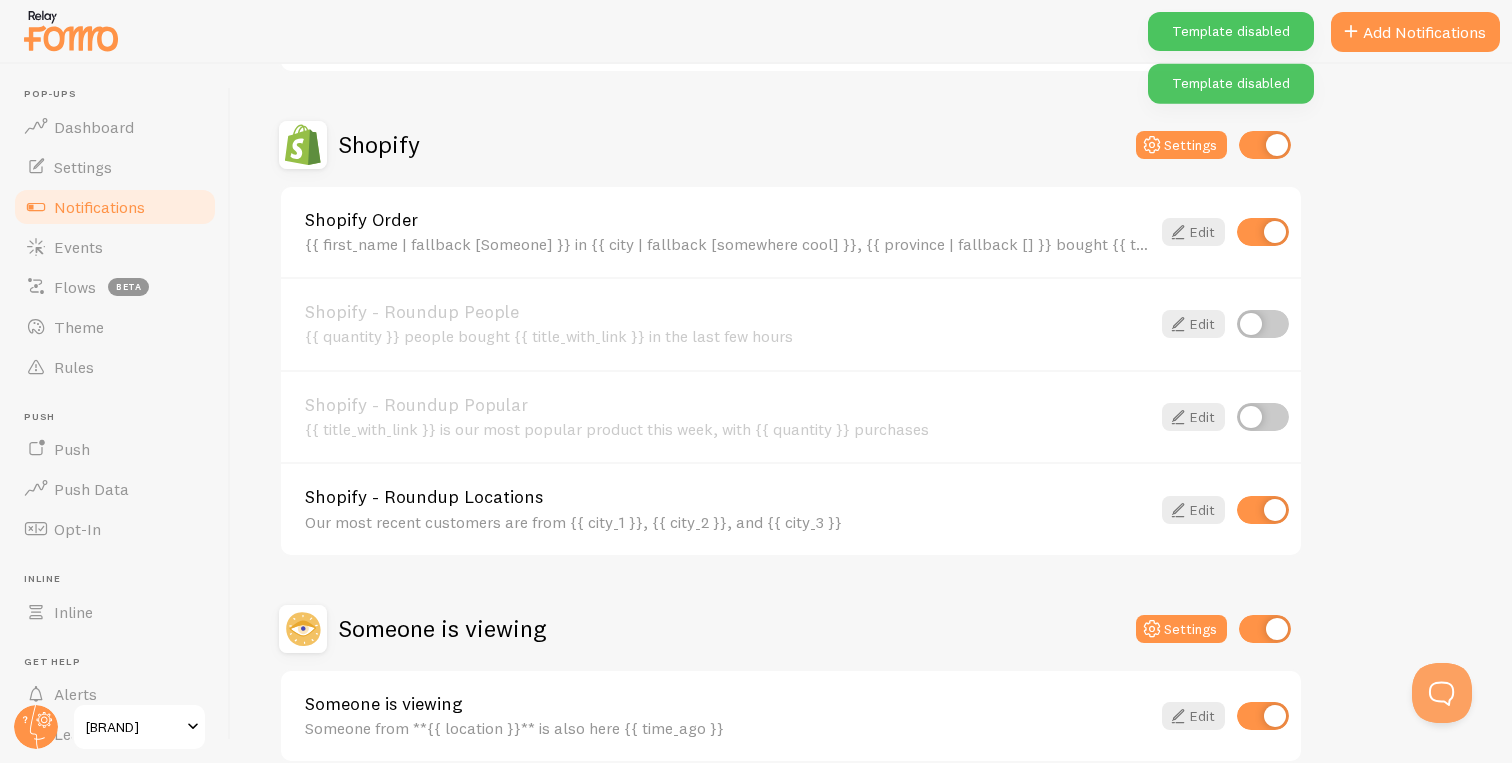 click at bounding box center (1263, 510) 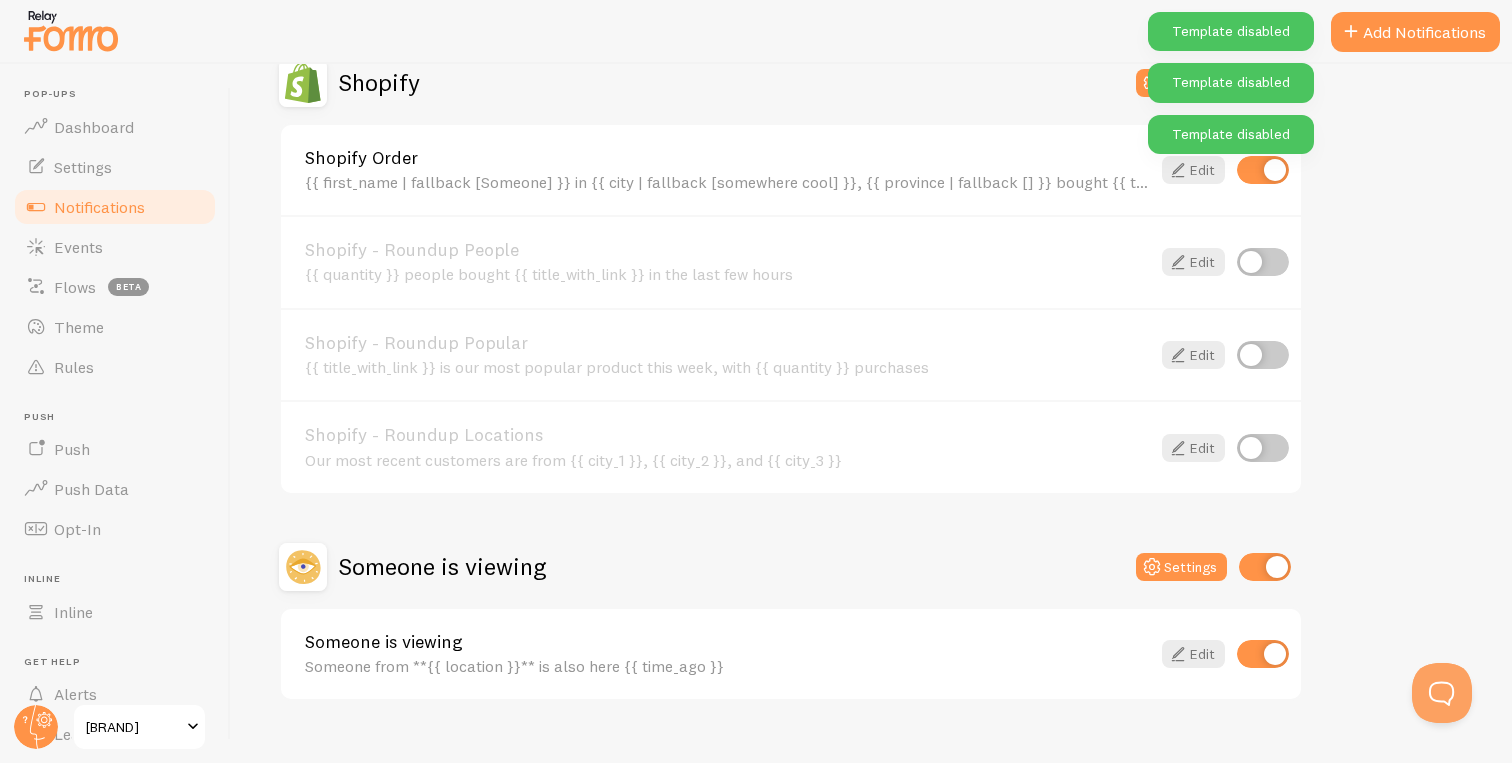 scroll, scrollTop: 456, scrollLeft: 0, axis: vertical 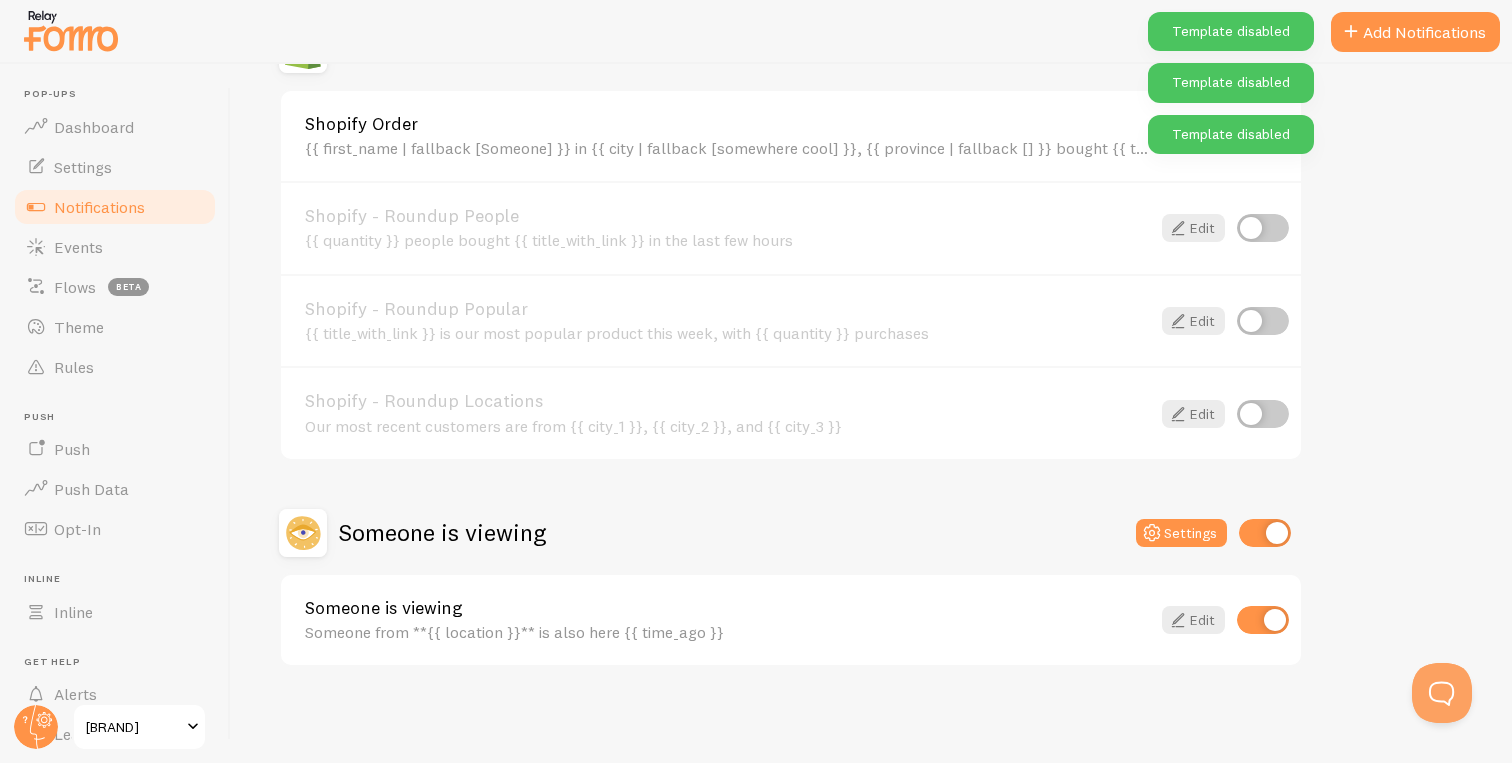 click at bounding box center (1265, 533) 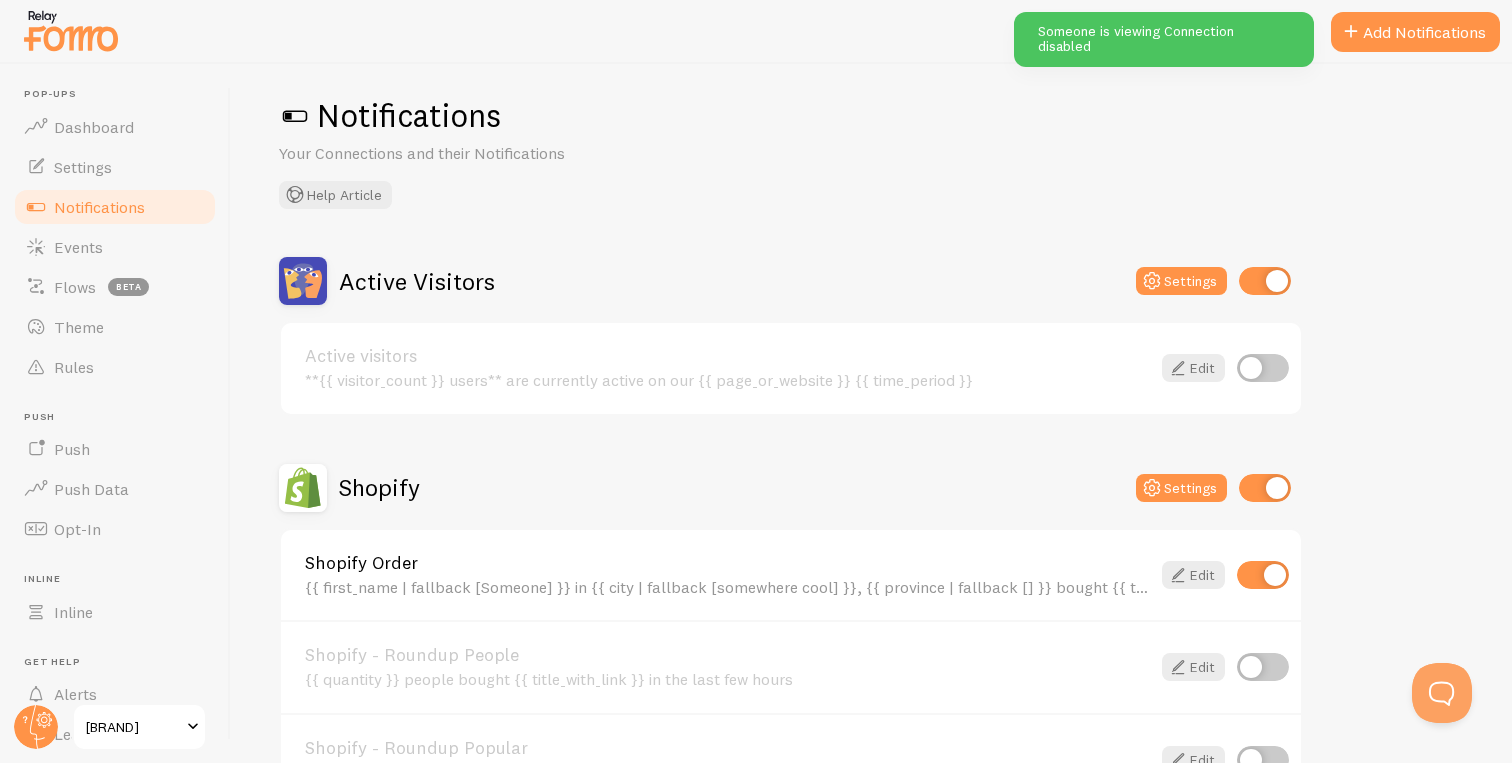 scroll, scrollTop: 0, scrollLeft: 0, axis: both 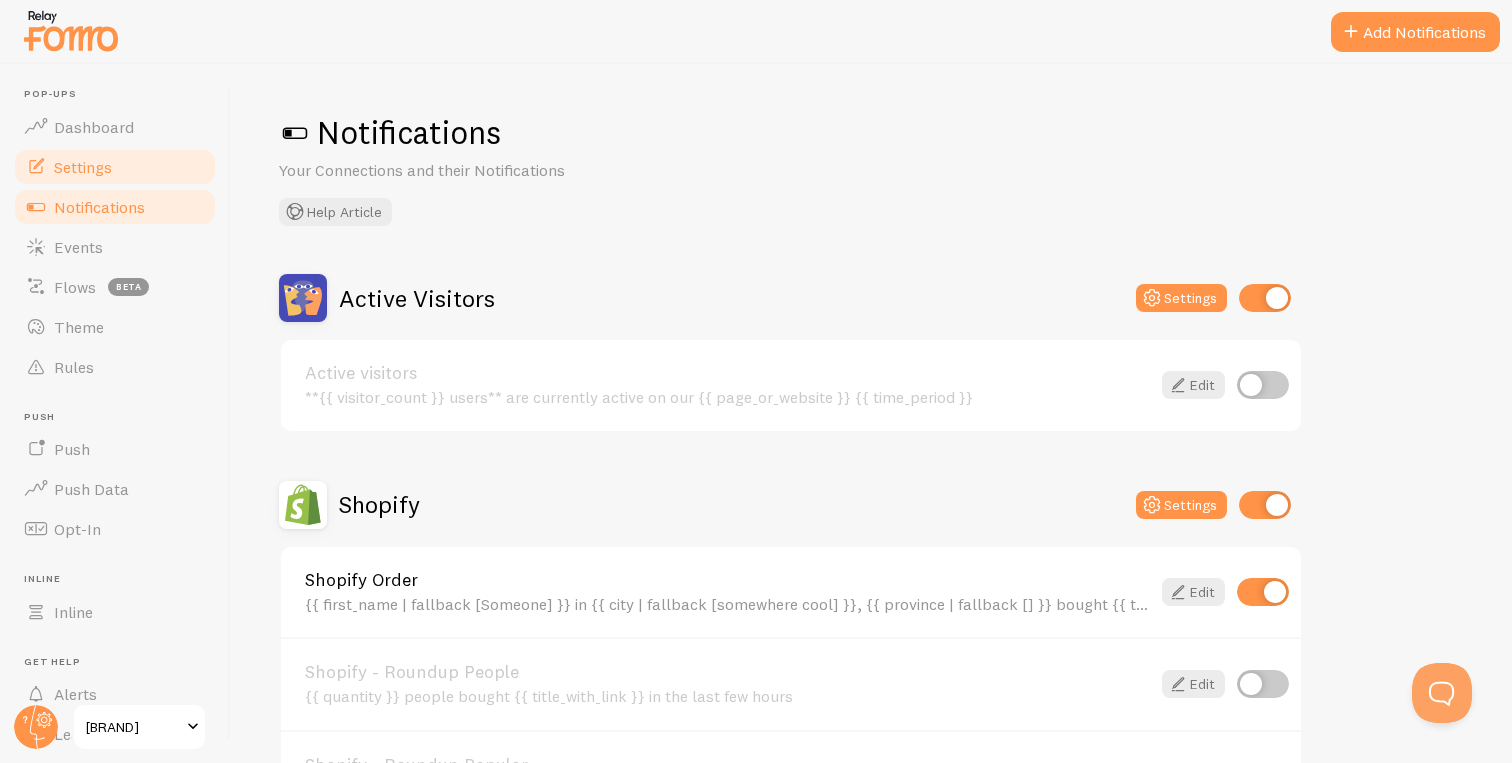 click on "Settings" at bounding box center (115, 167) 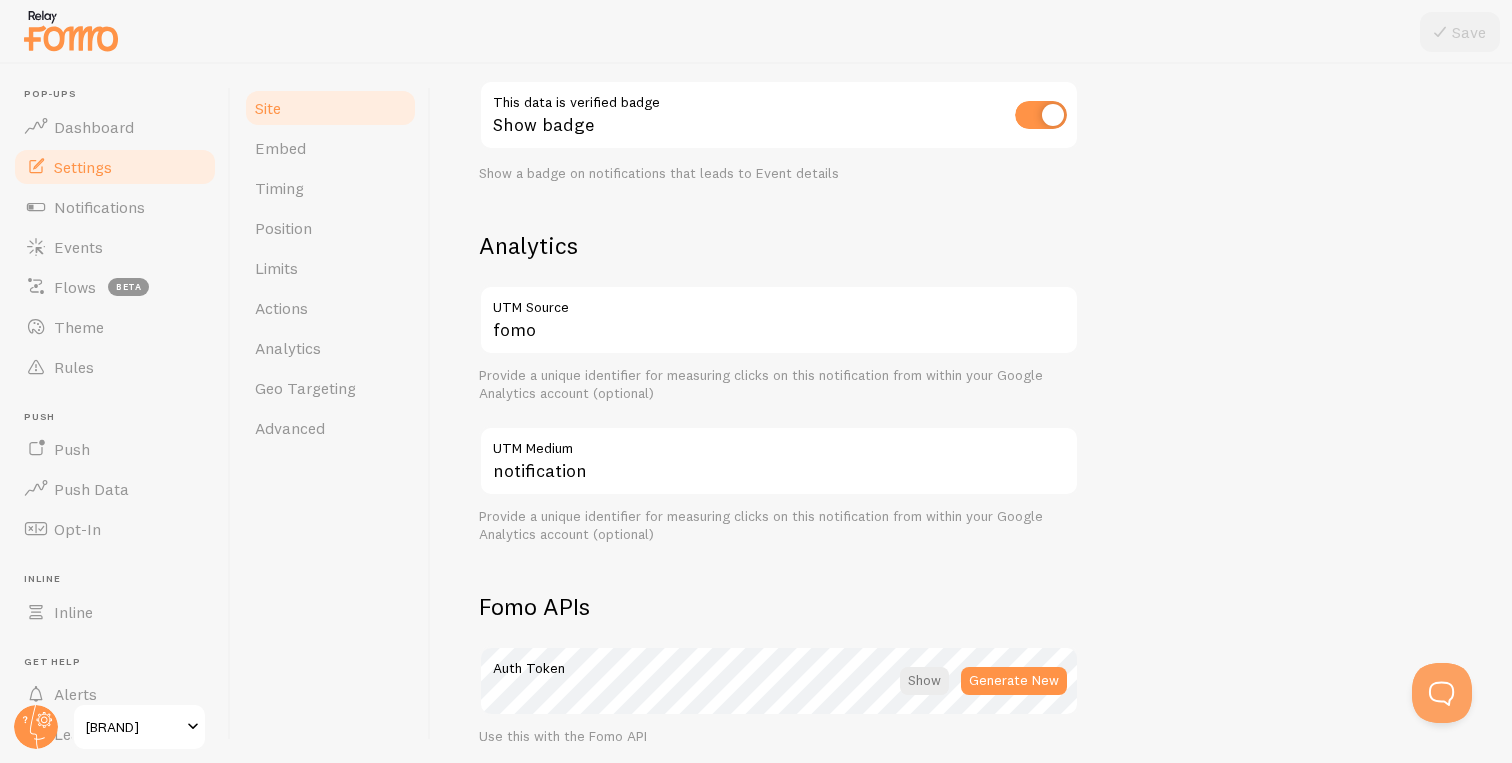 scroll, scrollTop: 614, scrollLeft: 0, axis: vertical 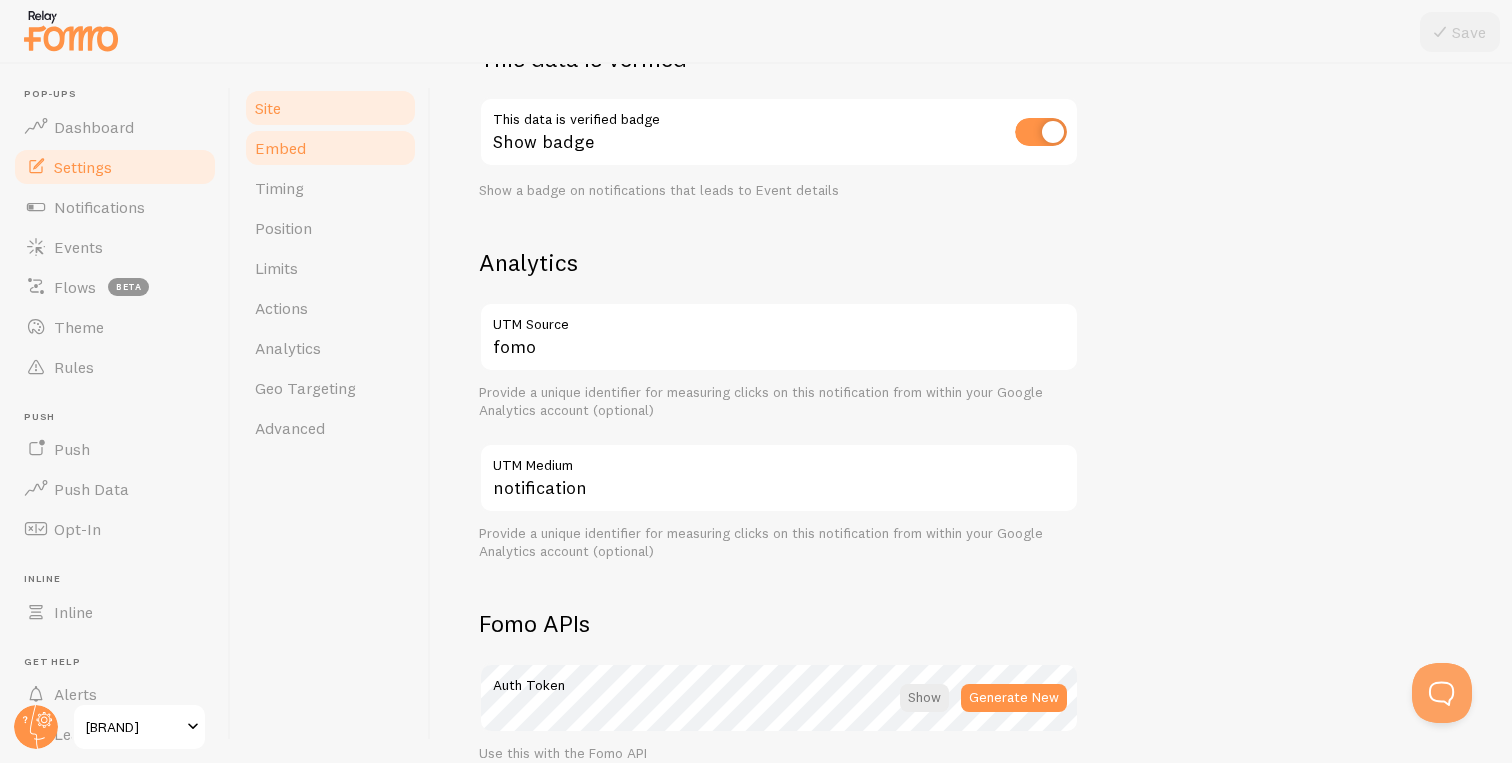 click on "Embed" at bounding box center (330, 148) 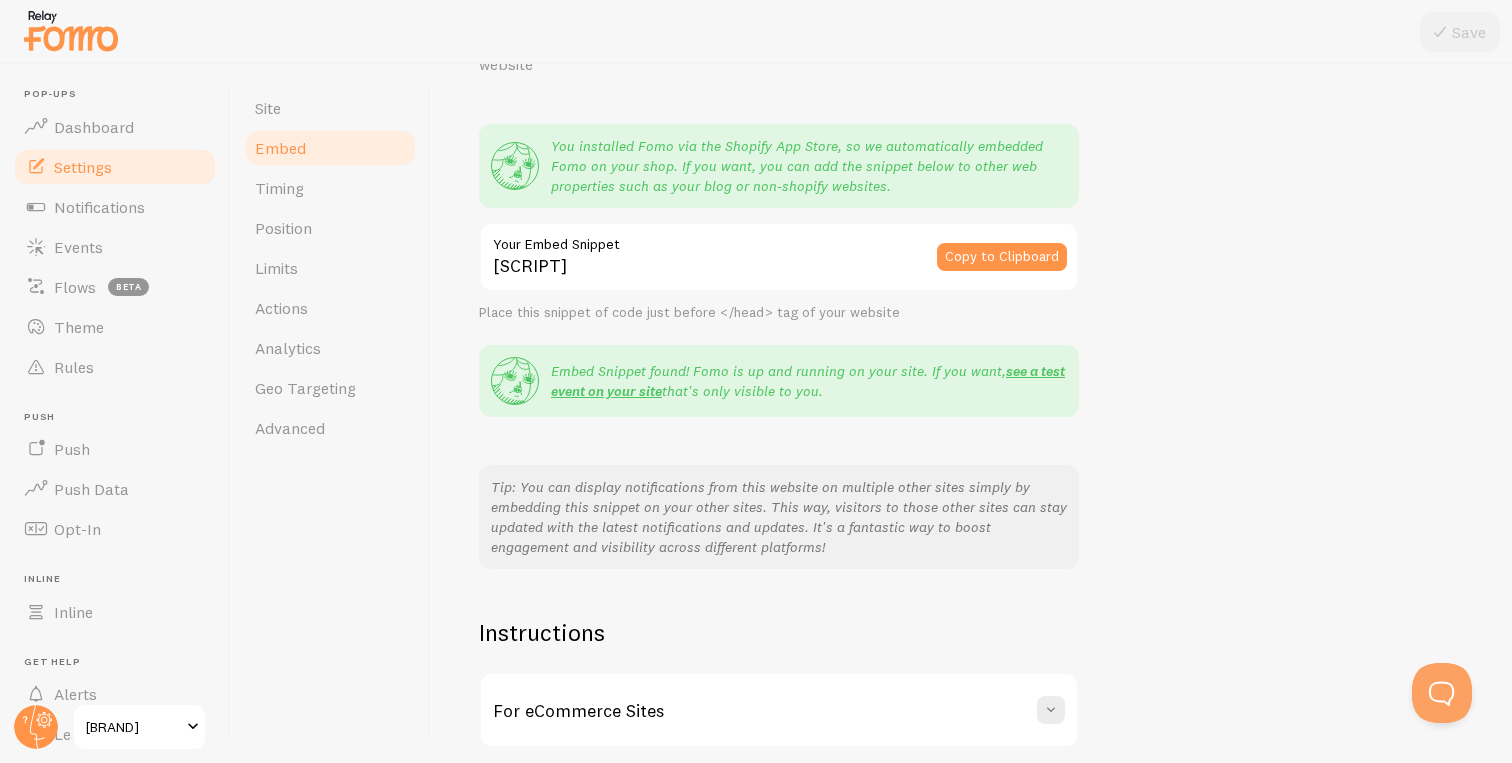 scroll, scrollTop: 310, scrollLeft: 0, axis: vertical 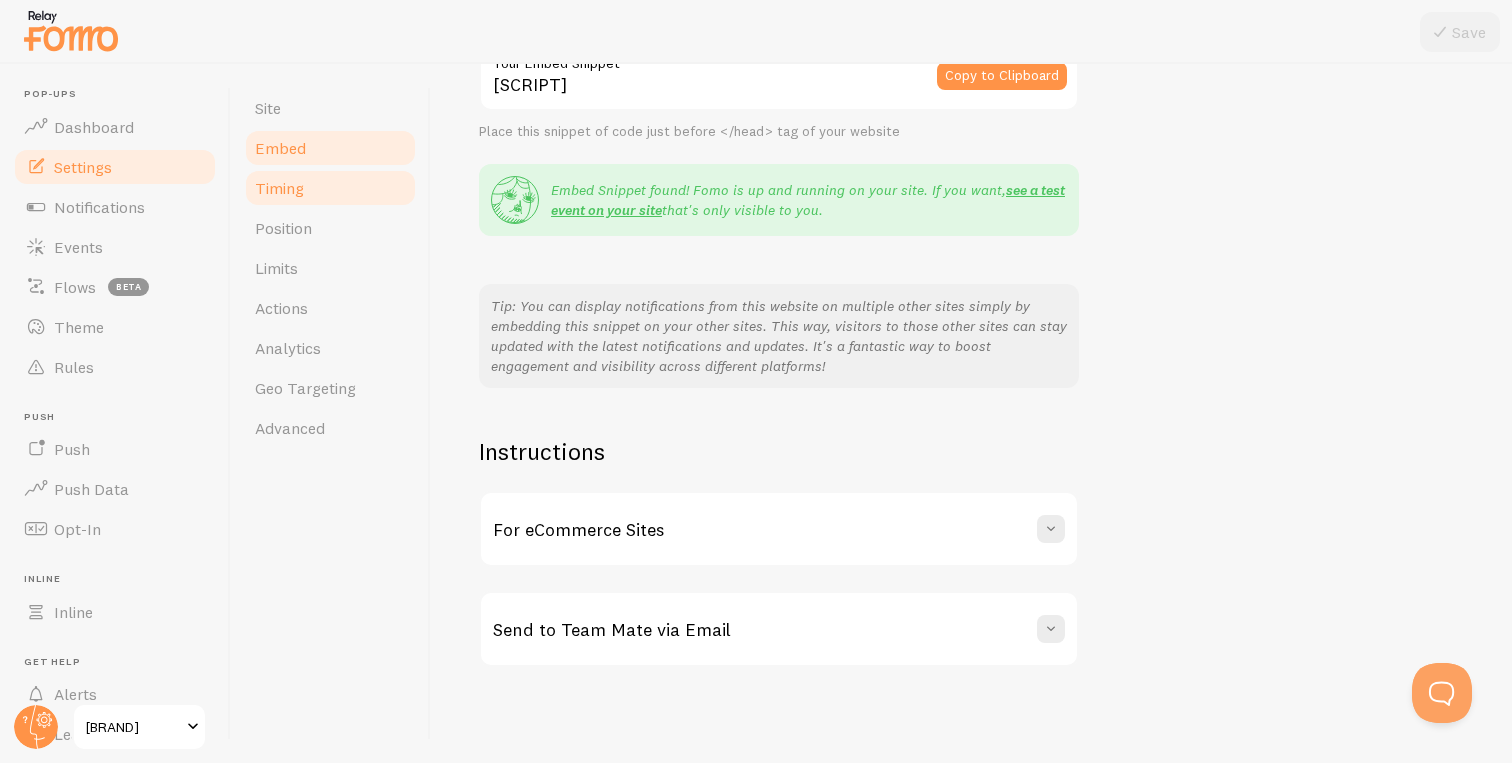 click on "Timing" at bounding box center (279, 188) 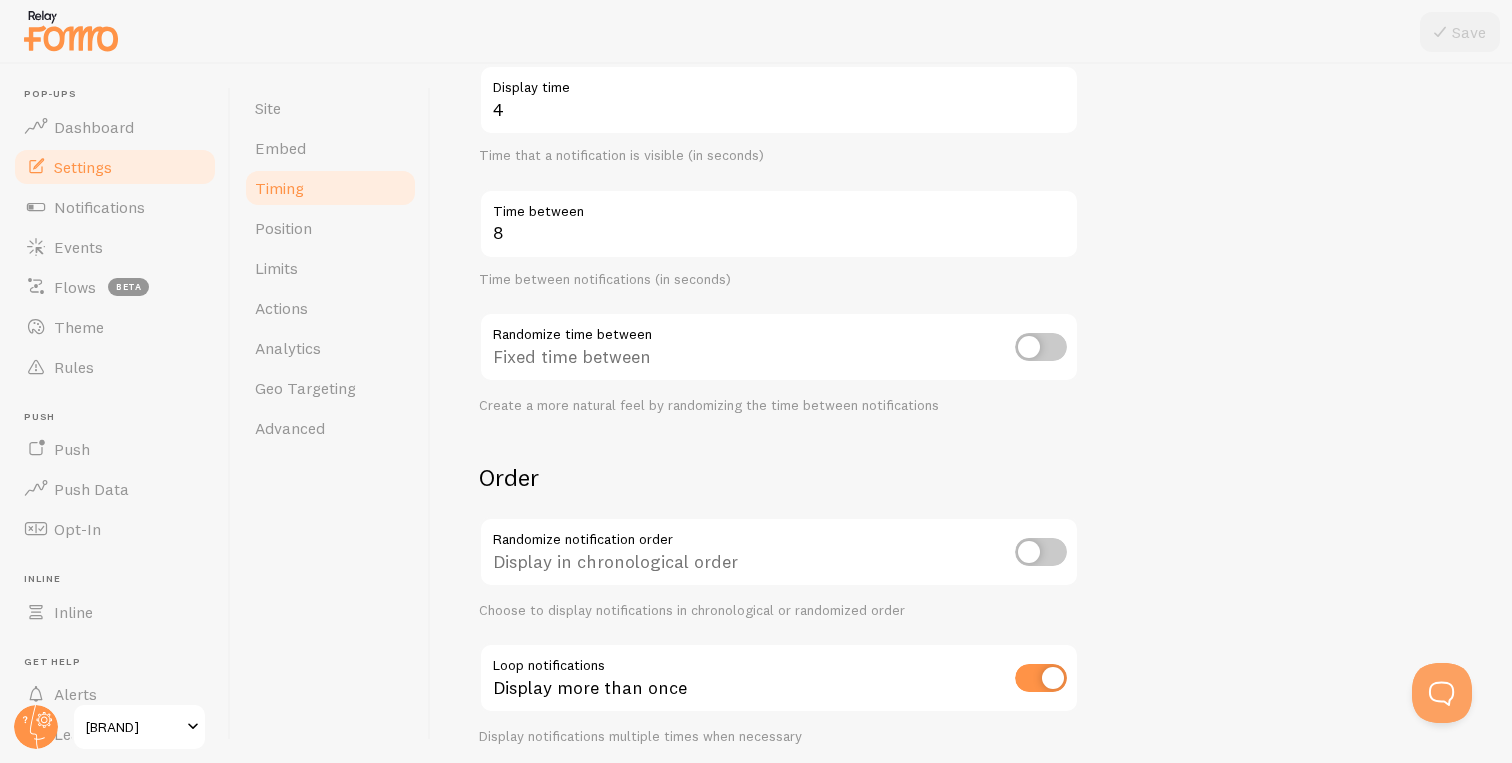 scroll, scrollTop: 314, scrollLeft: 0, axis: vertical 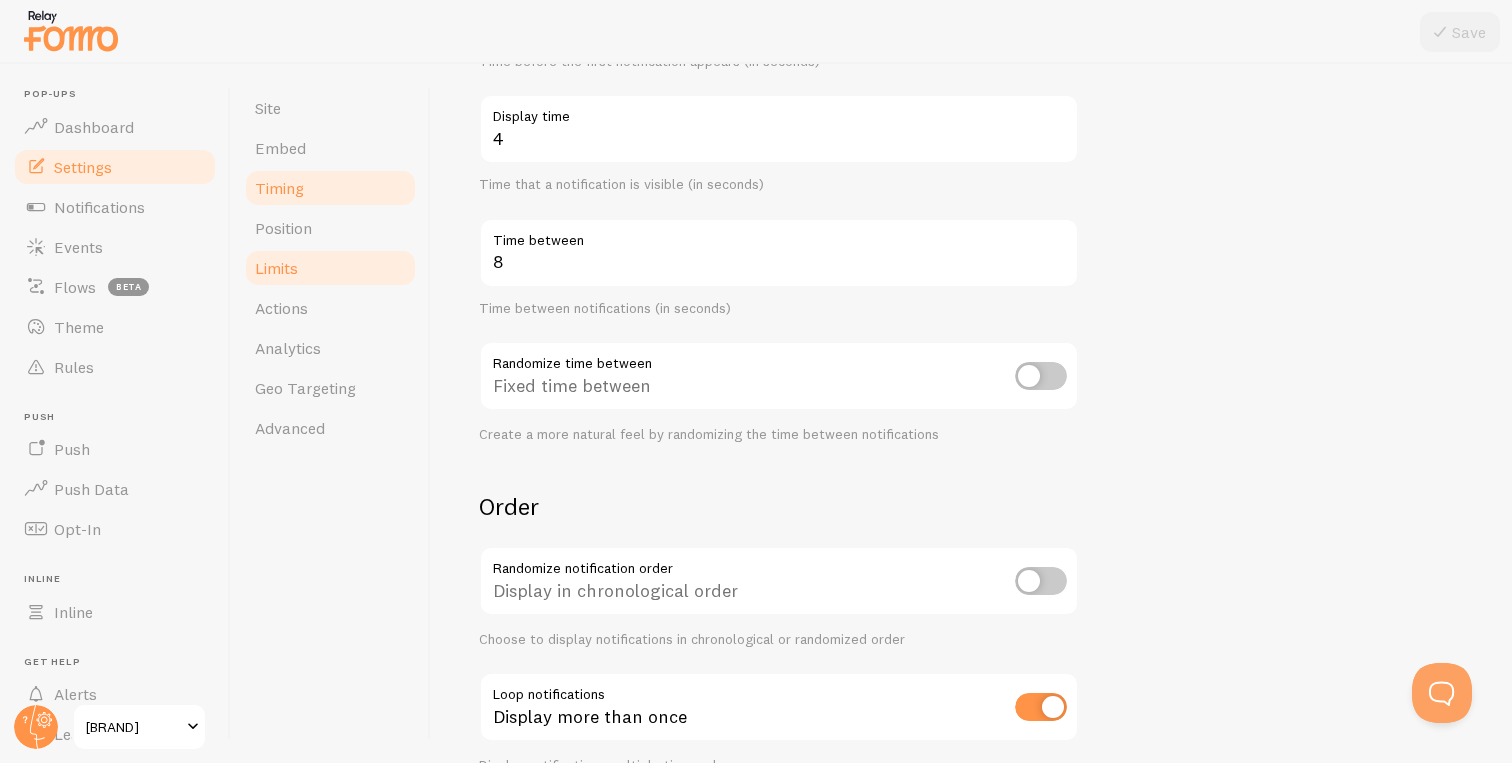 click on "Limits" at bounding box center (330, 268) 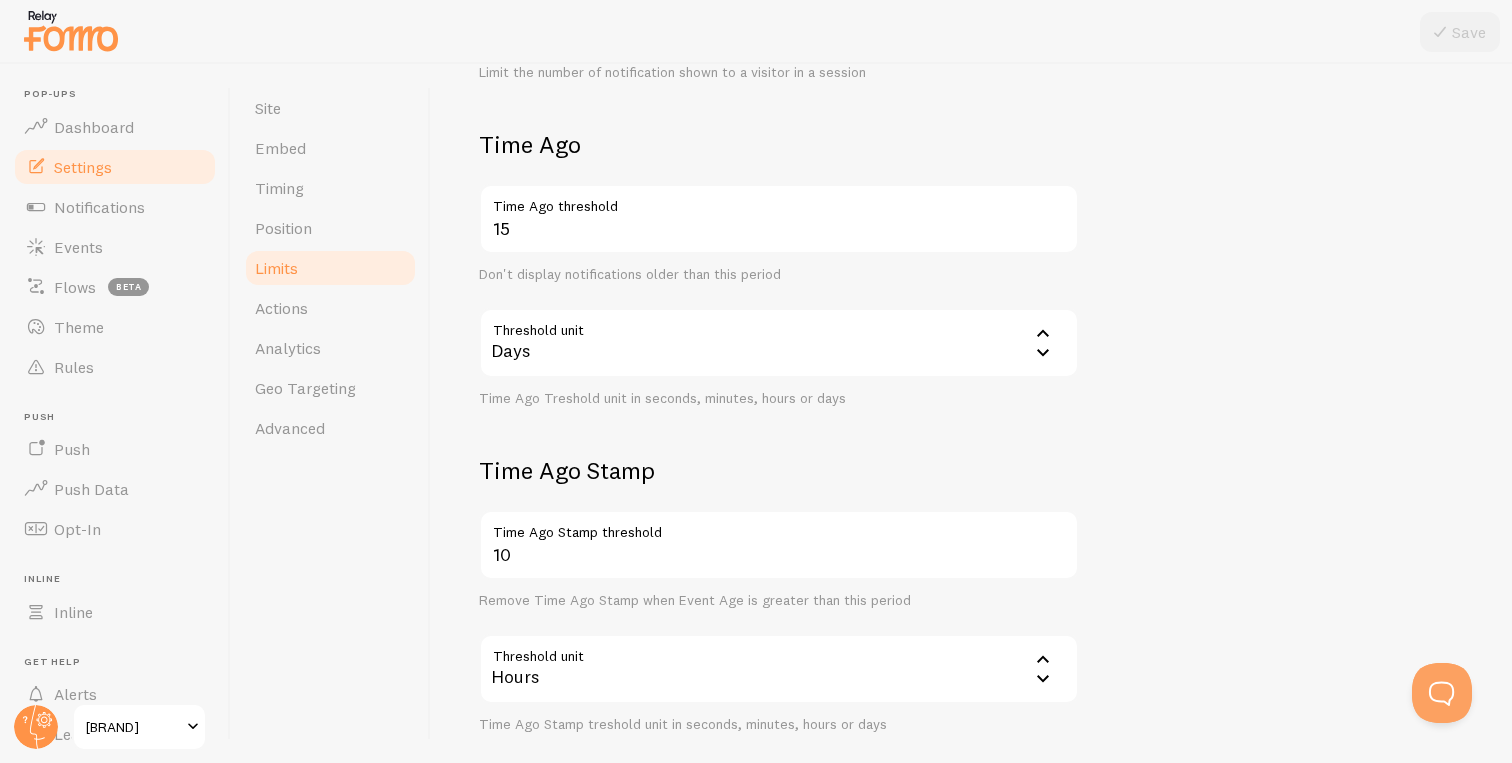 scroll, scrollTop: 436, scrollLeft: 0, axis: vertical 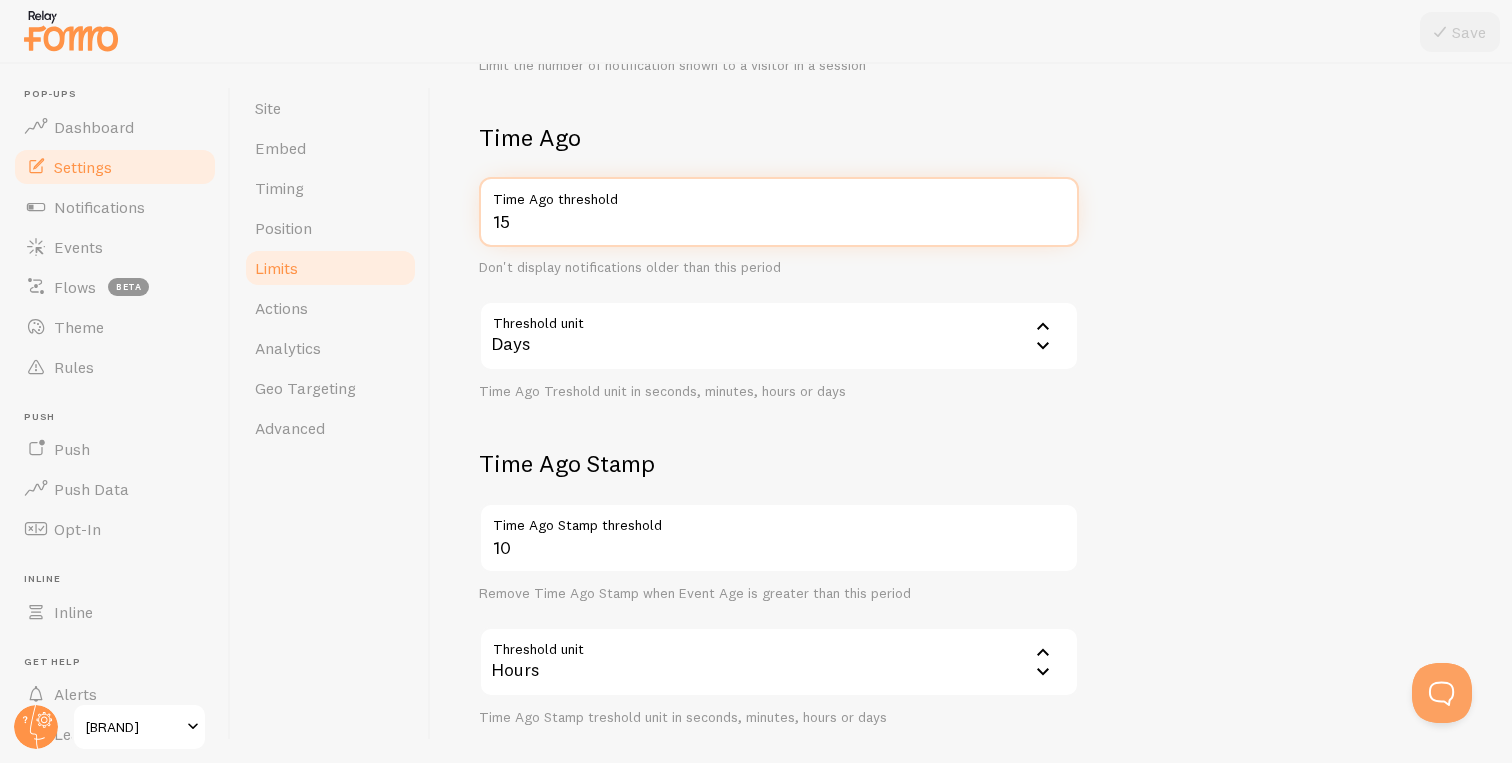 click on "15" at bounding box center [779, 212] 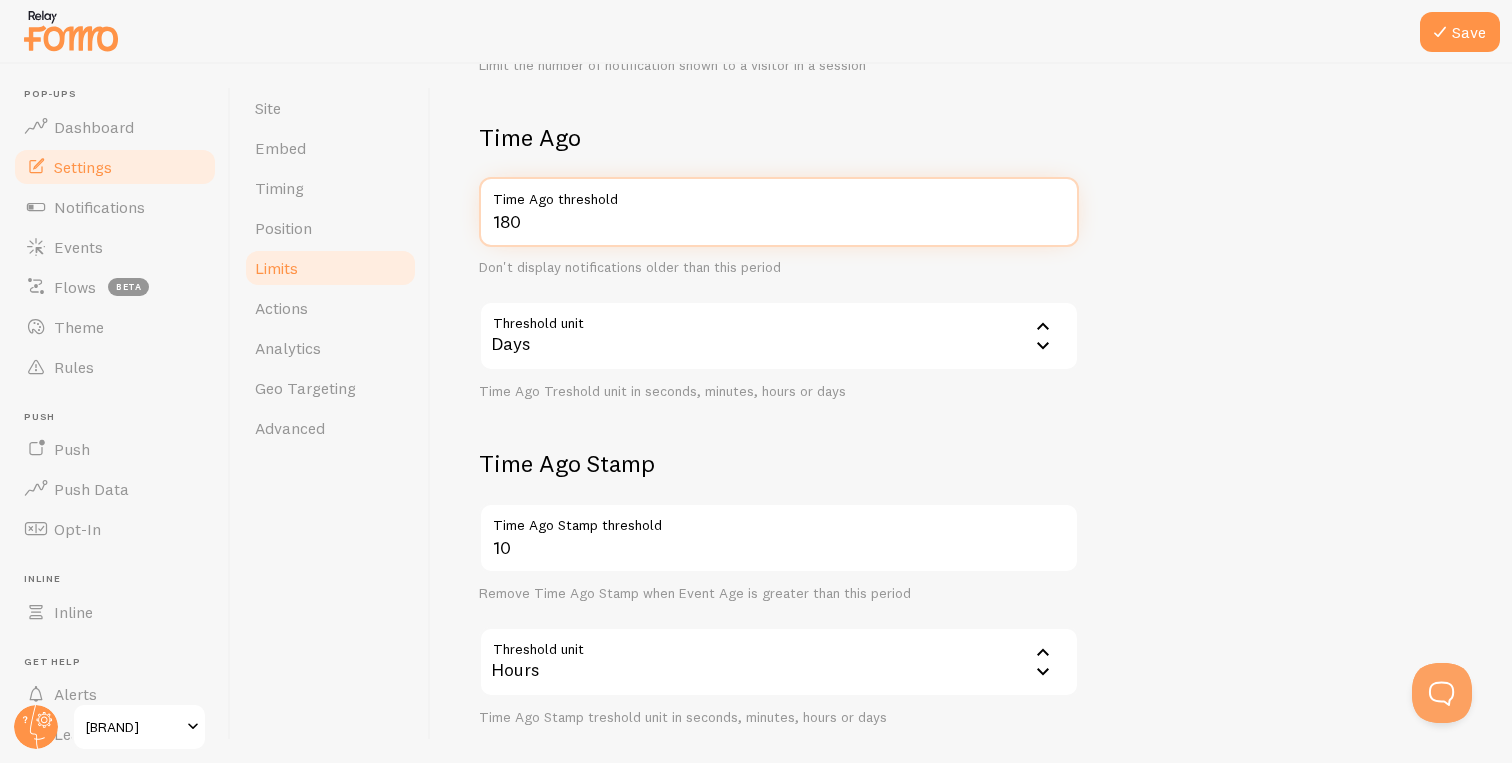 type on "180" 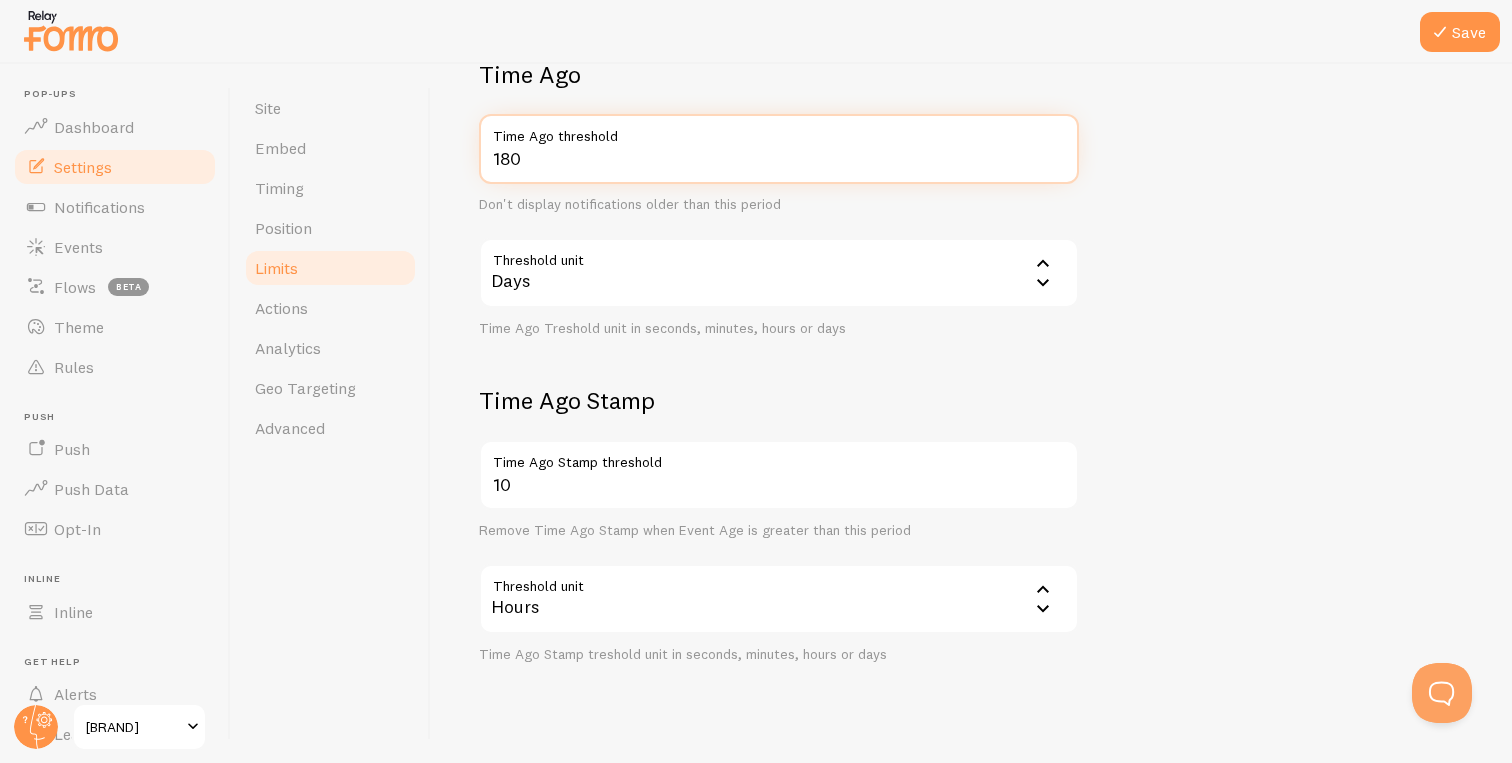 scroll, scrollTop: 533, scrollLeft: 0, axis: vertical 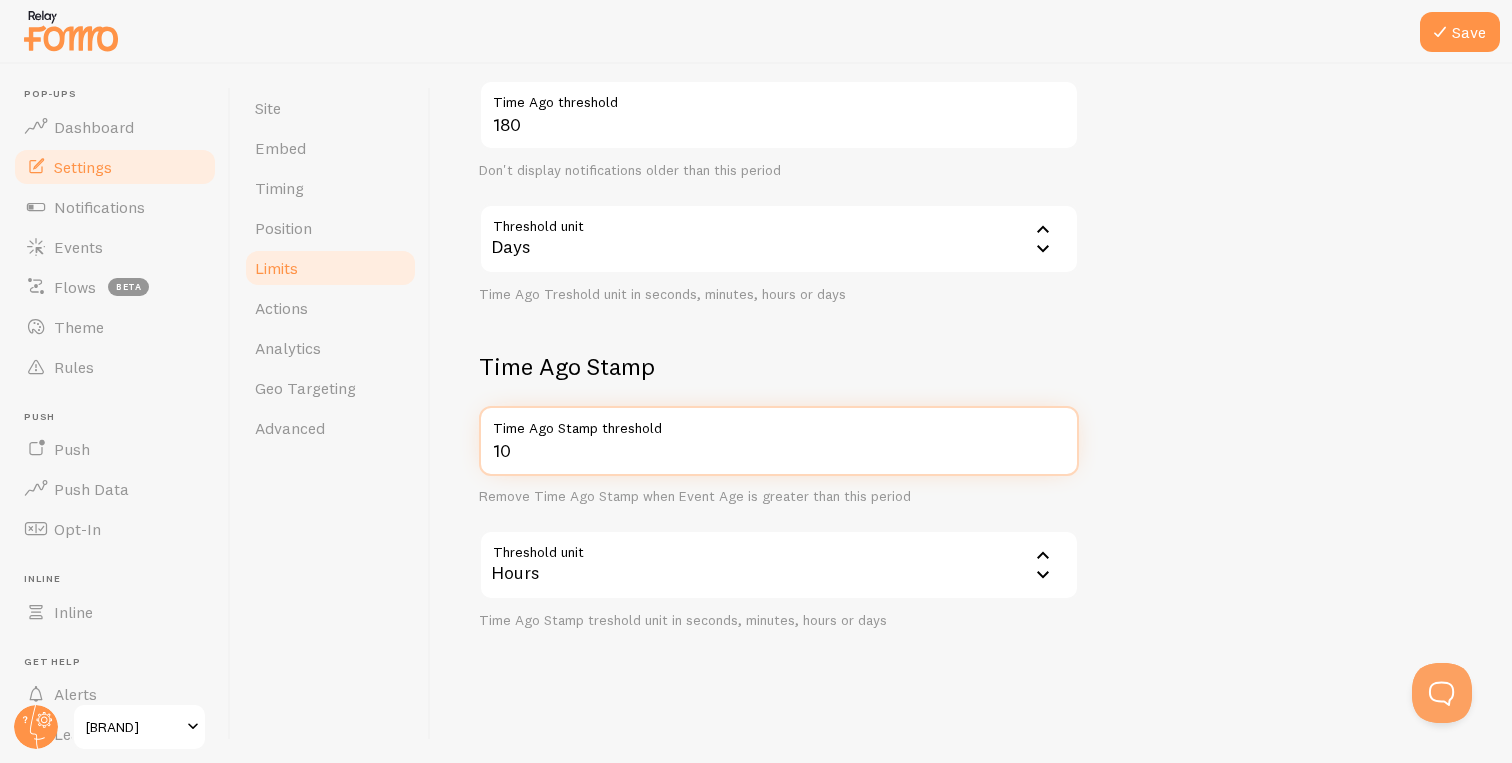 click on "10" at bounding box center (779, 441) 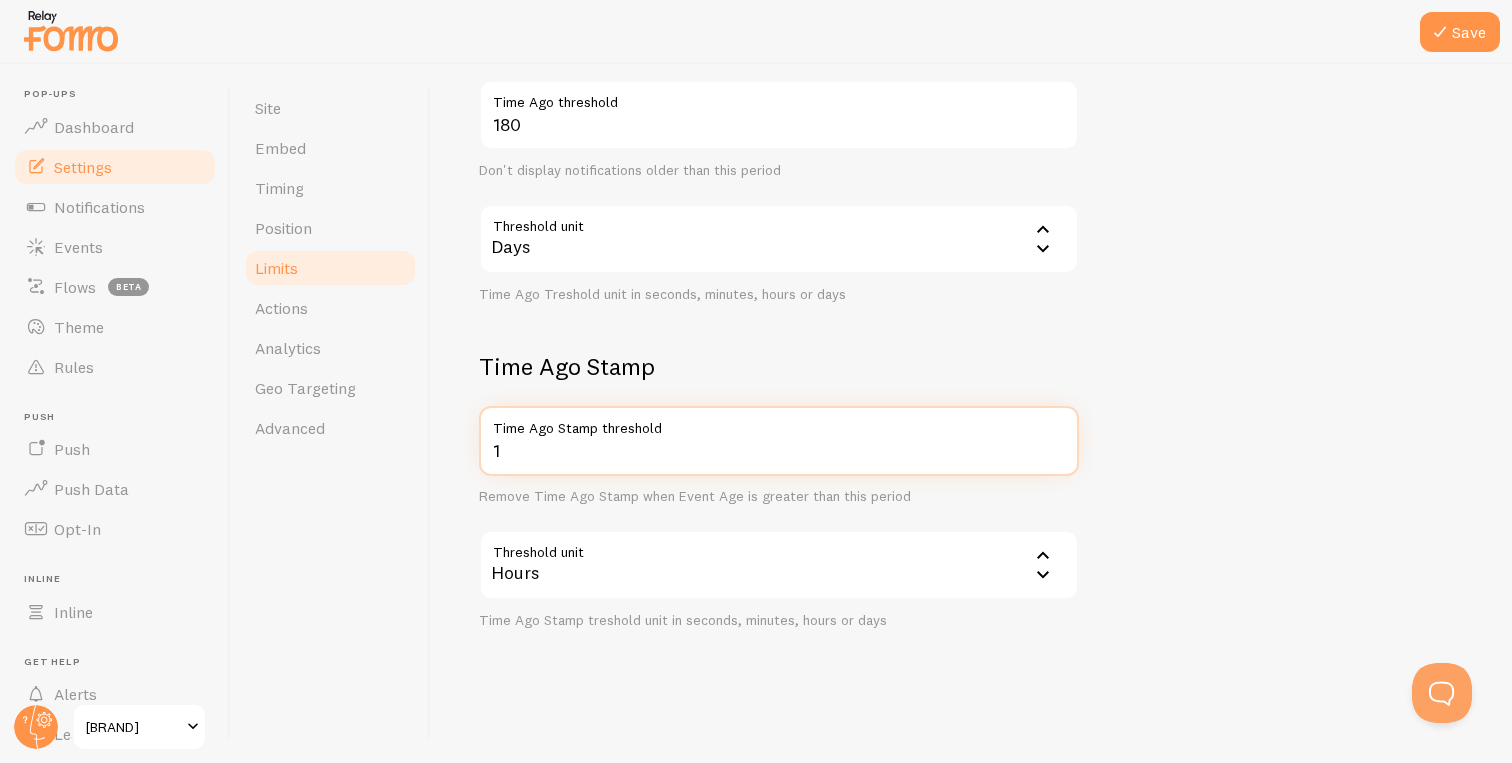 type on "1" 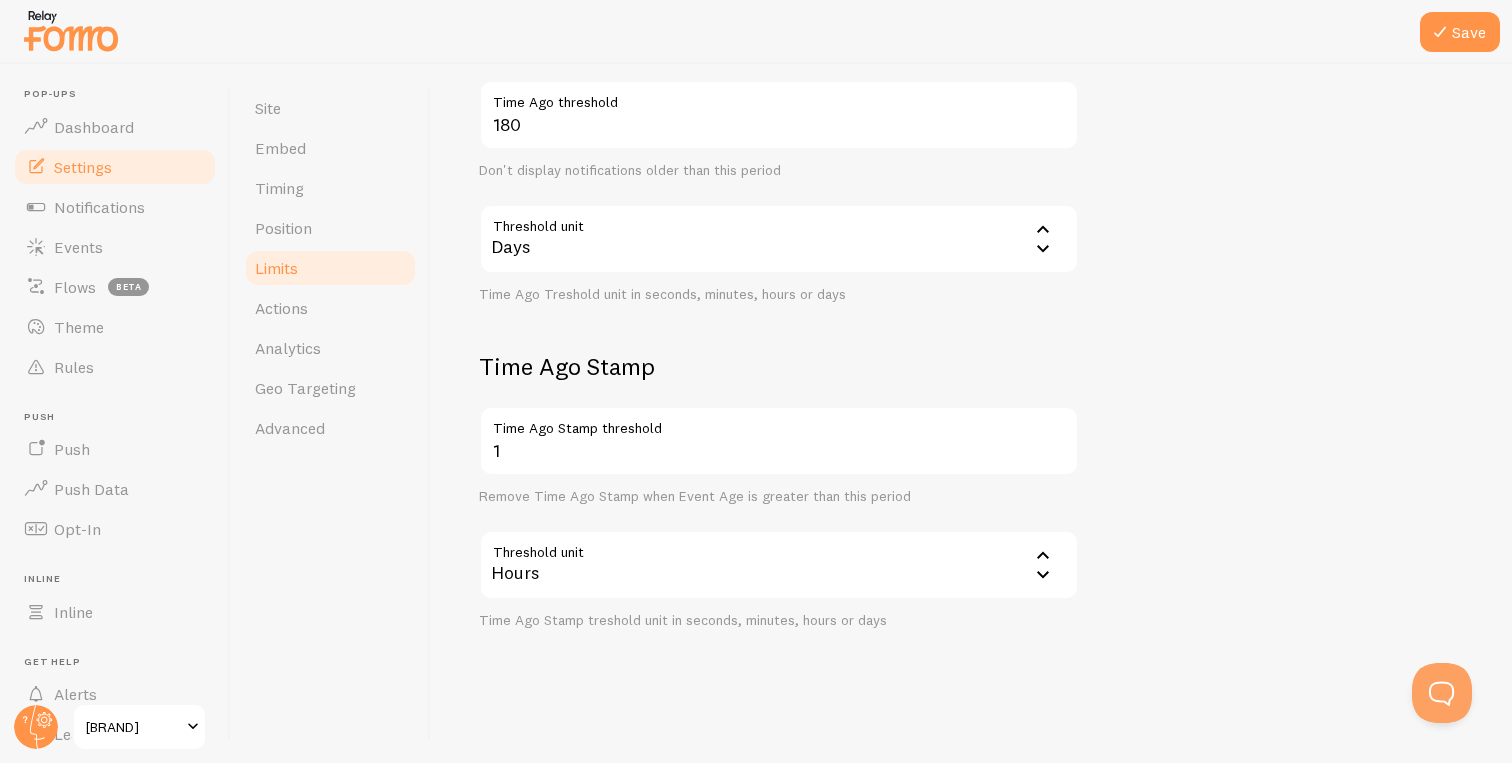 click on "Time Ago Stamp" at bounding box center [779, 366] 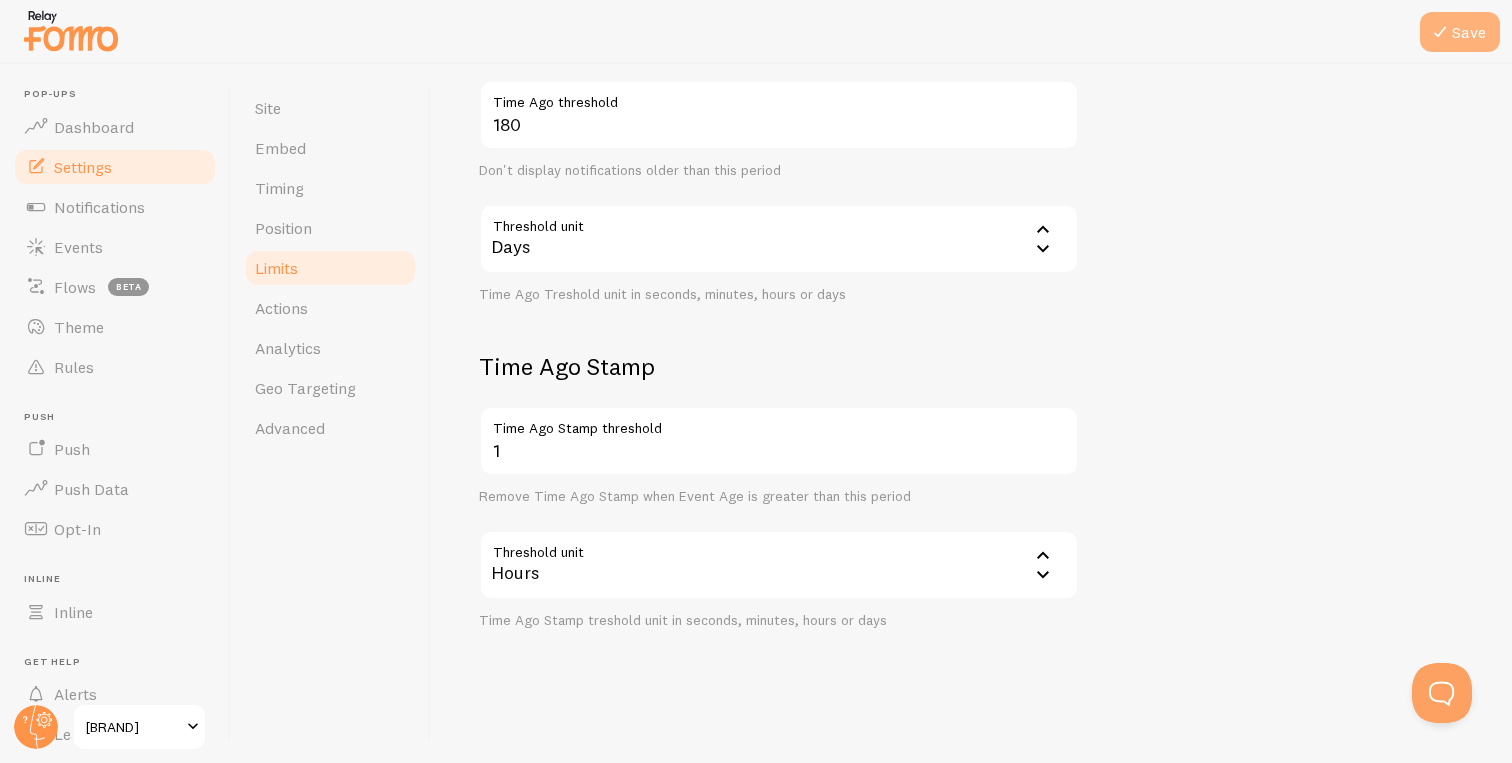 click at bounding box center [1440, 32] 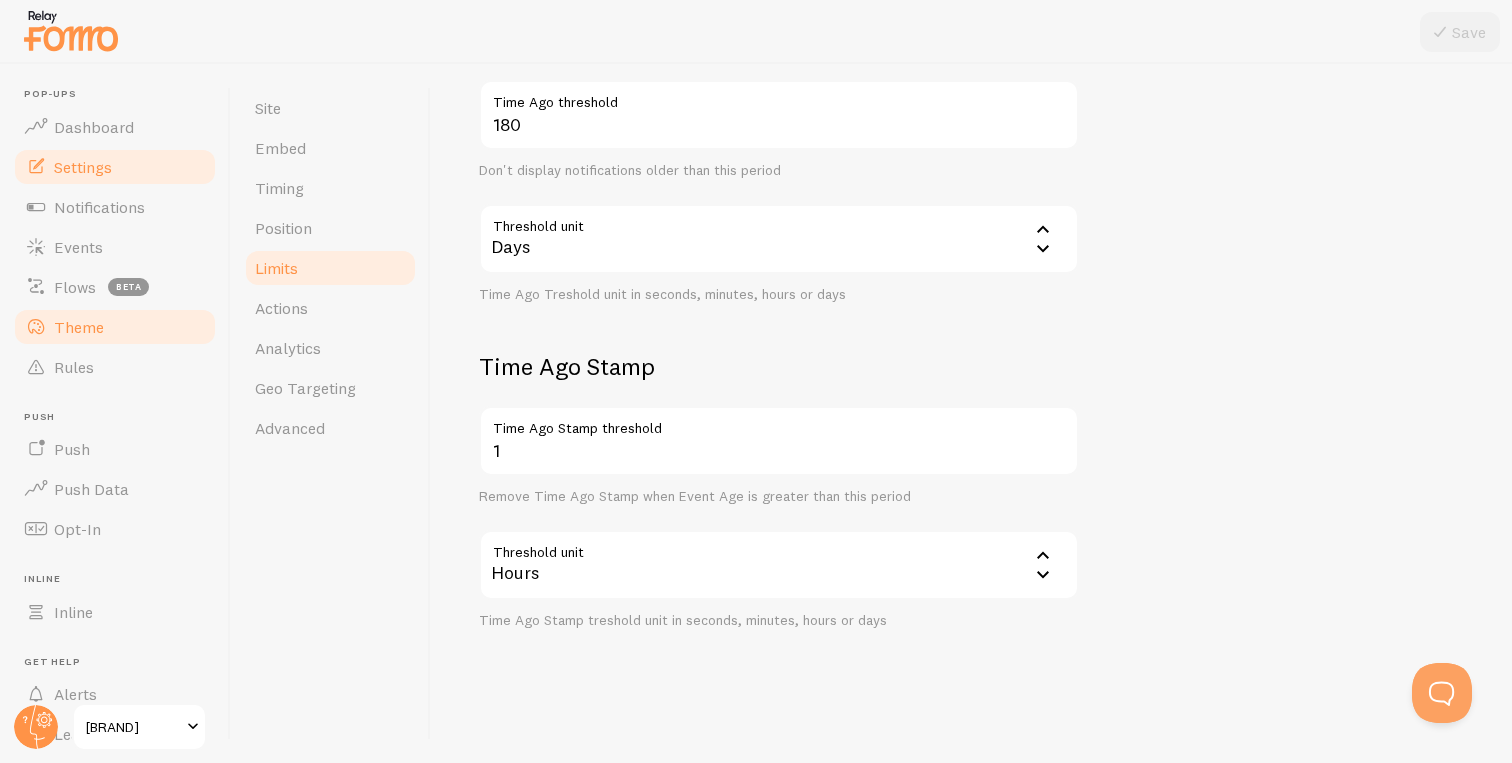 click on "Theme" at bounding box center (115, 327) 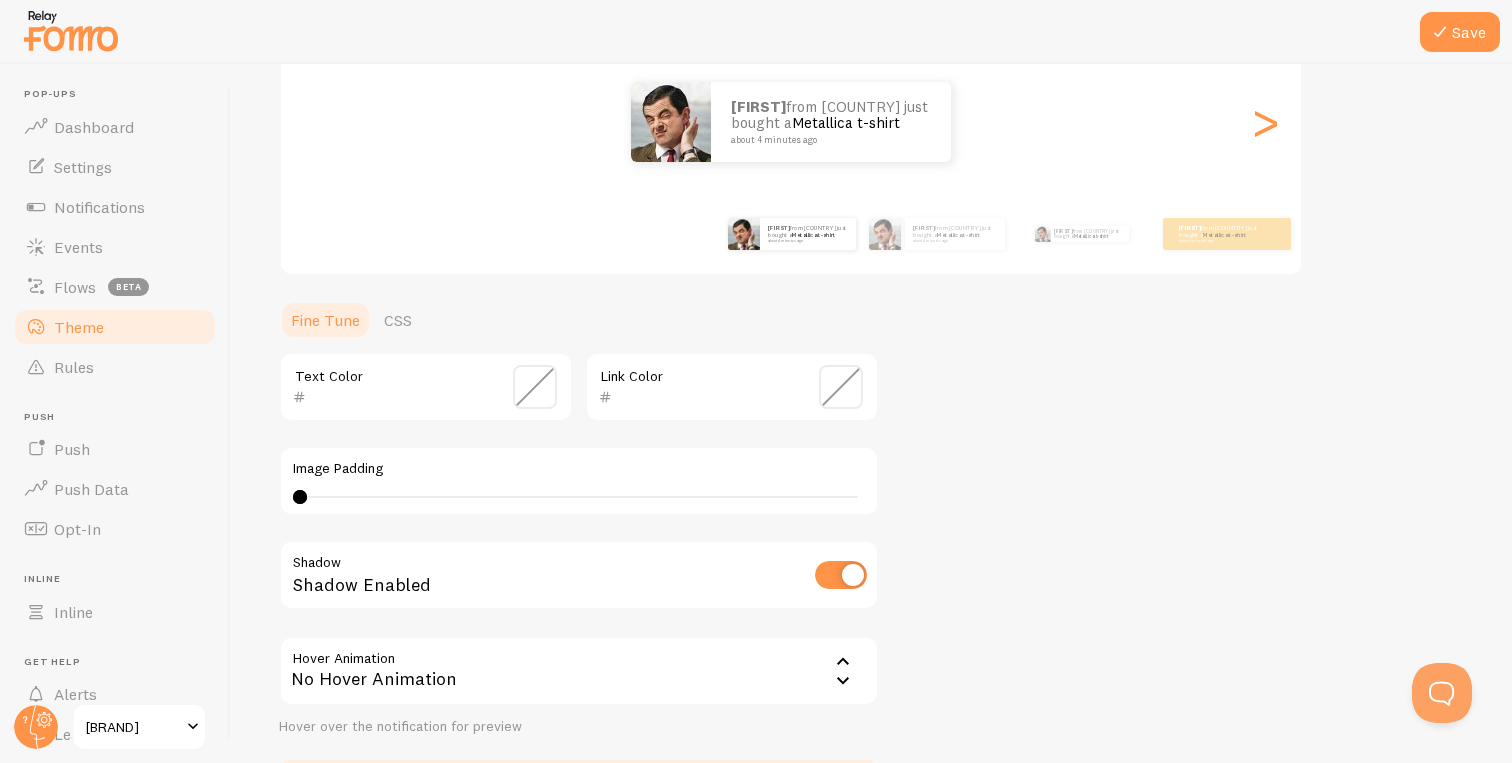 scroll, scrollTop: 248, scrollLeft: 0, axis: vertical 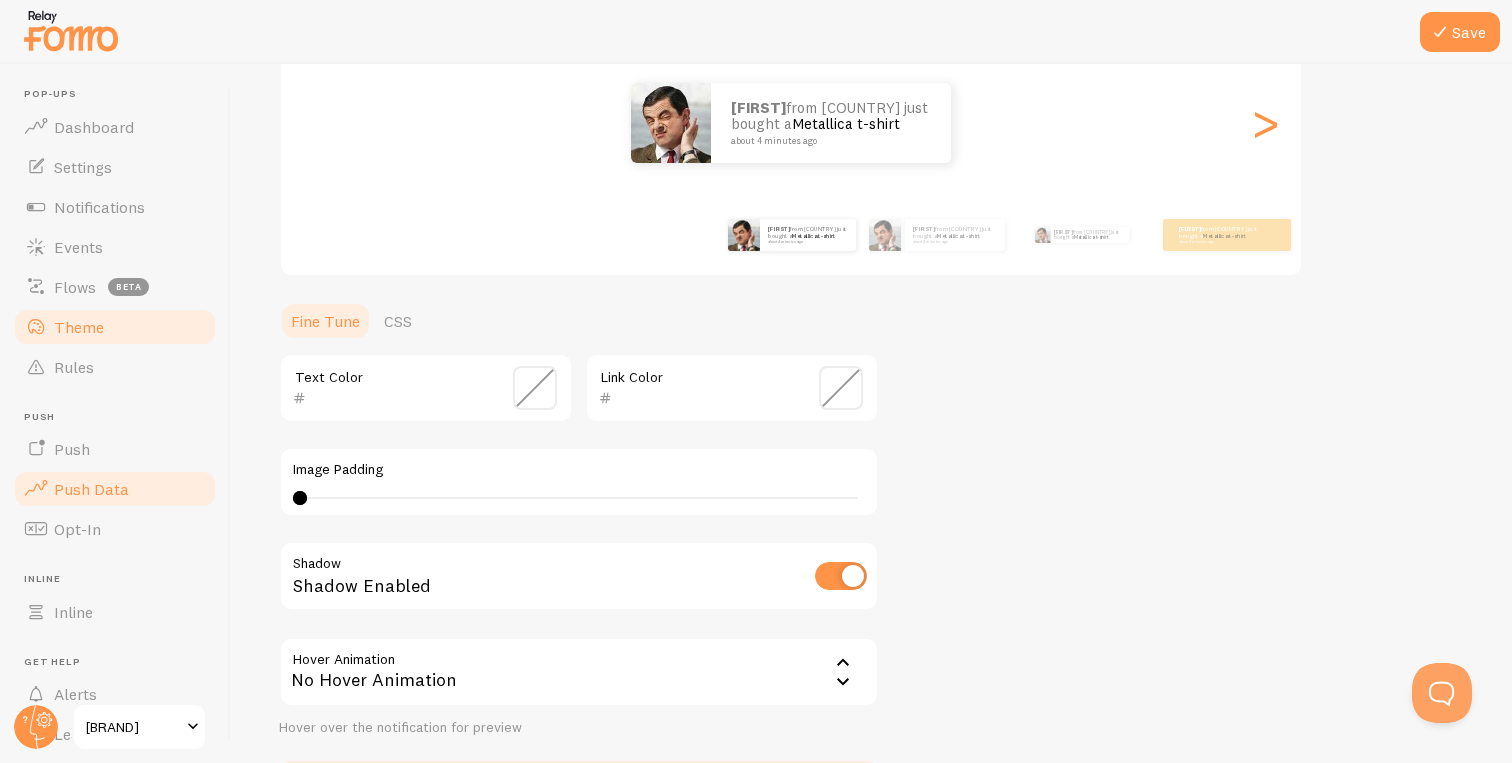 click on "Push Data" at bounding box center [91, 489] 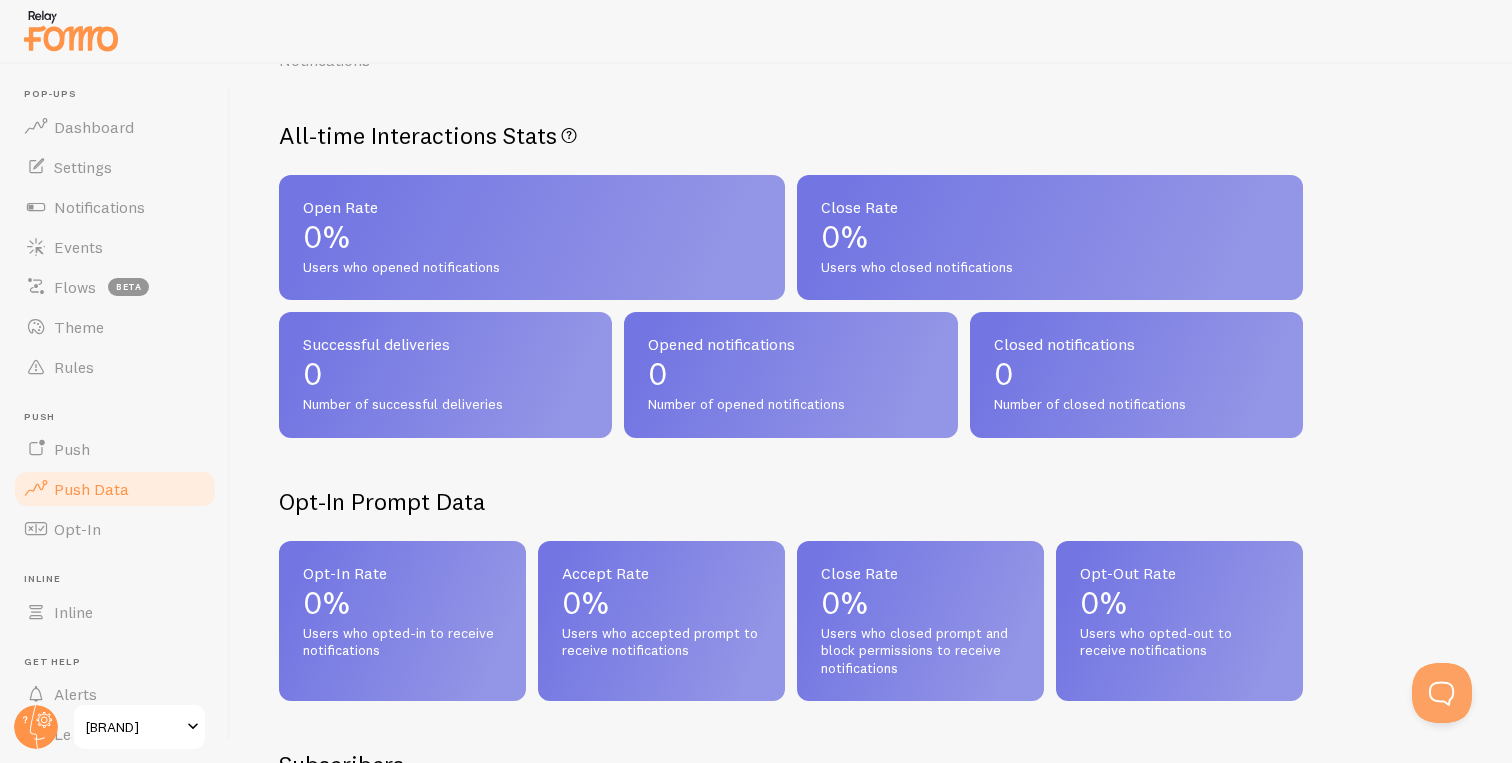scroll, scrollTop: 137, scrollLeft: 0, axis: vertical 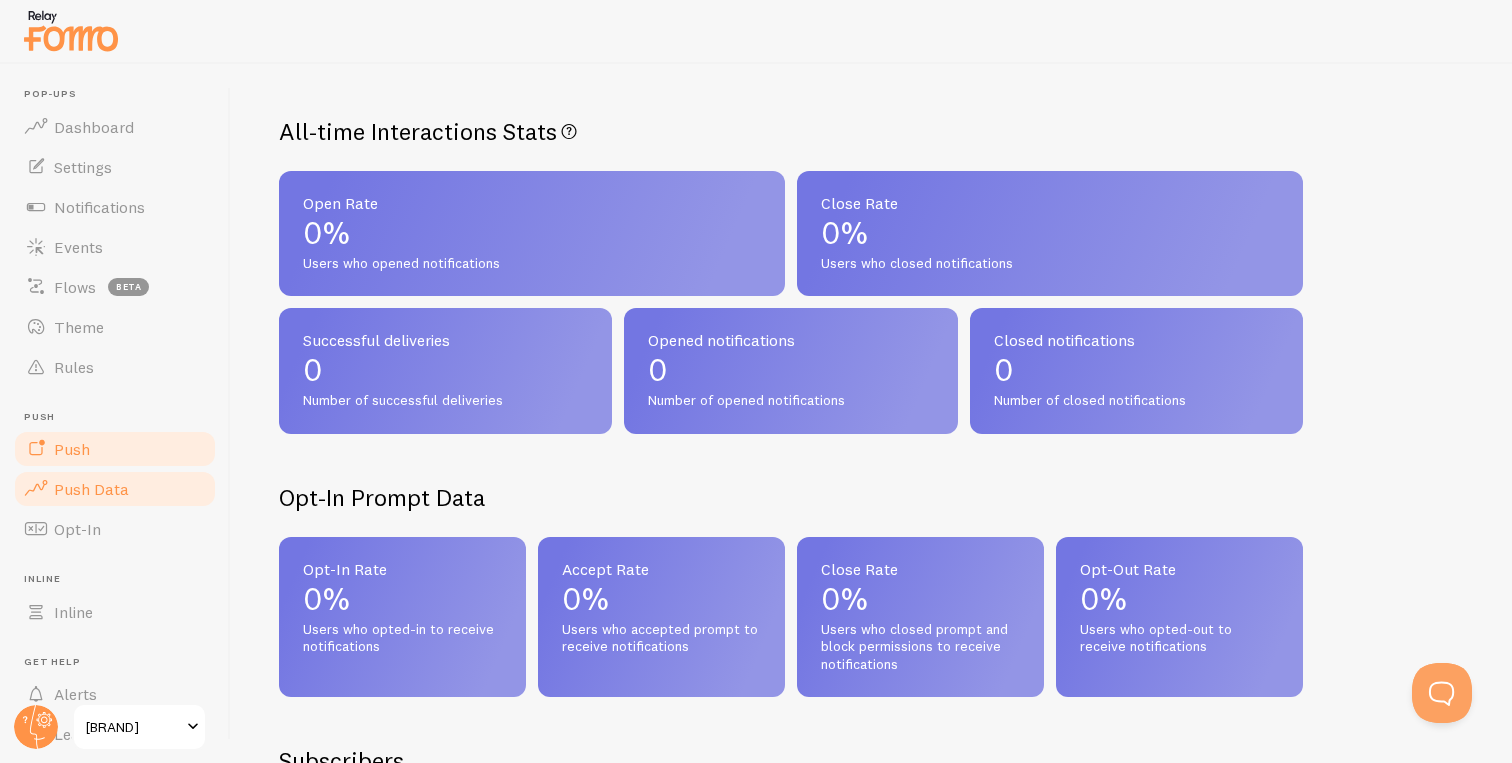 click on "Push" at bounding box center (115, 449) 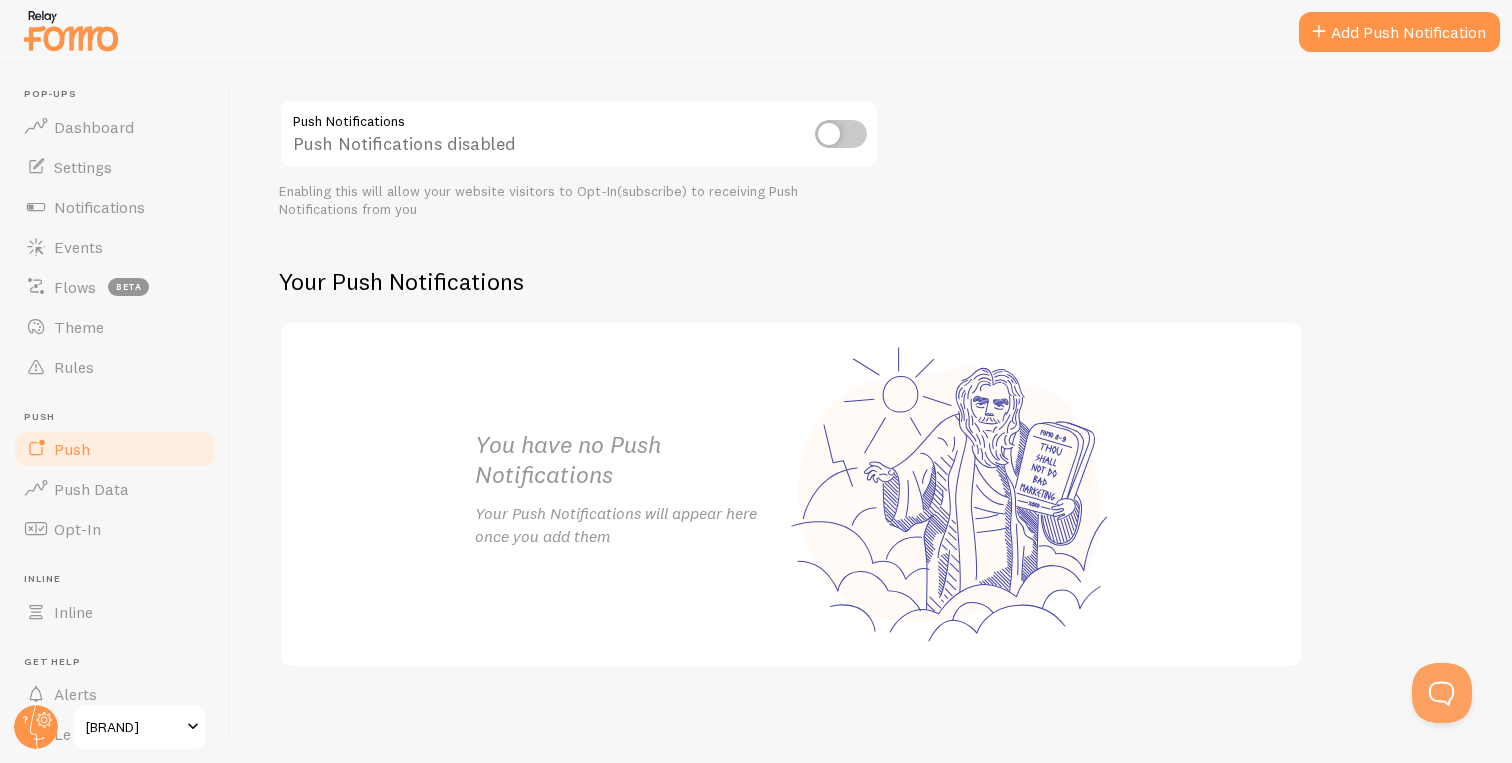 scroll, scrollTop: 221, scrollLeft: 0, axis: vertical 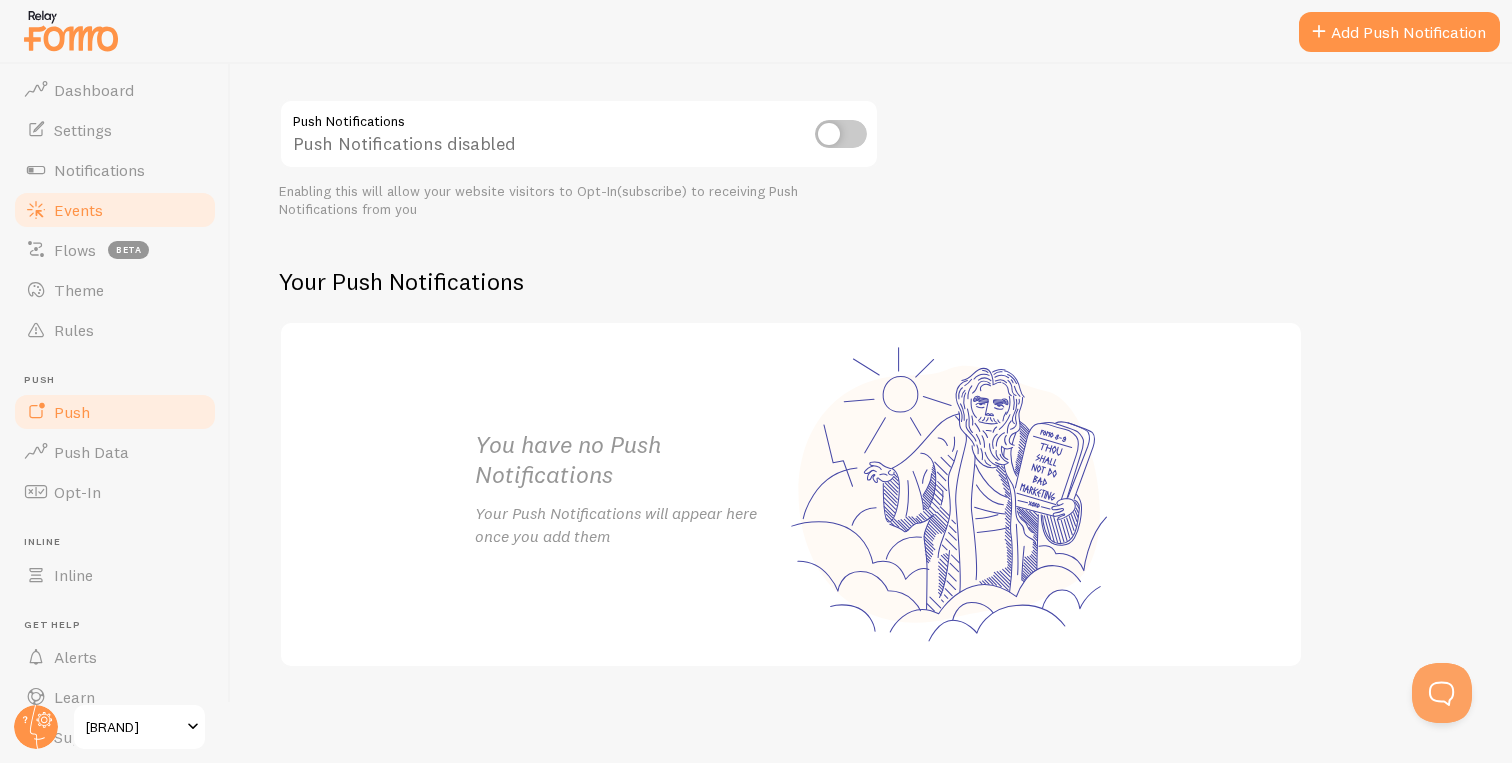 click on "Events" at bounding box center (115, 210) 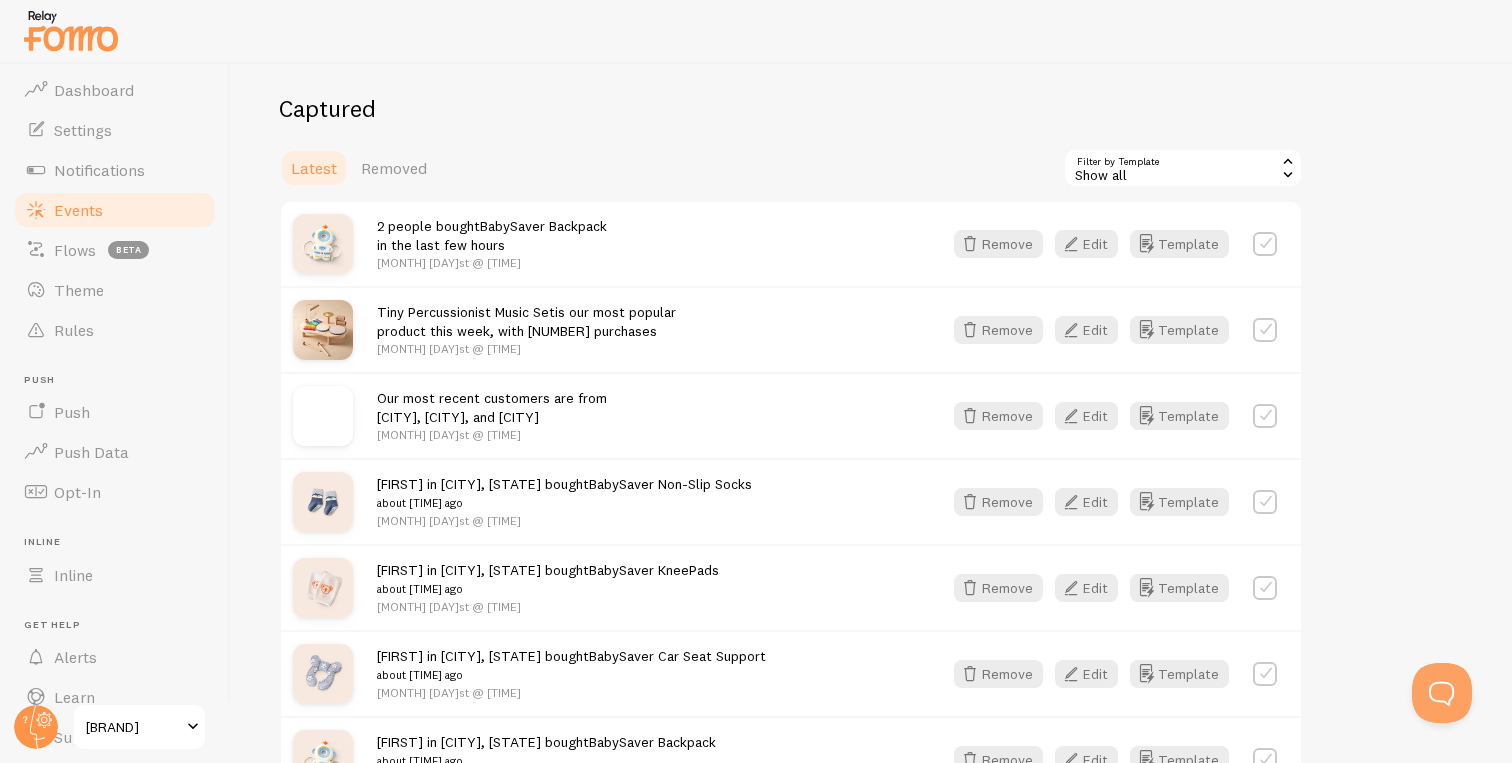 scroll, scrollTop: 382, scrollLeft: 0, axis: vertical 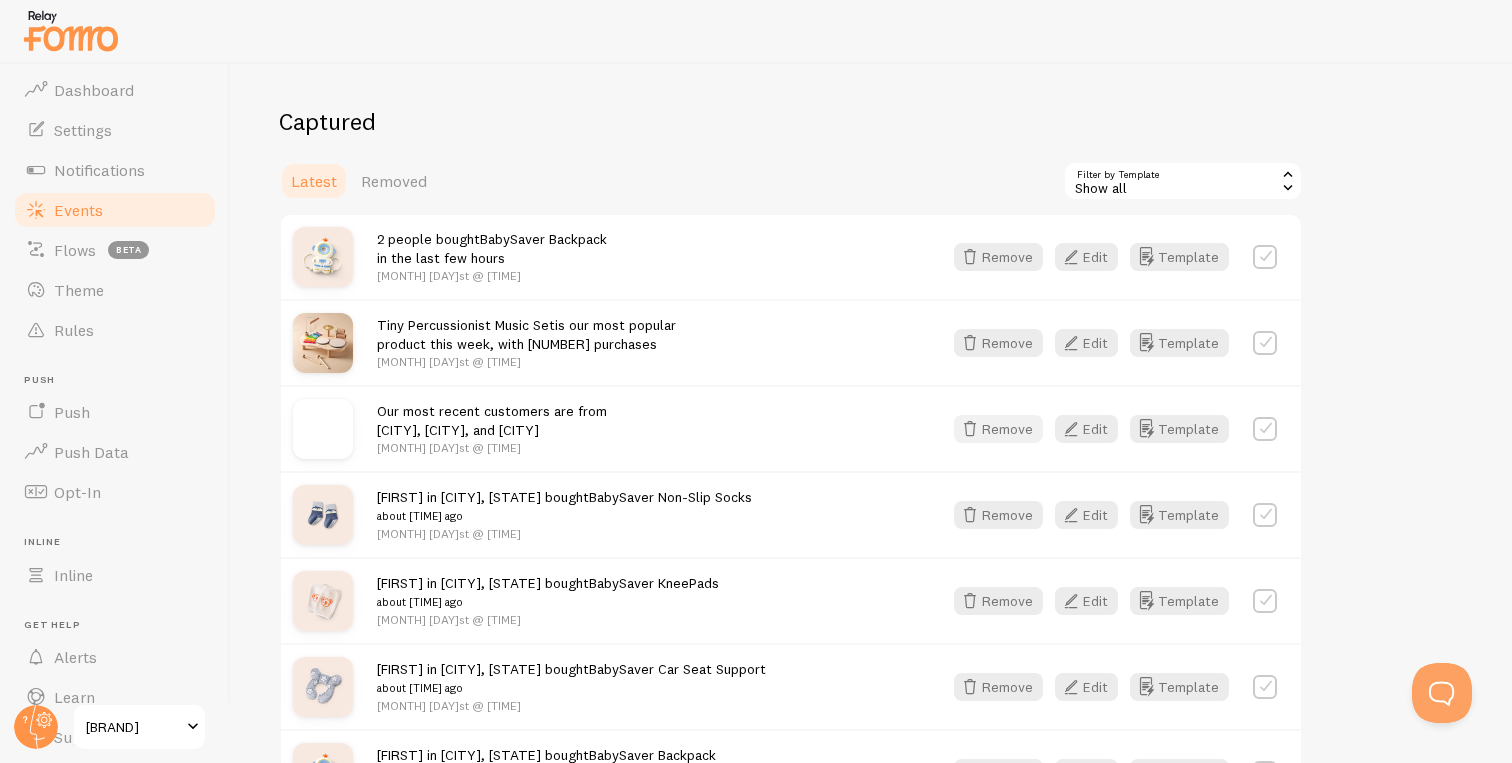 click on "Remove" at bounding box center [998, 429] 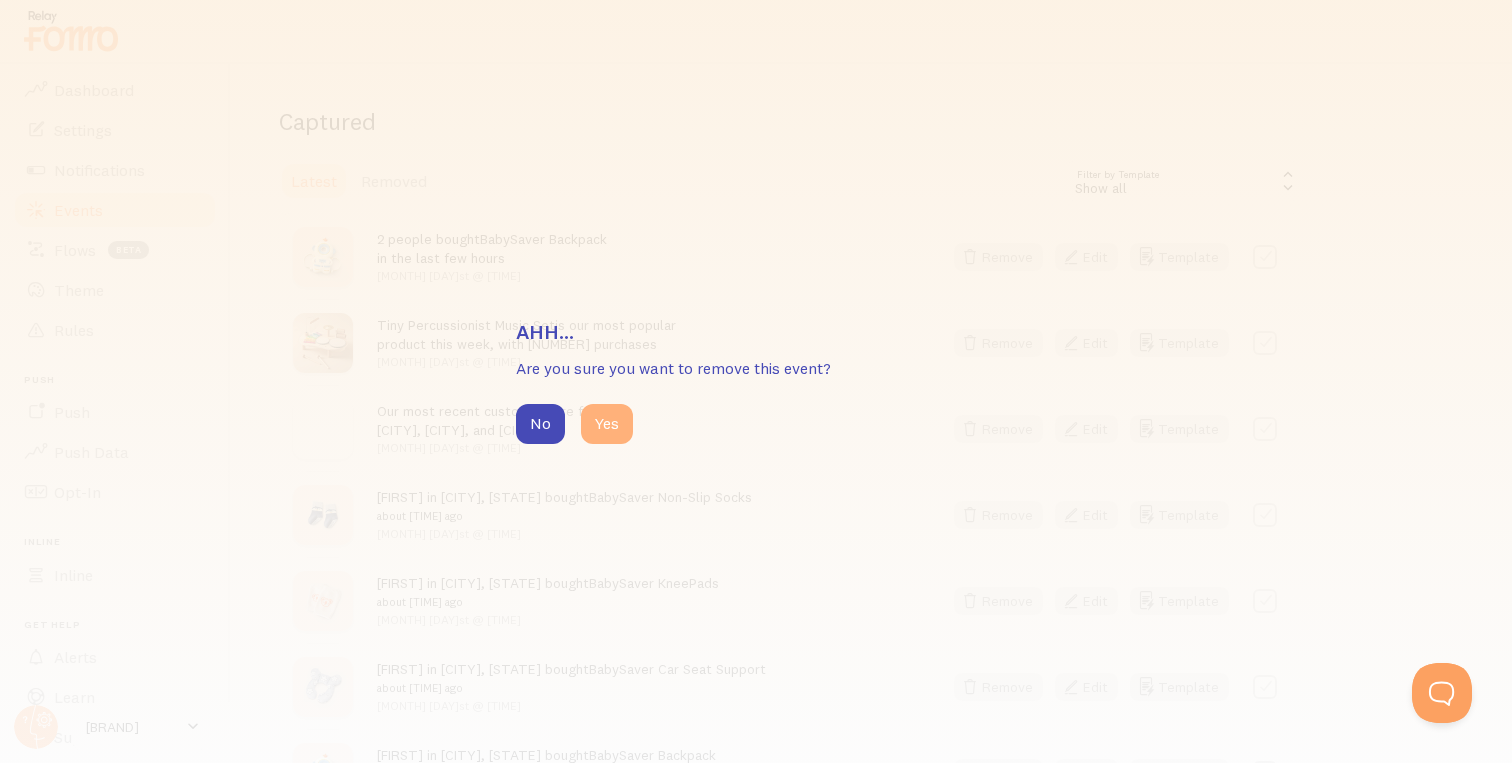 click on "Yes" at bounding box center [607, 424] 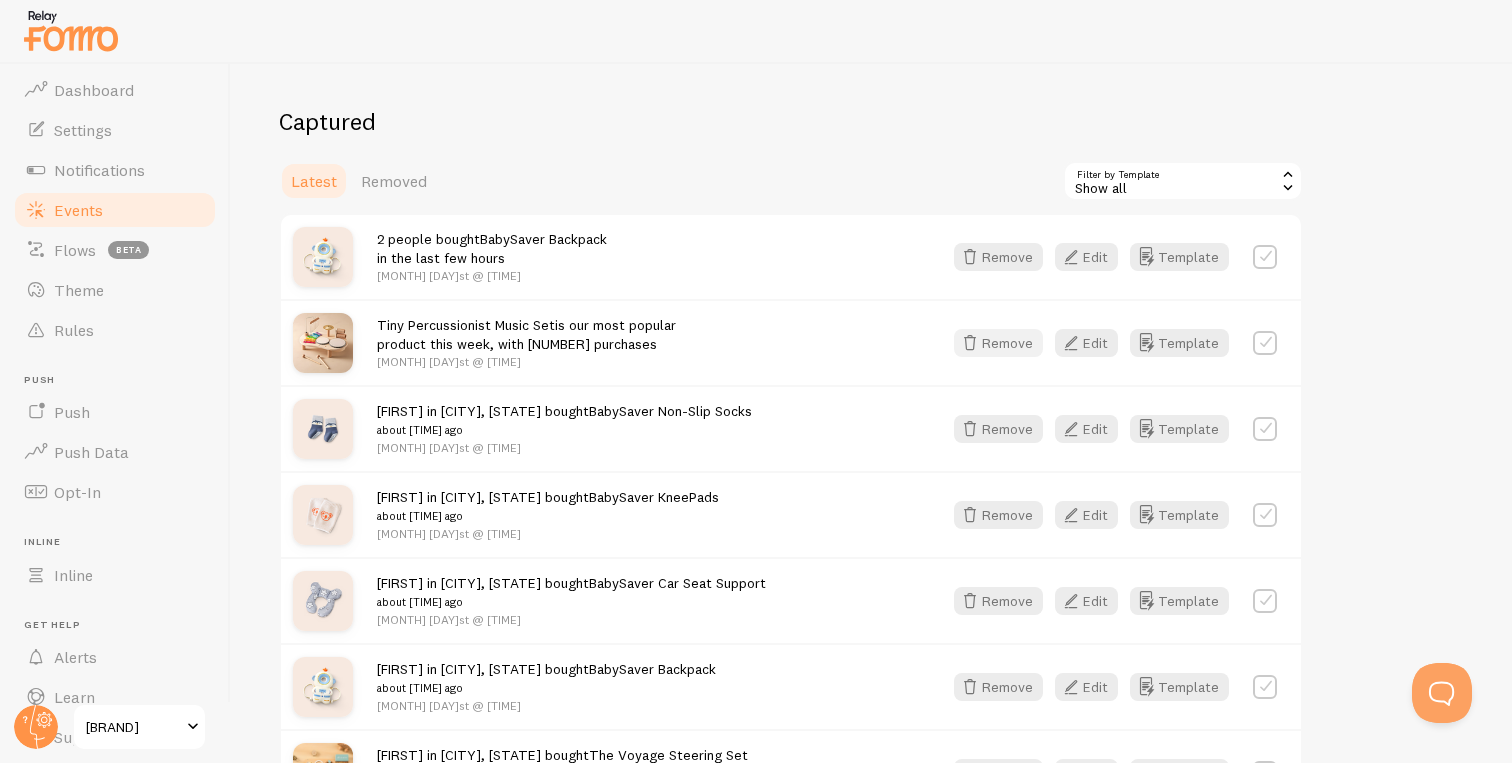 click on "Remove" at bounding box center [998, 343] 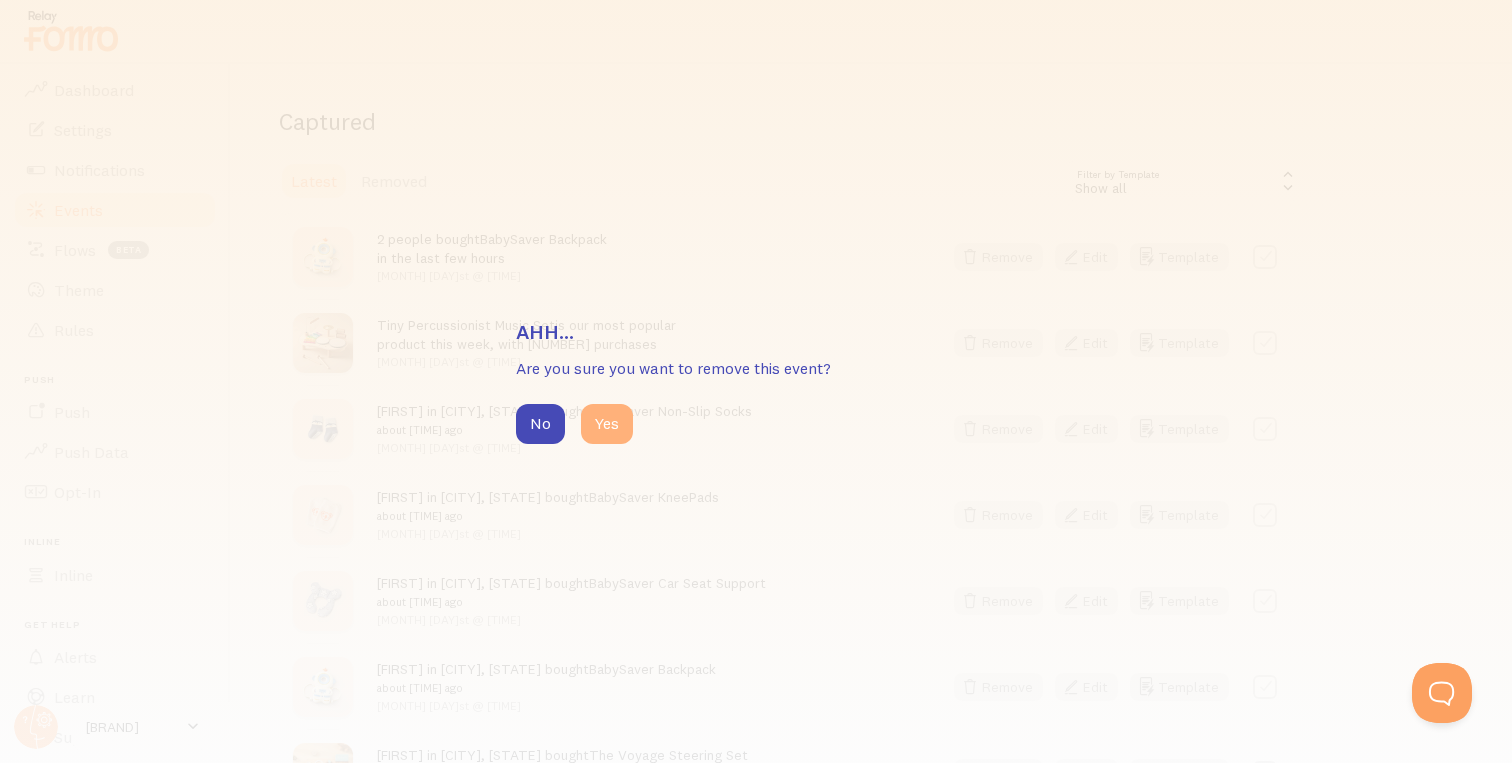 click on "Yes" at bounding box center (607, 424) 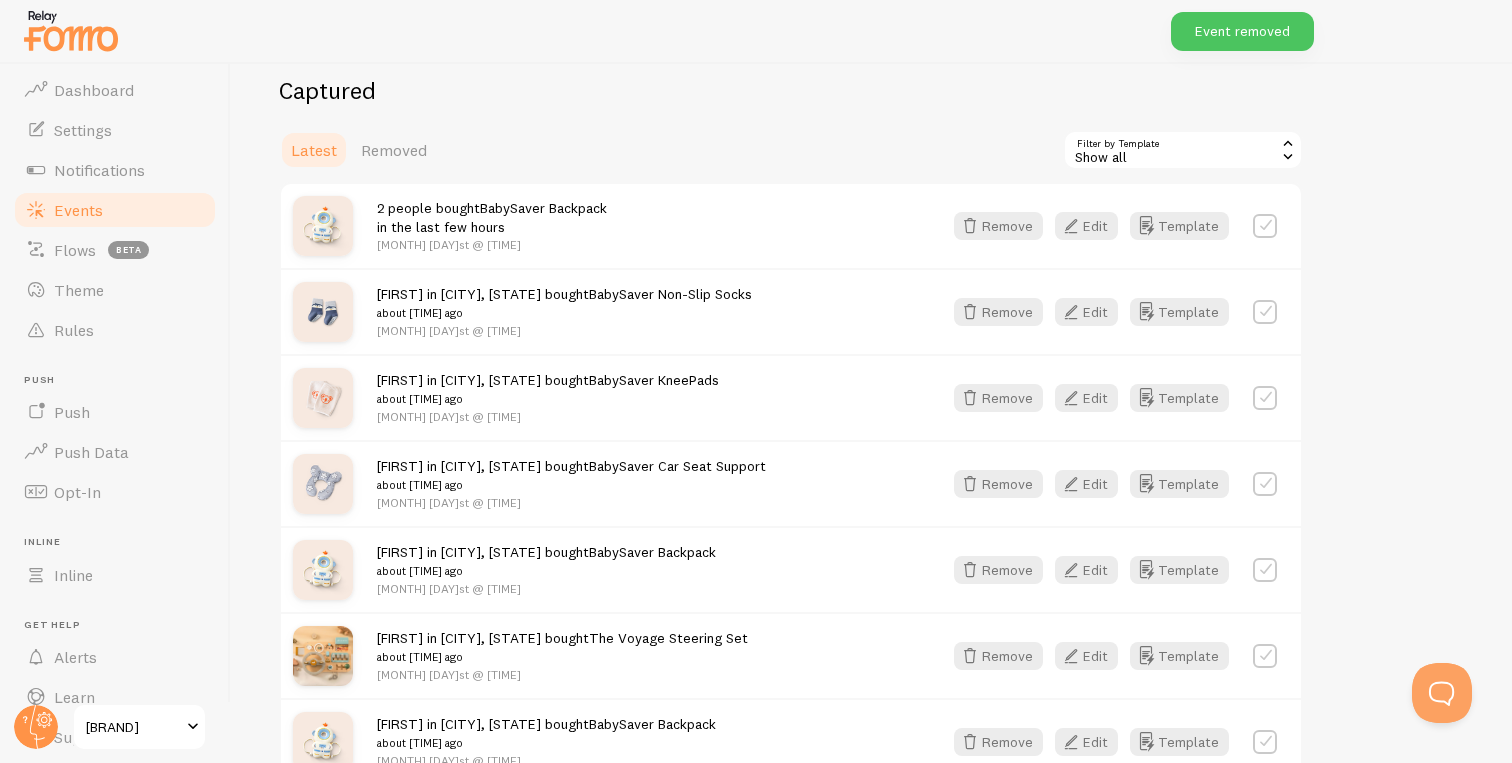 scroll, scrollTop: 418, scrollLeft: 0, axis: vertical 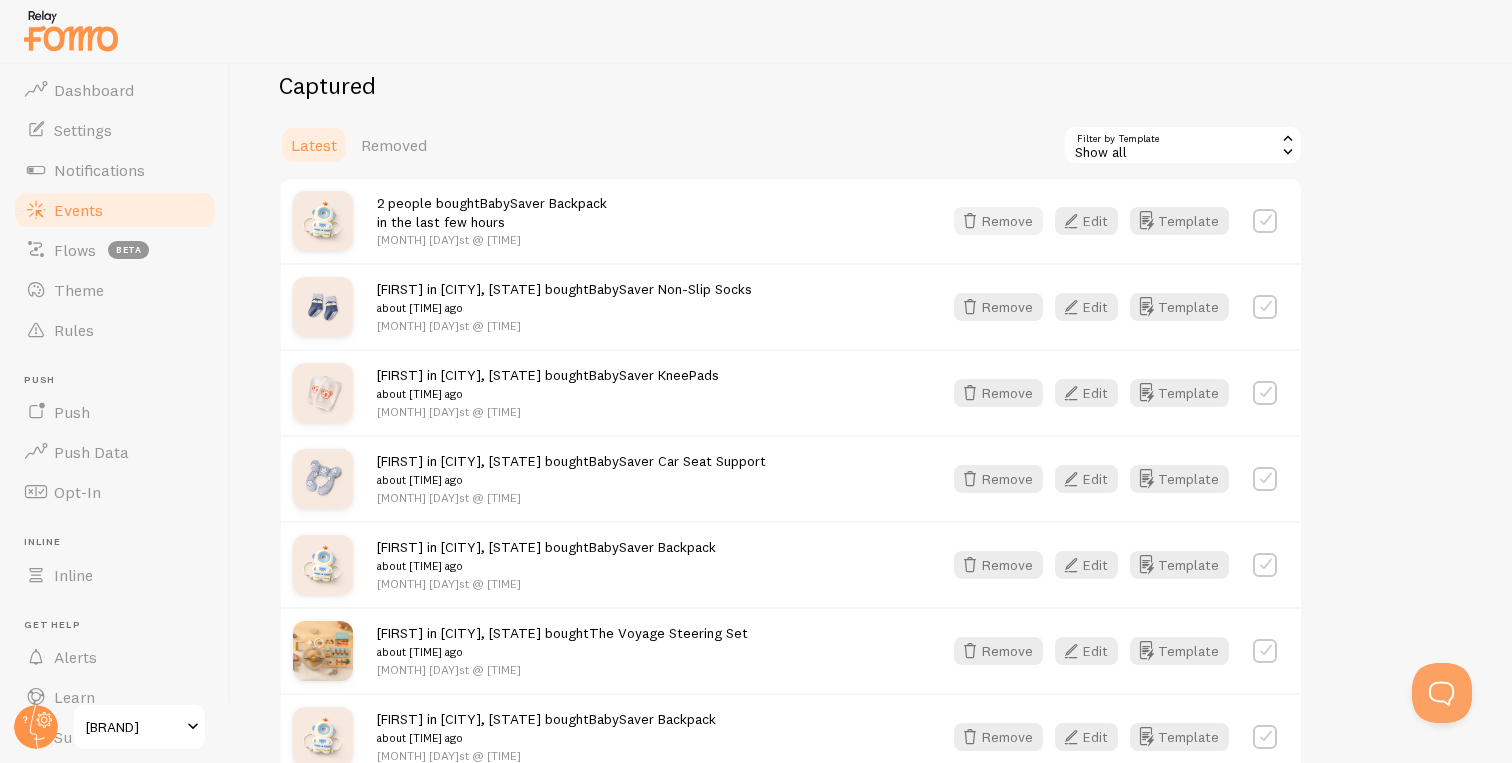 click on "Remove" at bounding box center (998, 221) 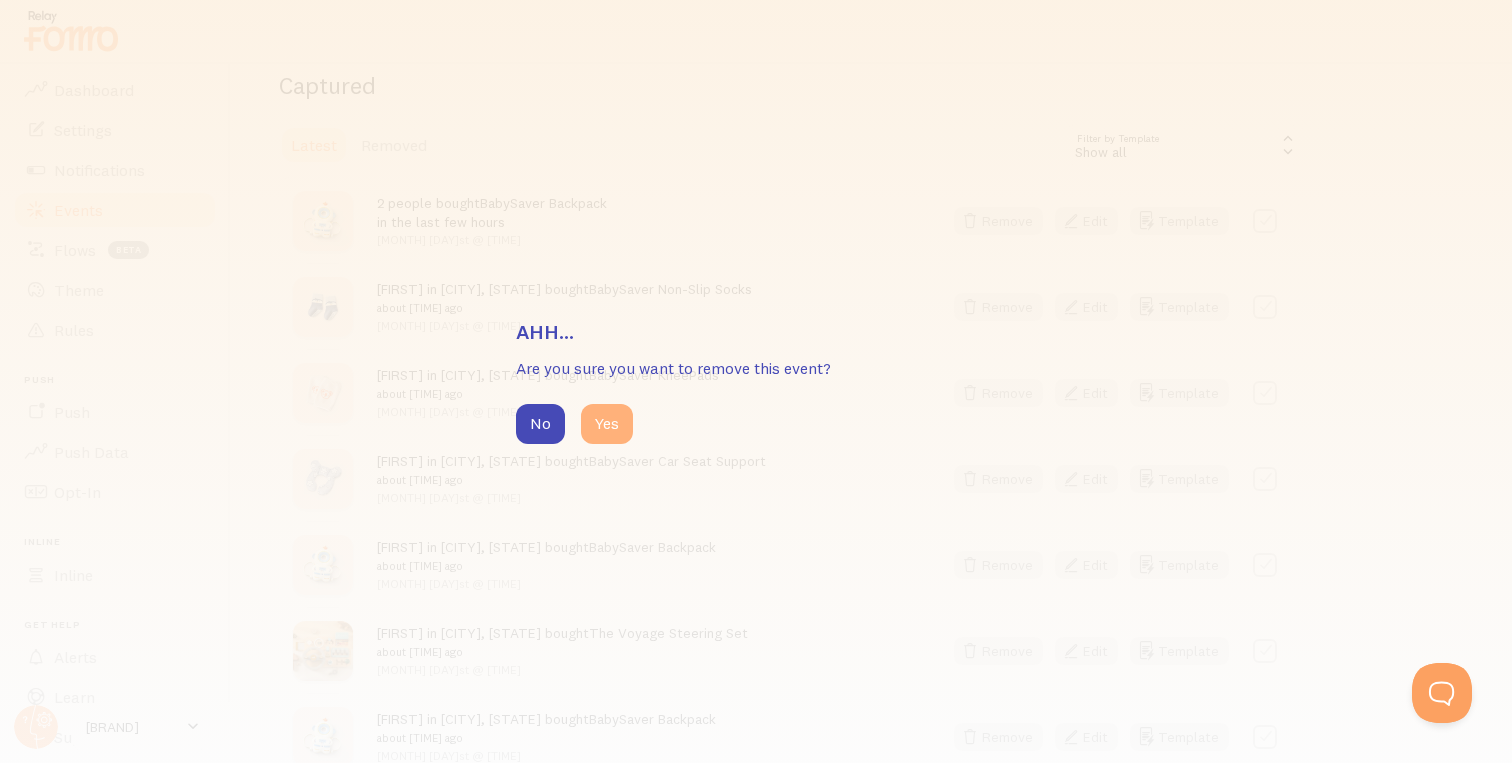 click on "Yes" at bounding box center [607, 424] 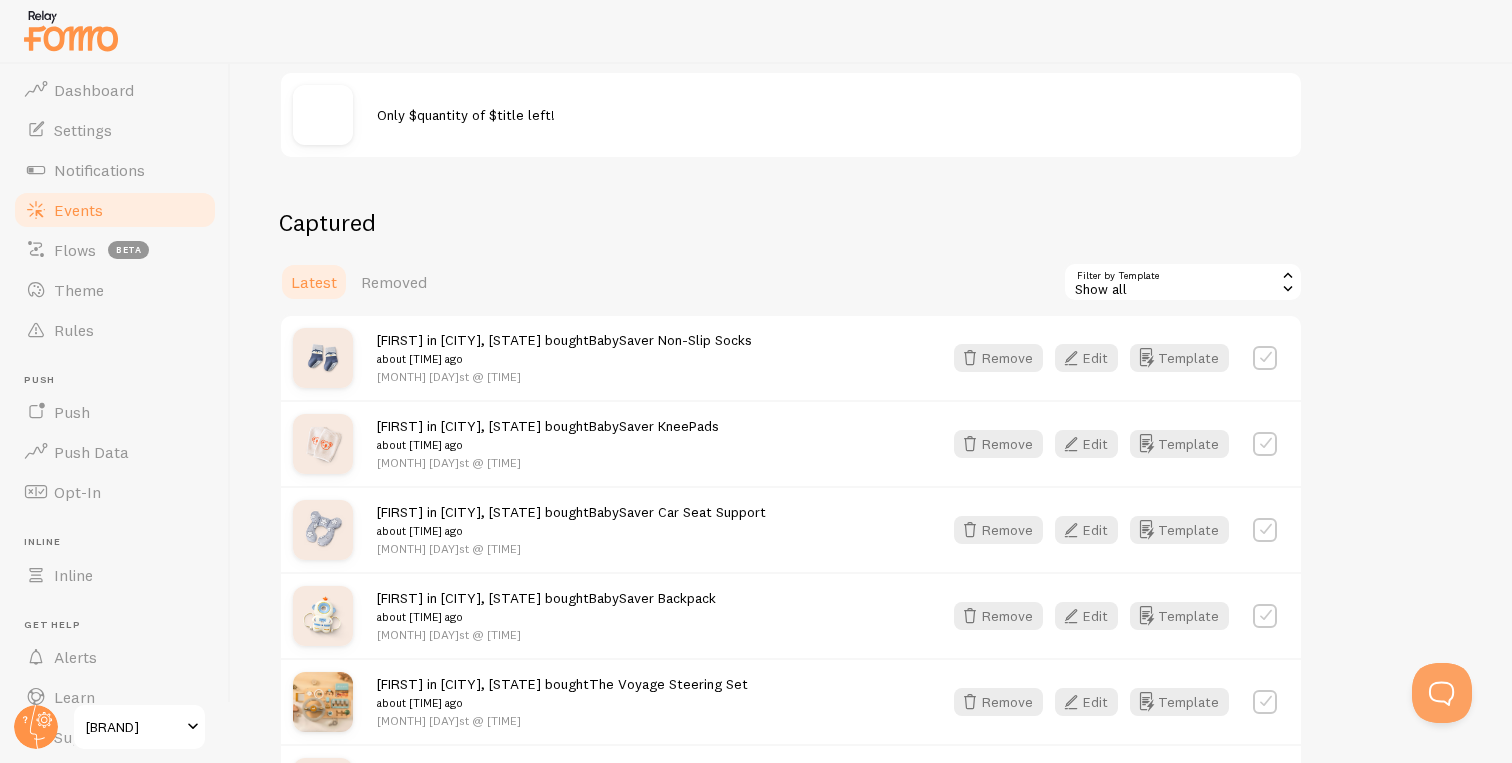 scroll, scrollTop: 0, scrollLeft: 0, axis: both 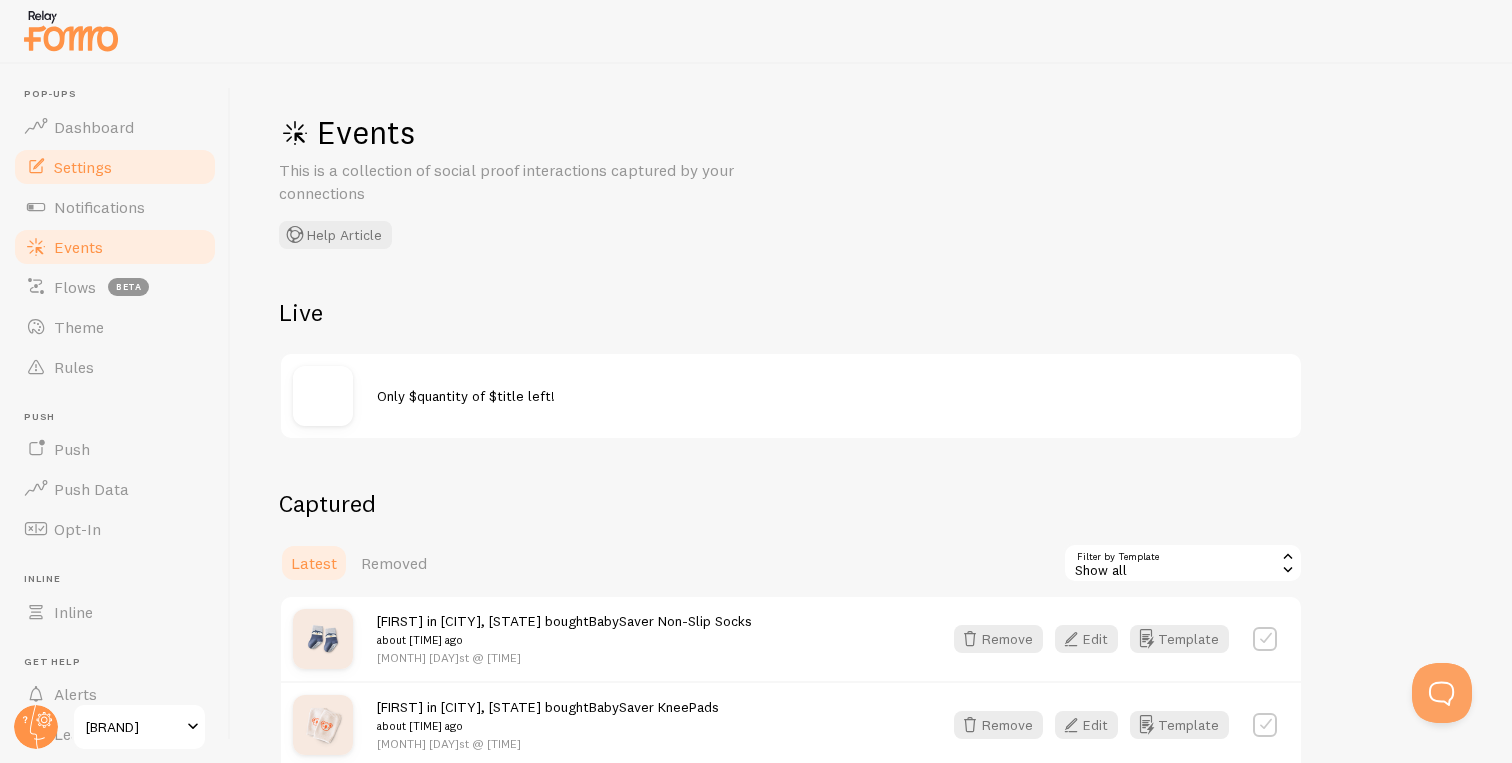 click on "Settings" at bounding box center (115, 167) 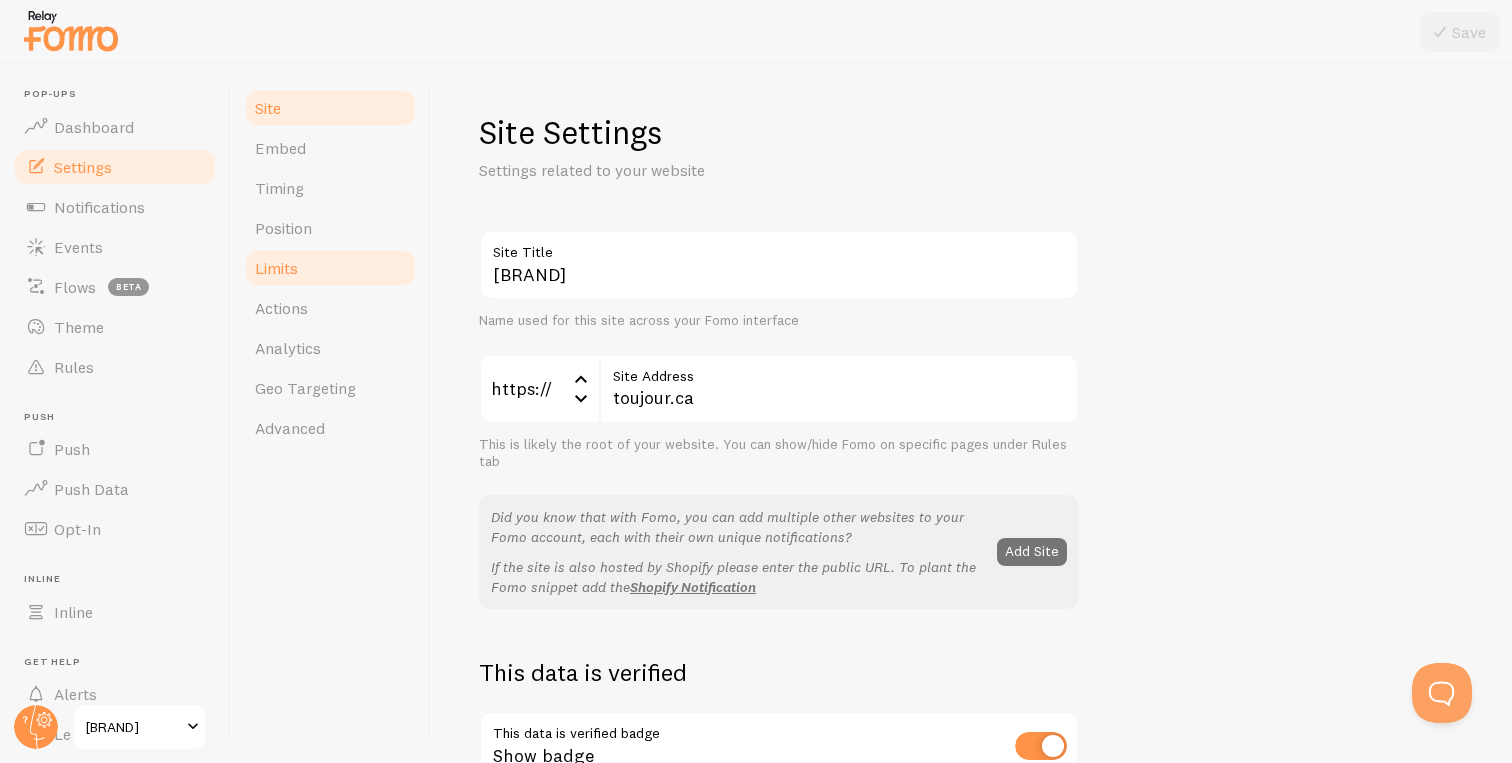 click on "Limits" at bounding box center [330, 268] 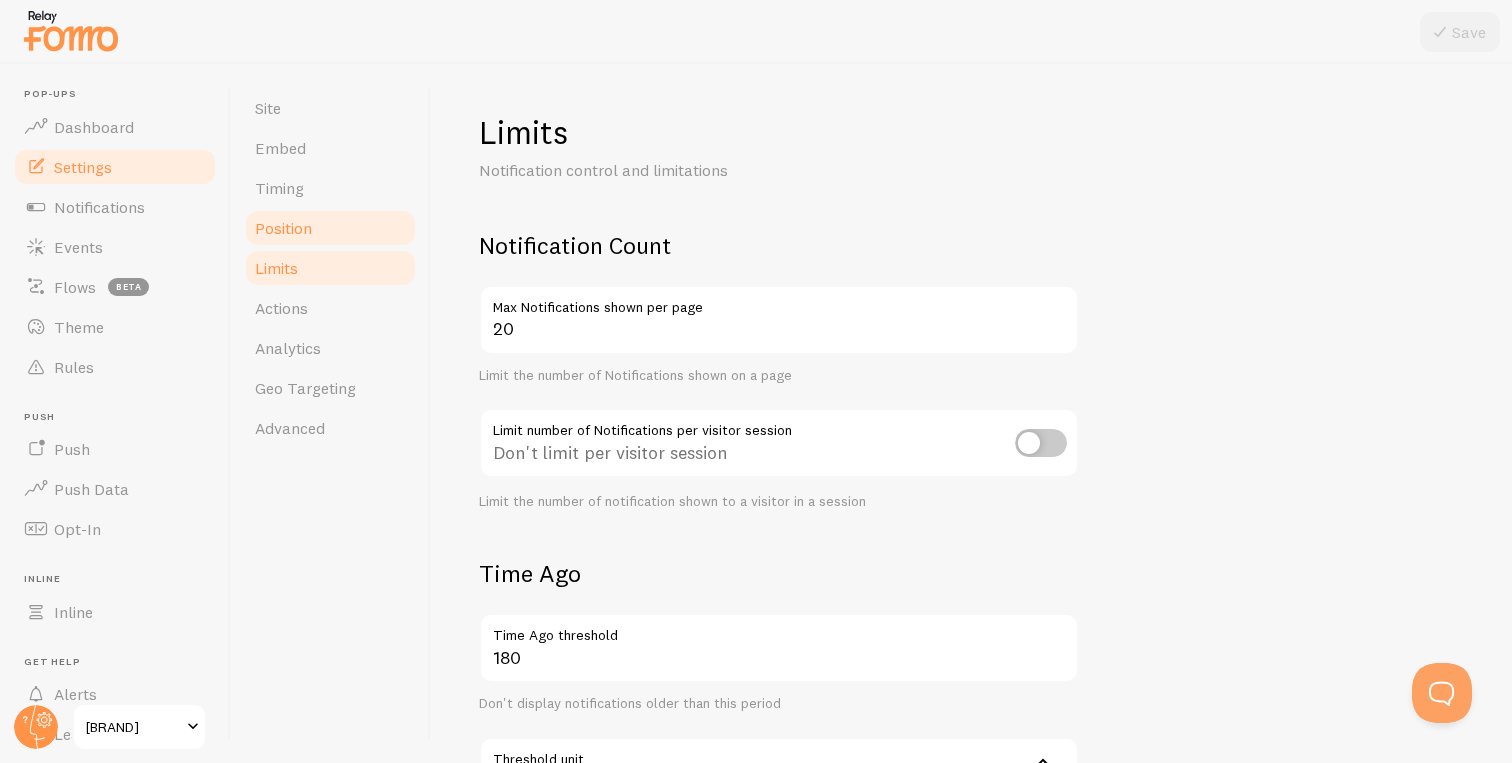 click on "Position" at bounding box center [330, 228] 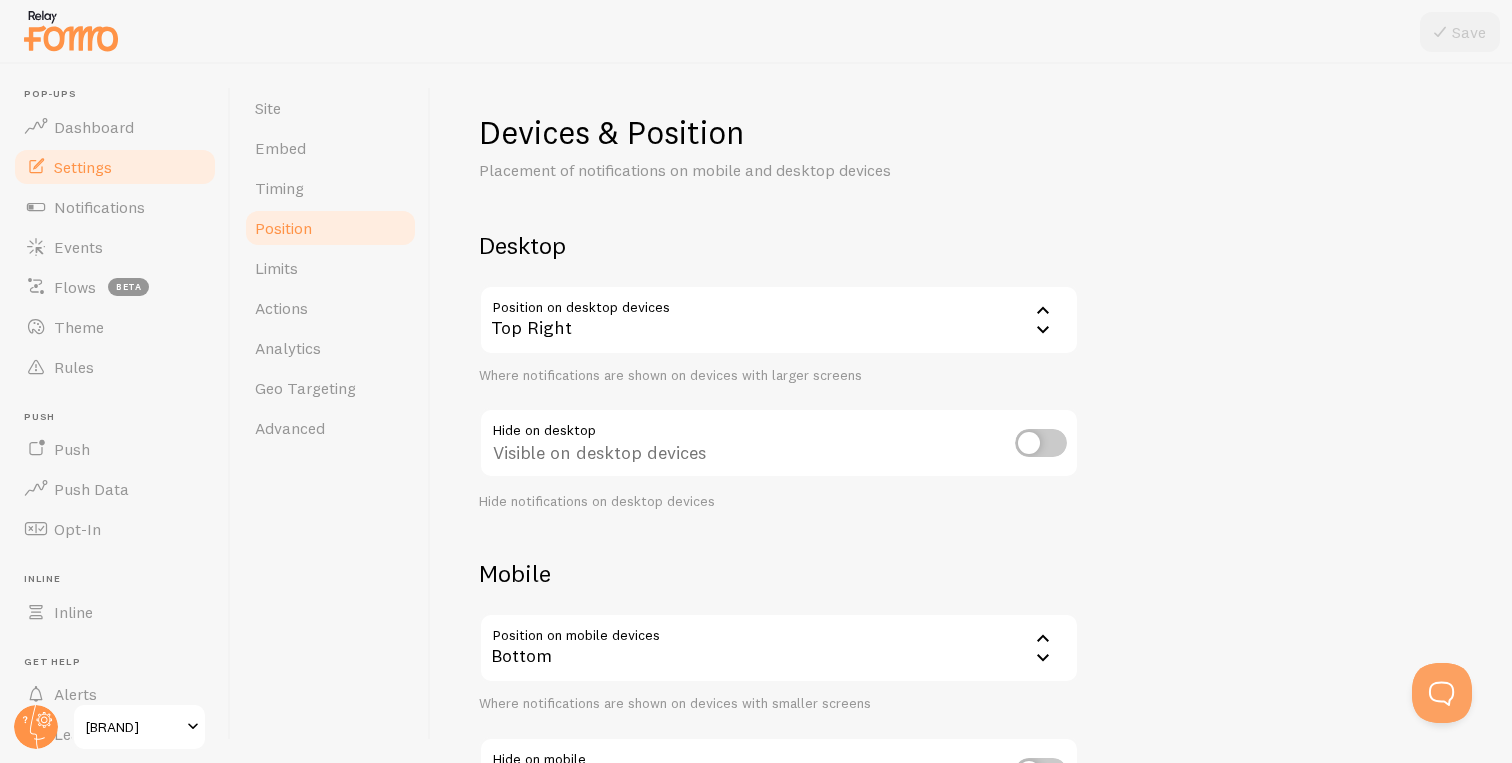 scroll, scrollTop: 83, scrollLeft: 0, axis: vertical 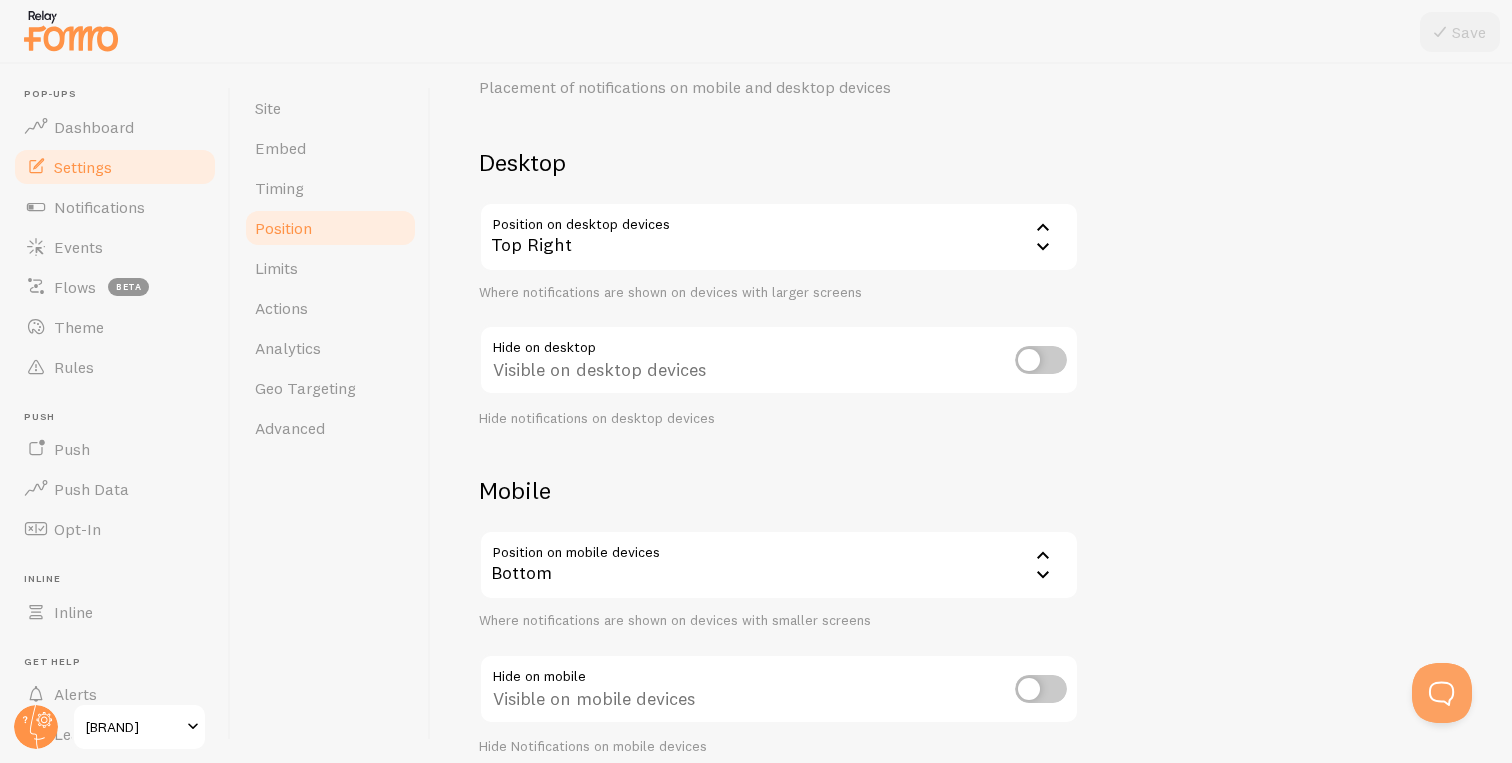 click on "Top Right" at bounding box center [779, 237] 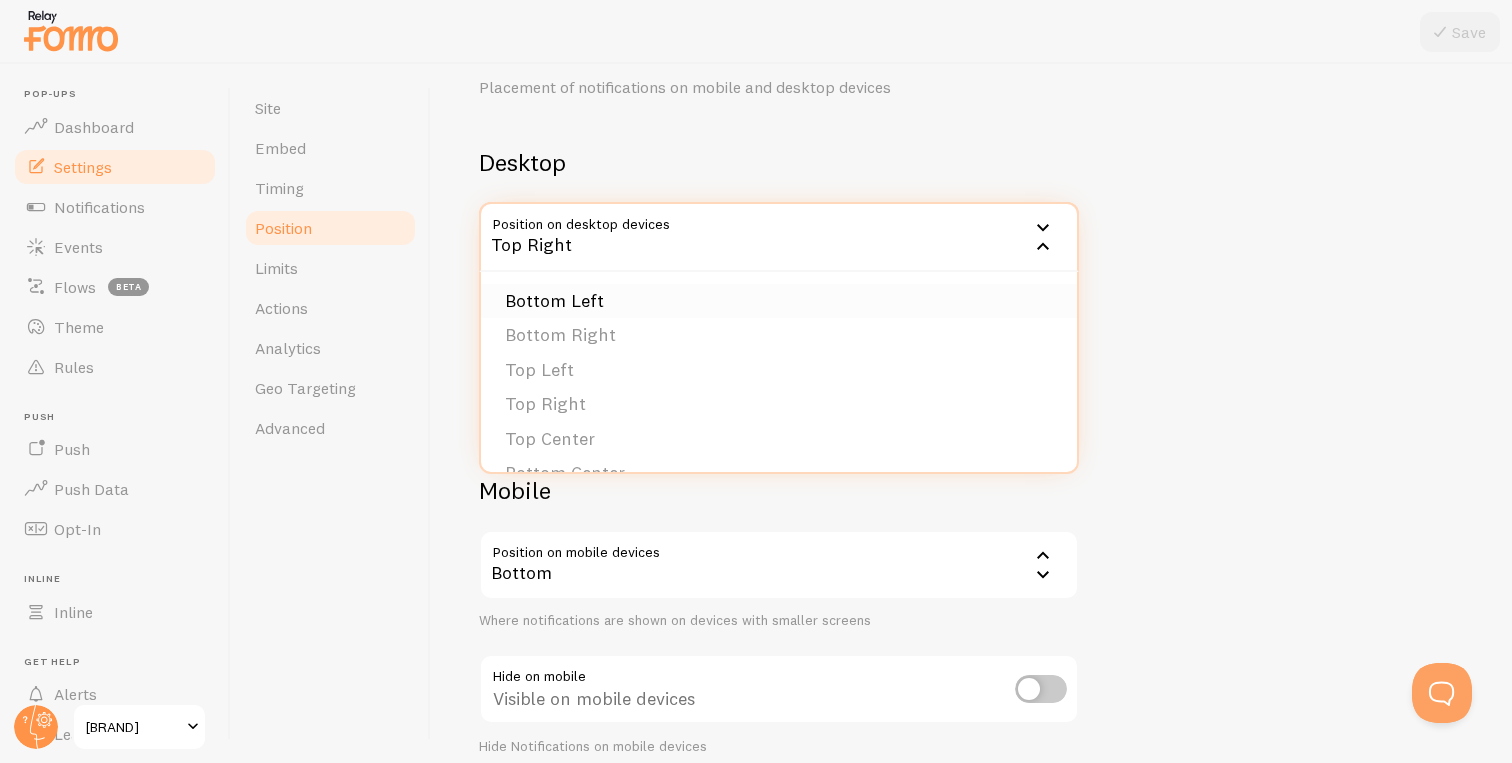 click on "Bottom Left" at bounding box center [779, 301] 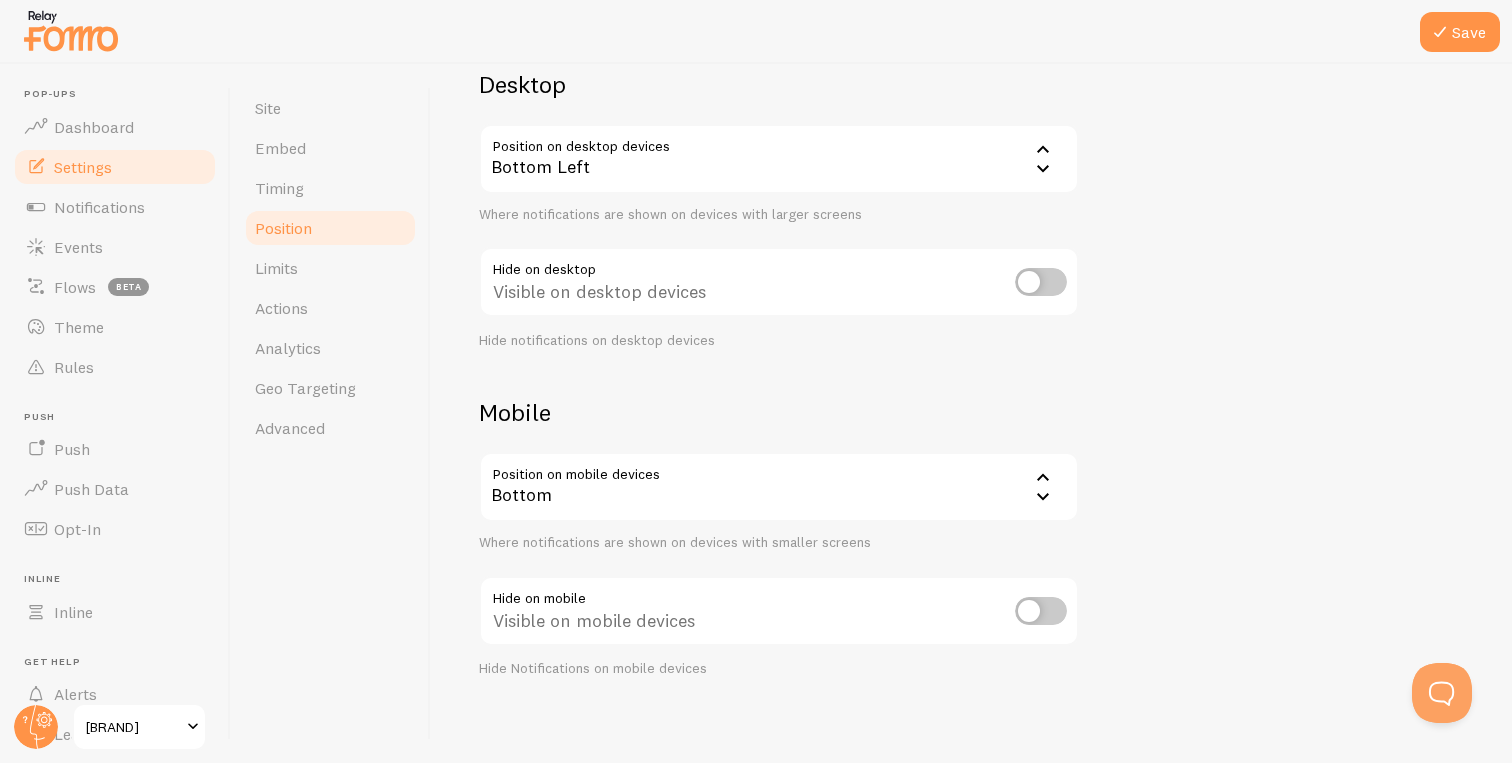 scroll, scrollTop: 171, scrollLeft: 0, axis: vertical 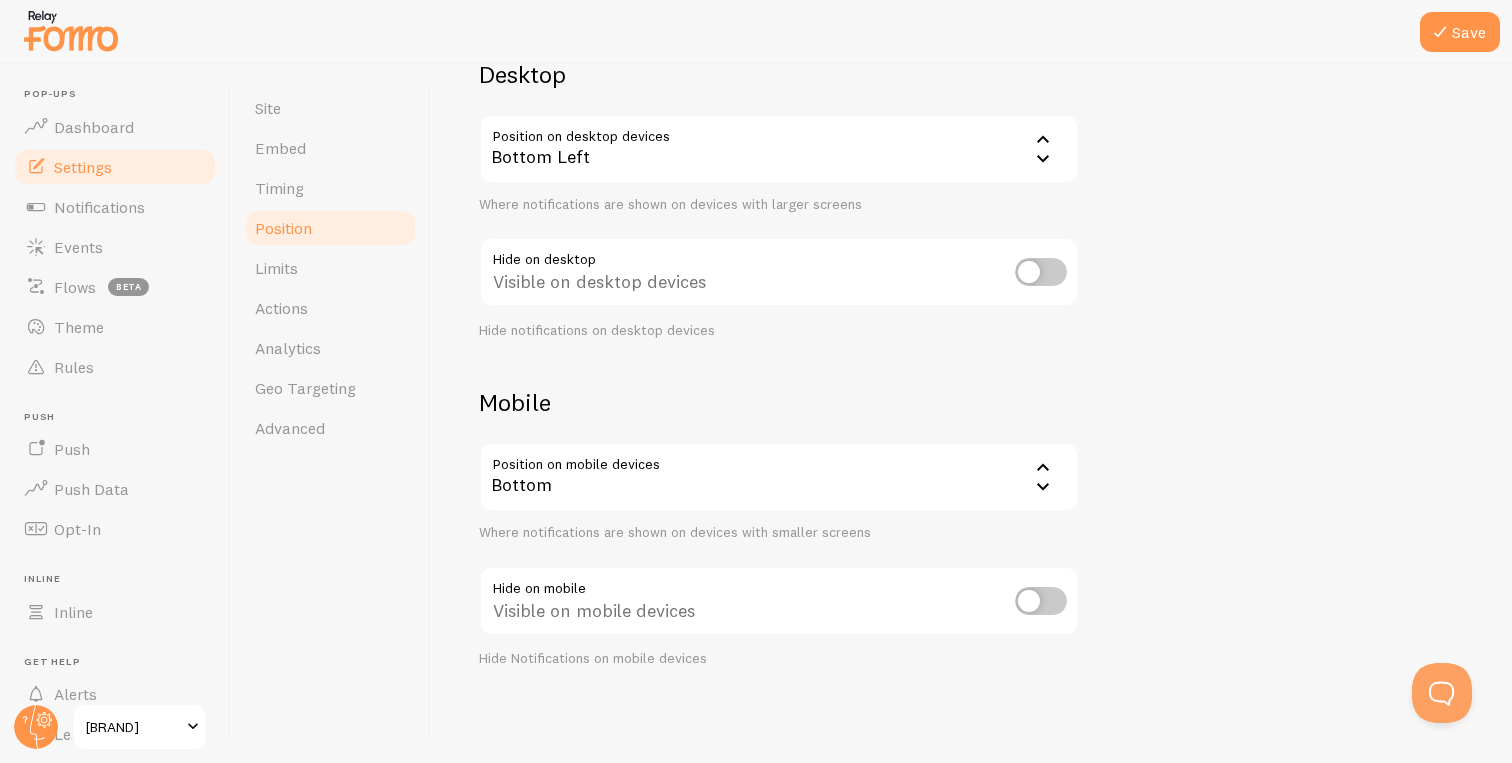click on "Bottom" at bounding box center (779, 477) 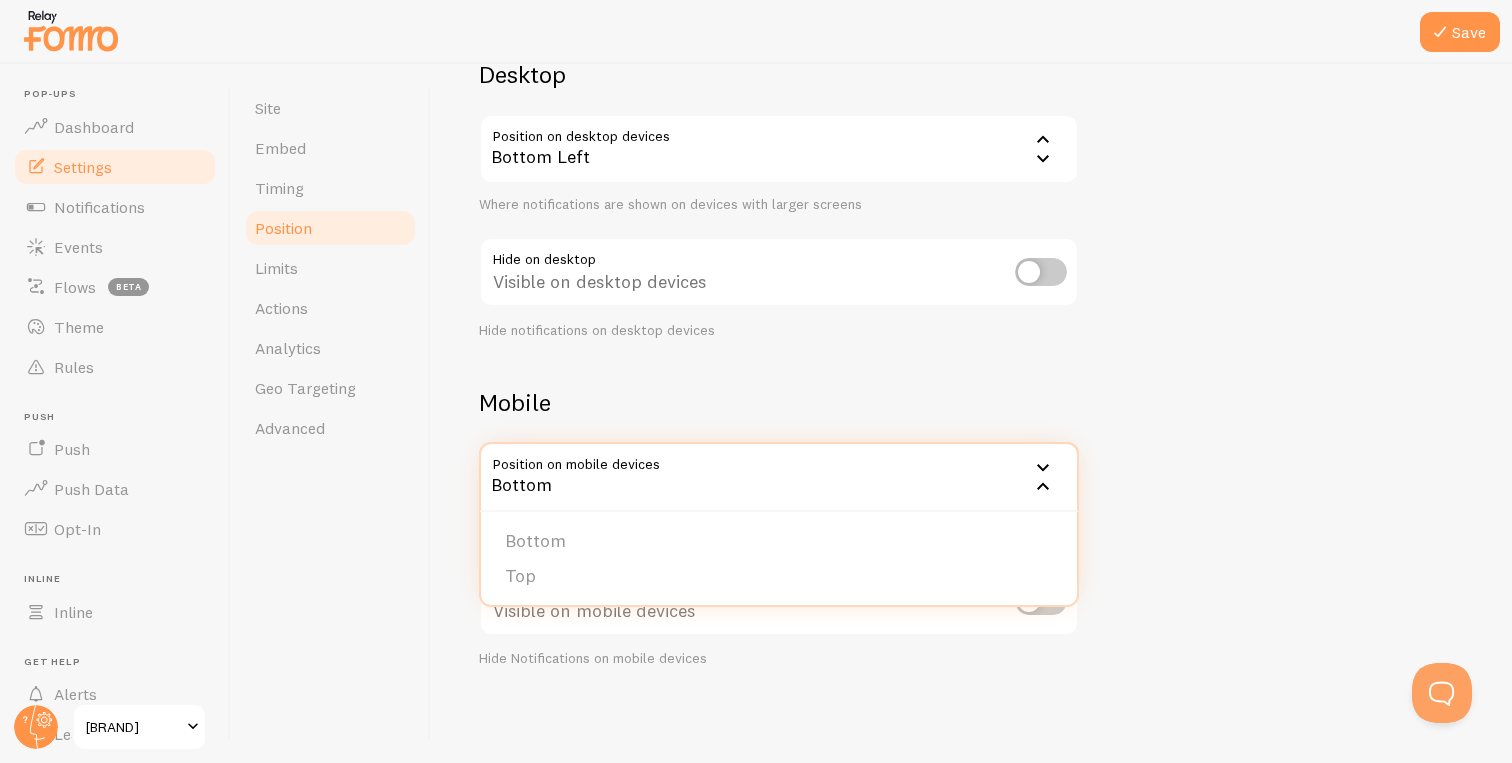 click on "Mobile" at bounding box center [779, 402] 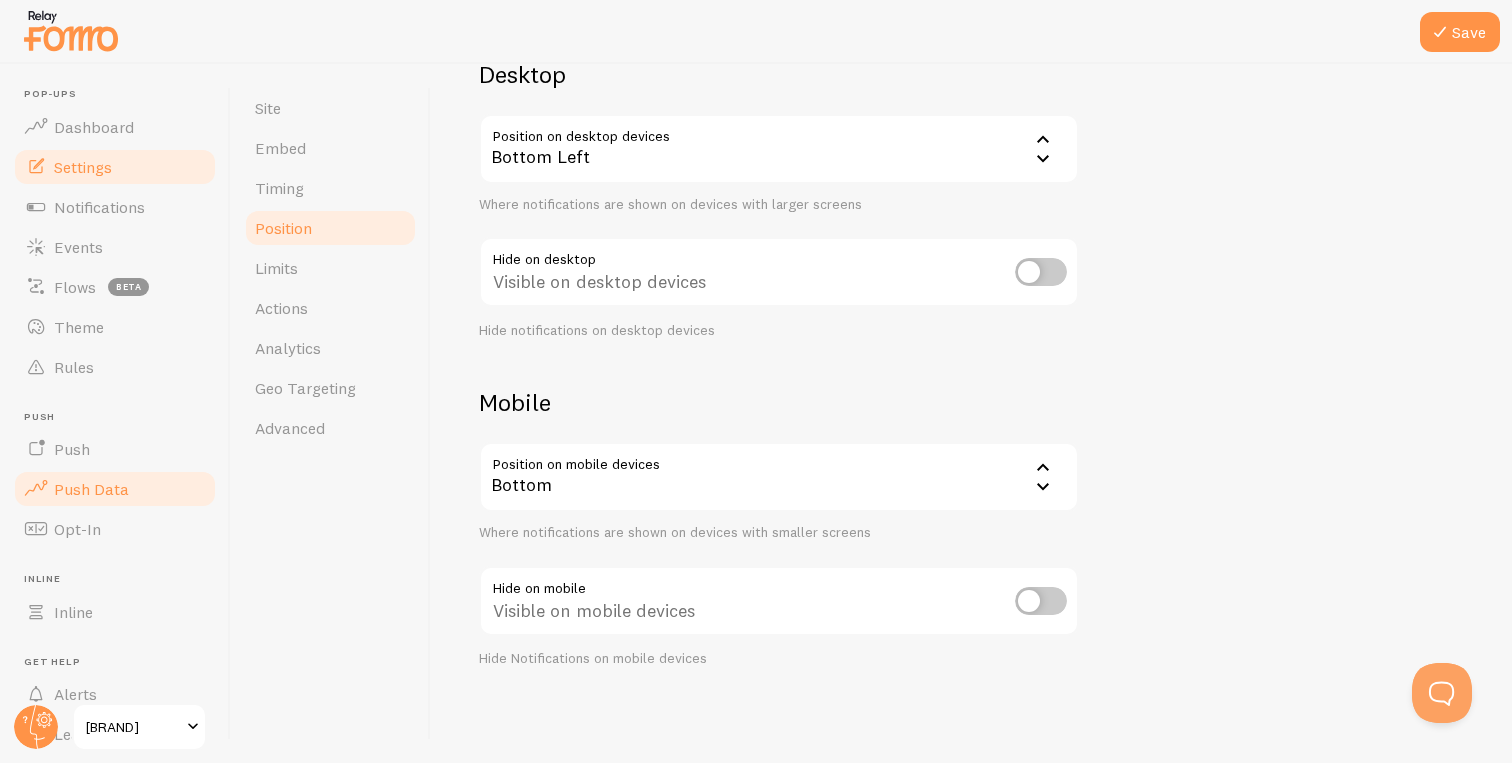 scroll, scrollTop: 103, scrollLeft: 0, axis: vertical 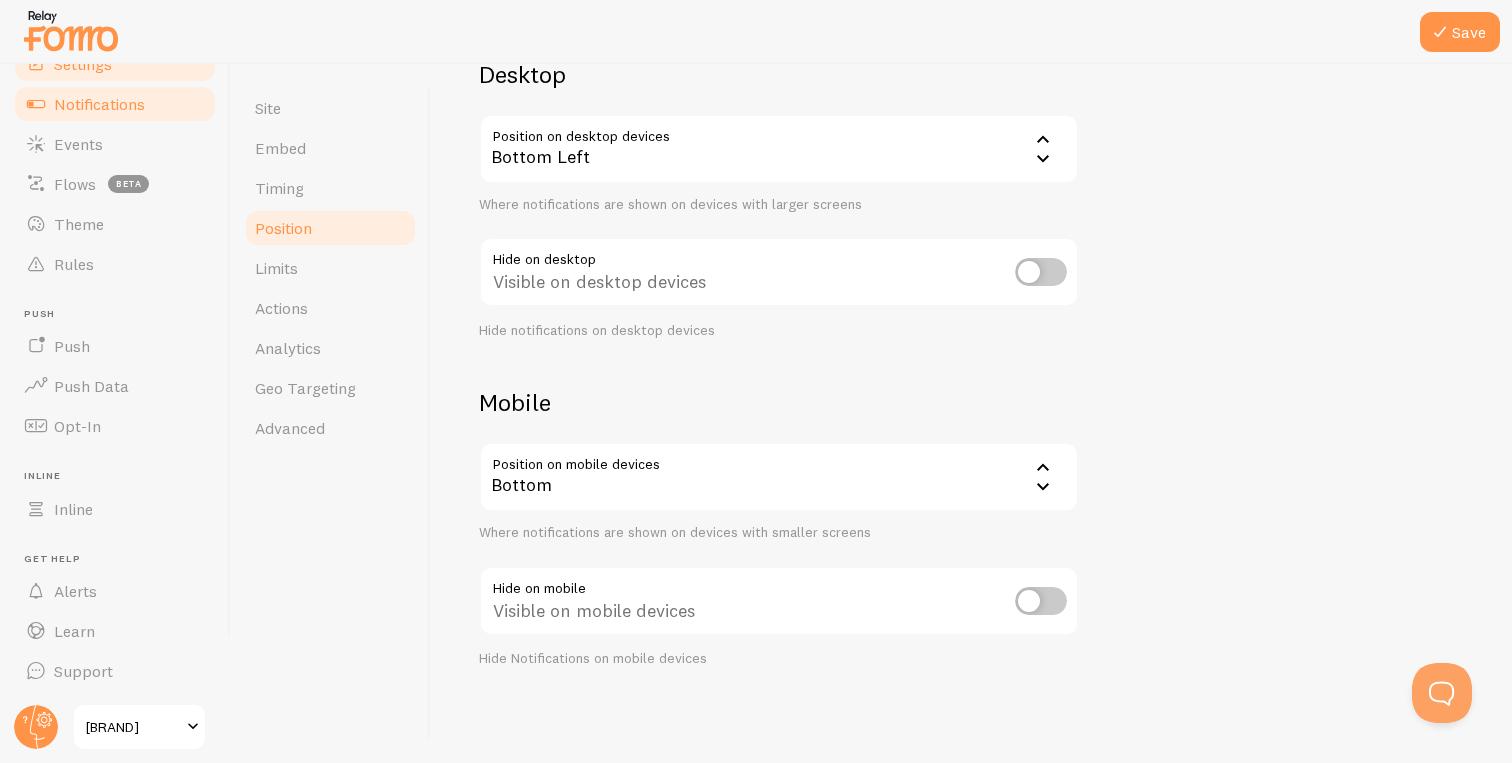 click on "Notifications" at bounding box center (115, 104) 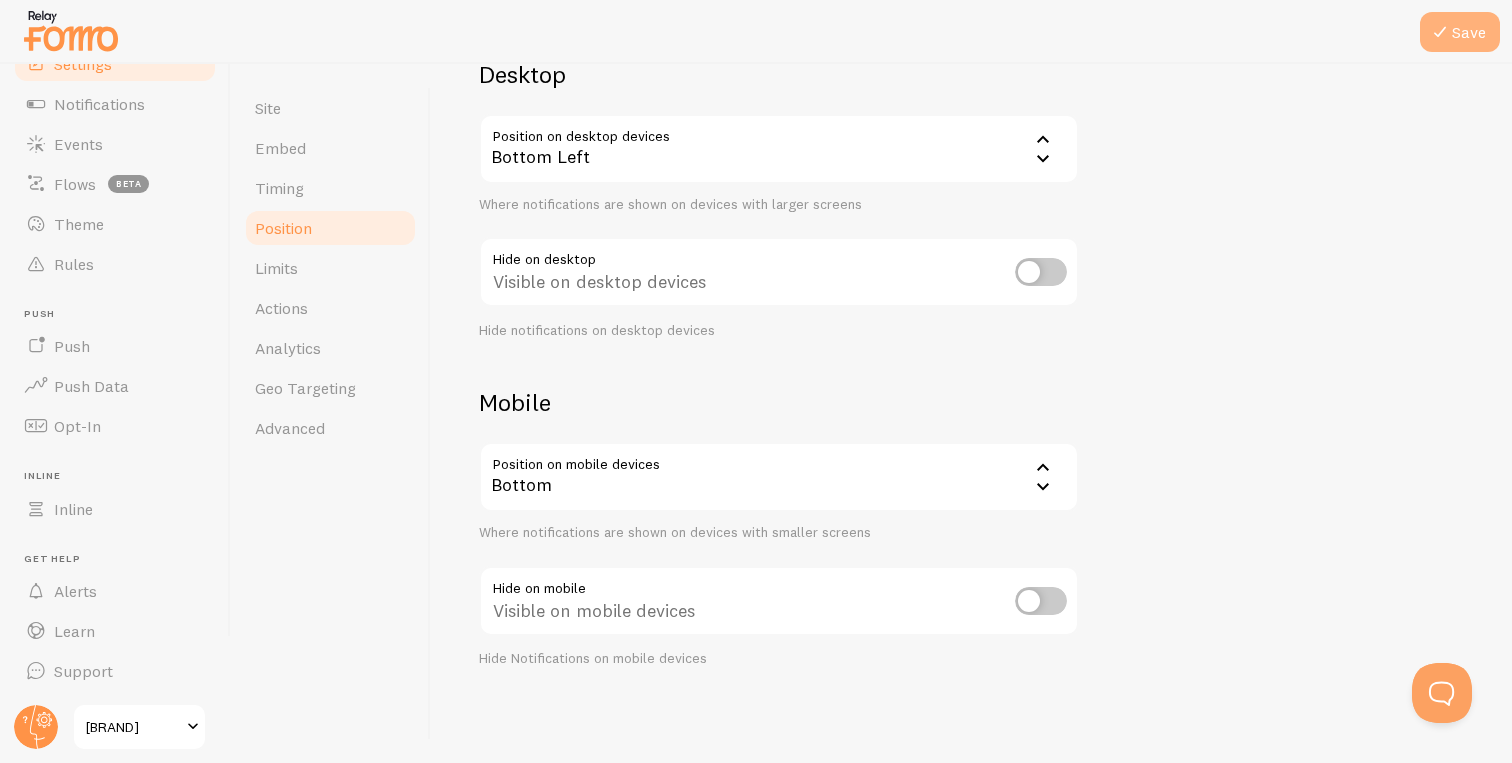 click at bounding box center [1440, 32] 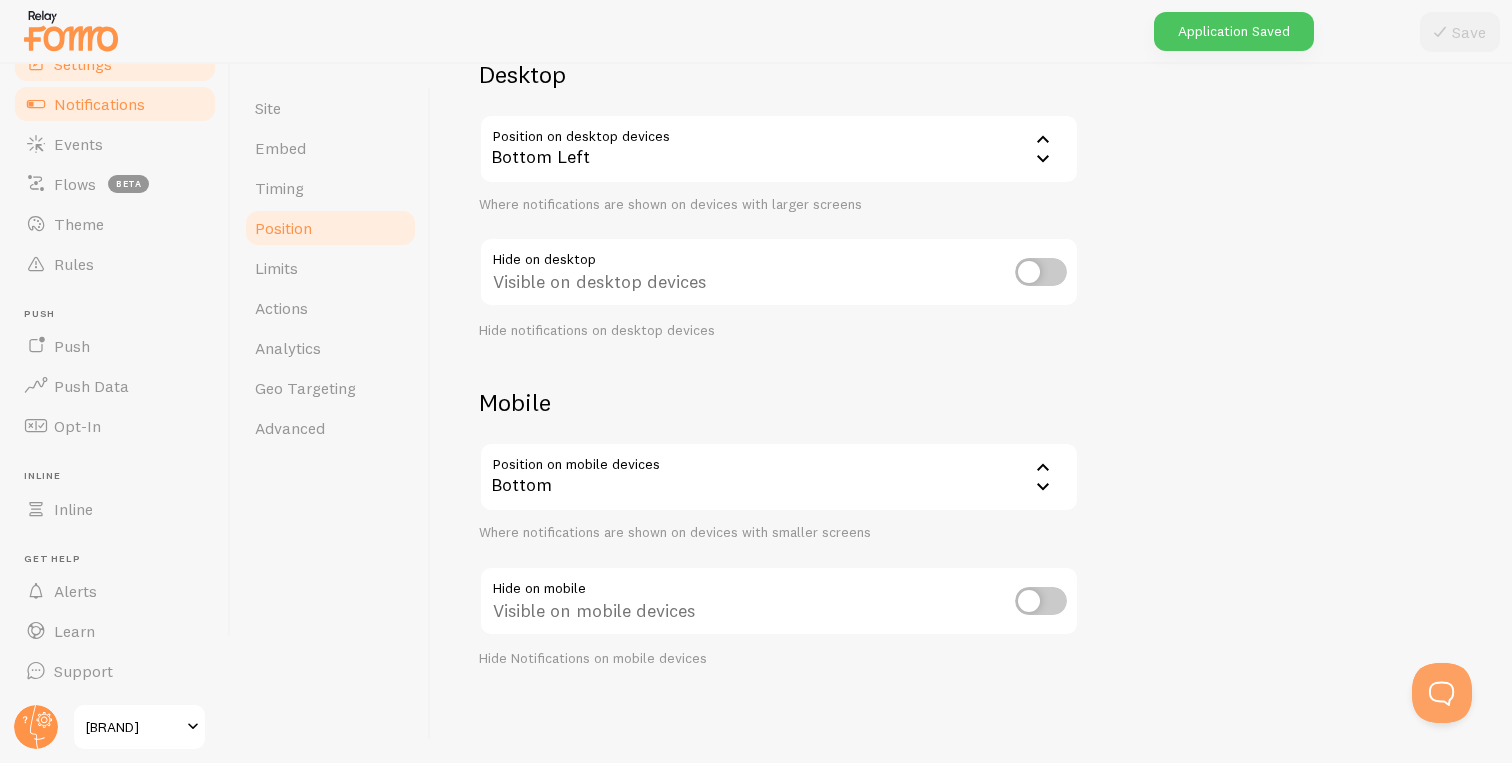 click on "Notifications" at bounding box center [115, 104] 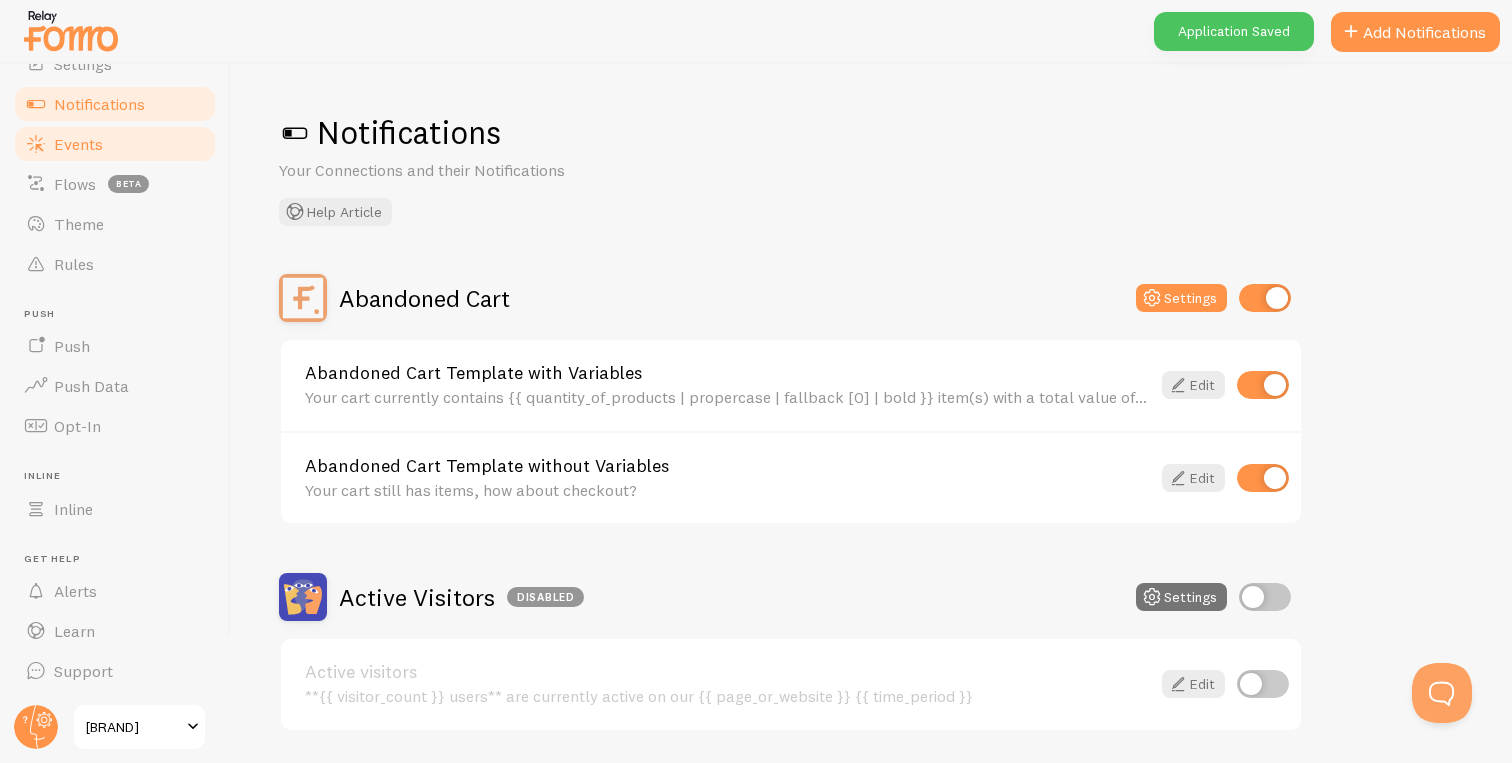 click on "Events" at bounding box center (115, 144) 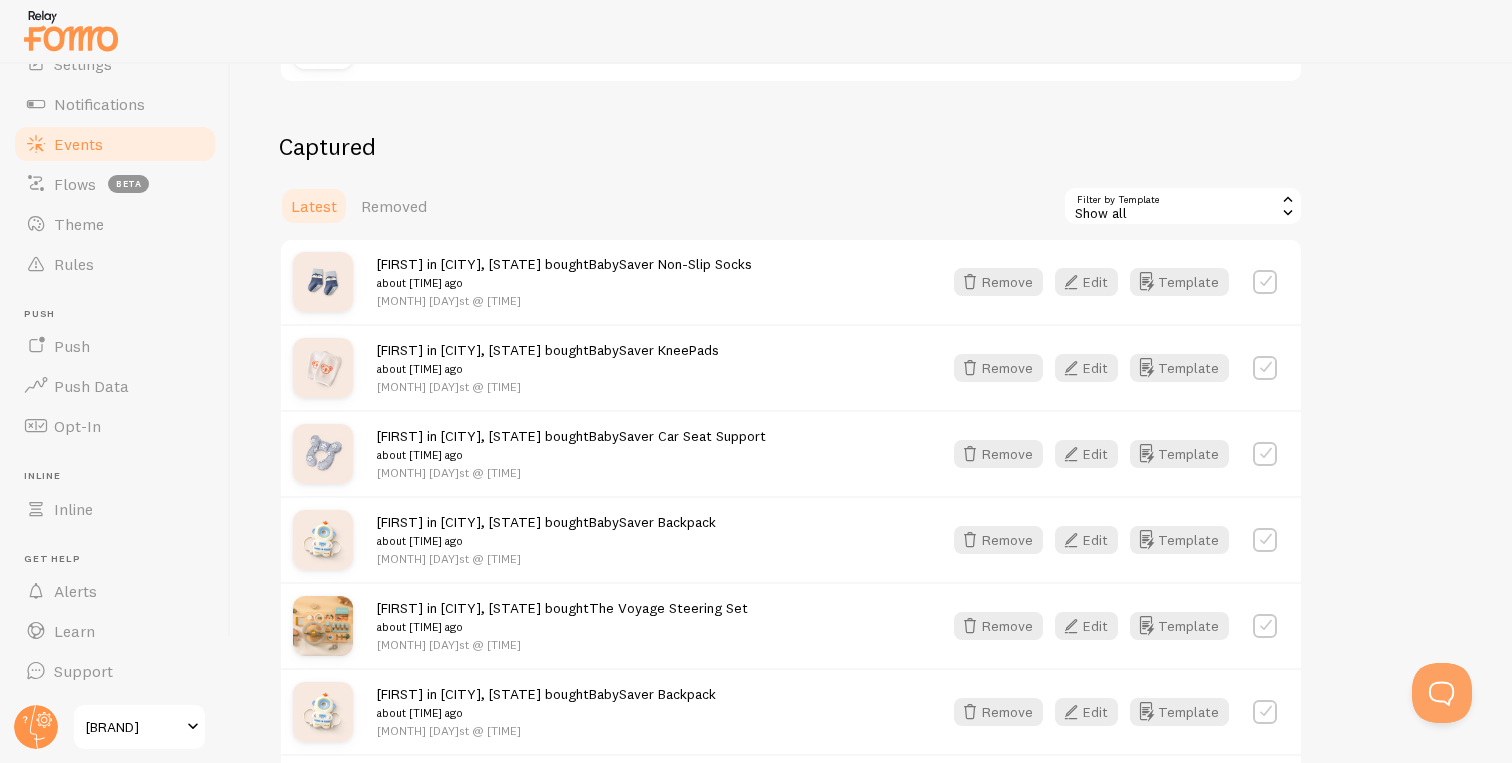 scroll, scrollTop: 367, scrollLeft: 0, axis: vertical 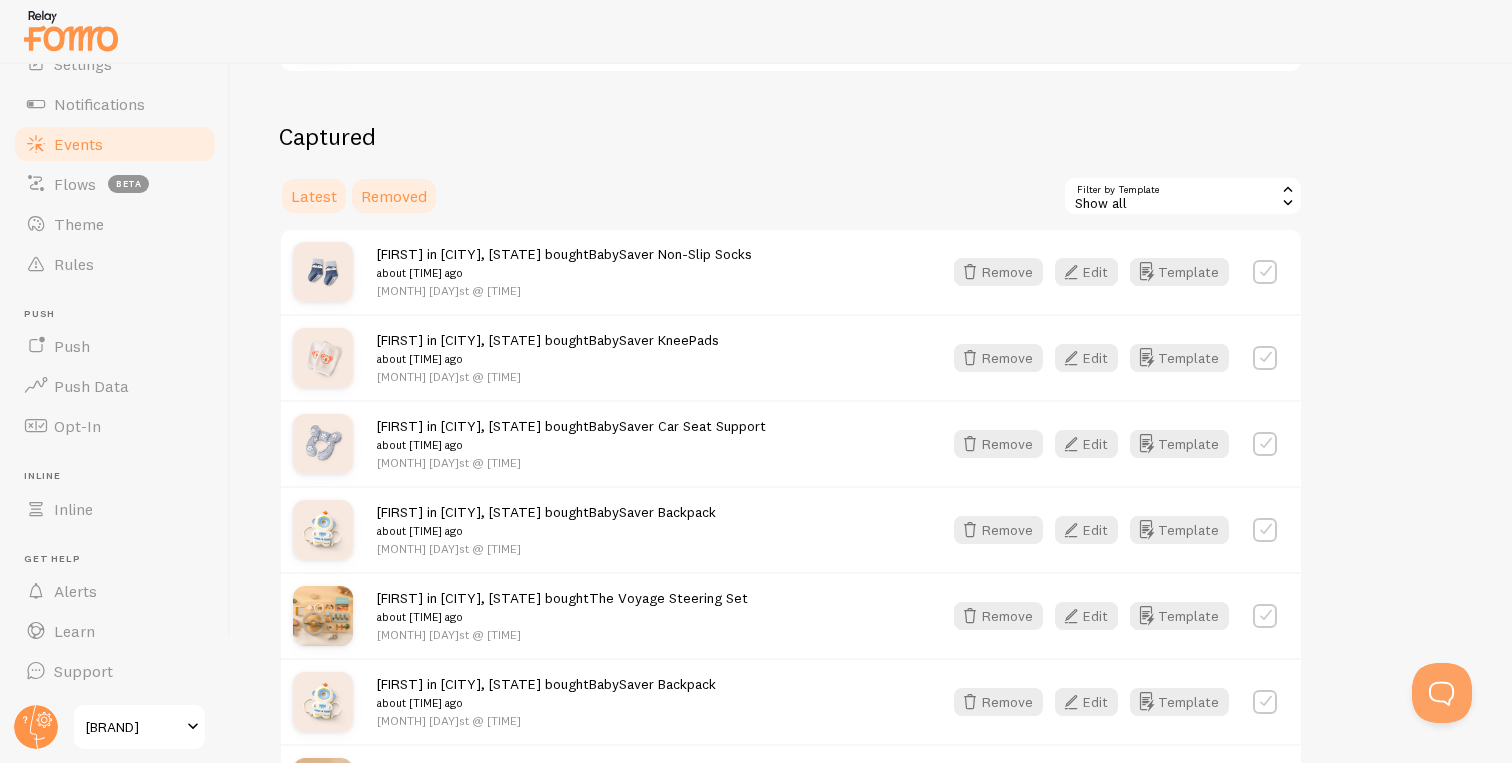click on "Removed" at bounding box center [394, 196] 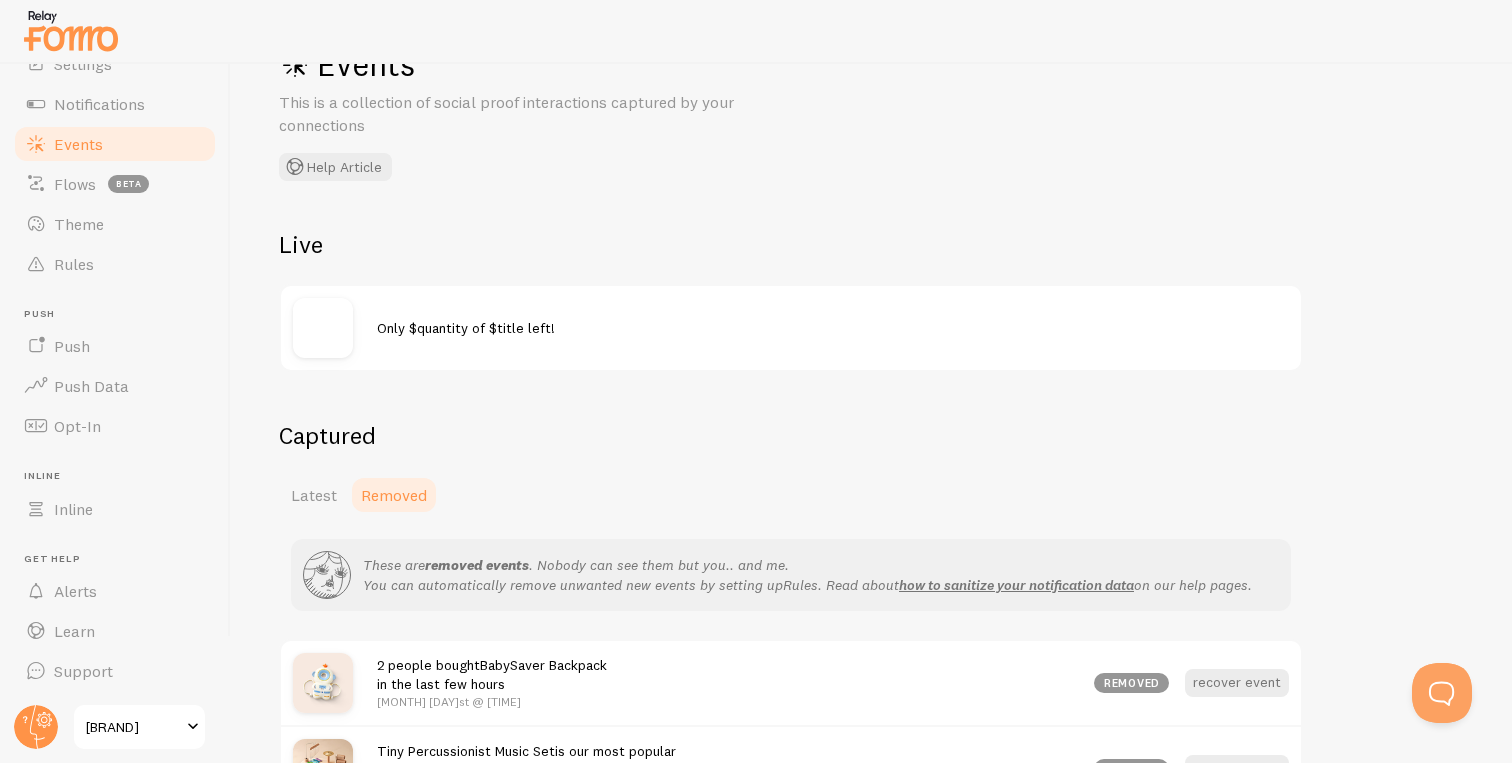 scroll, scrollTop: 0, scrollLeft: 0, axis: both 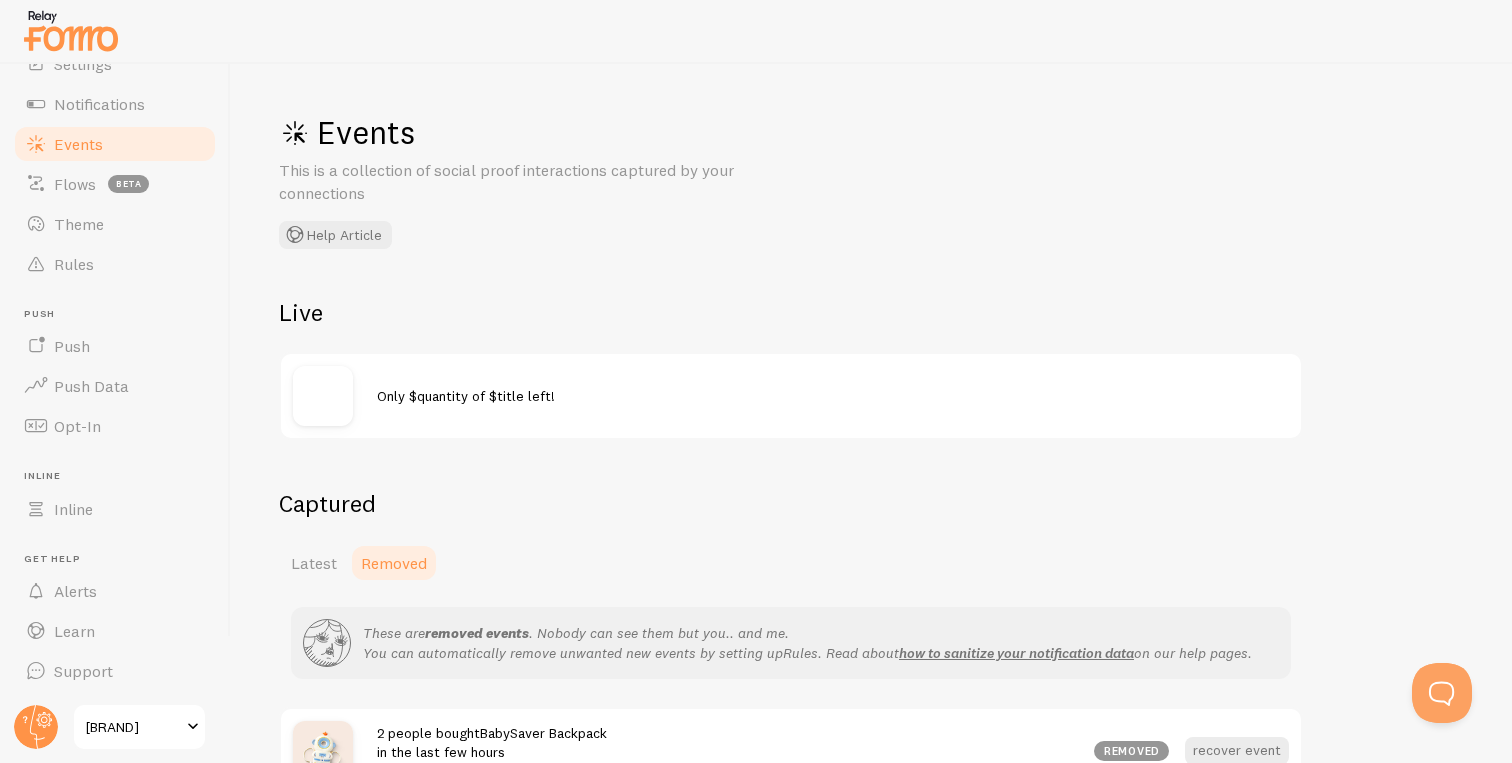 click at bounding box center (323, 396) 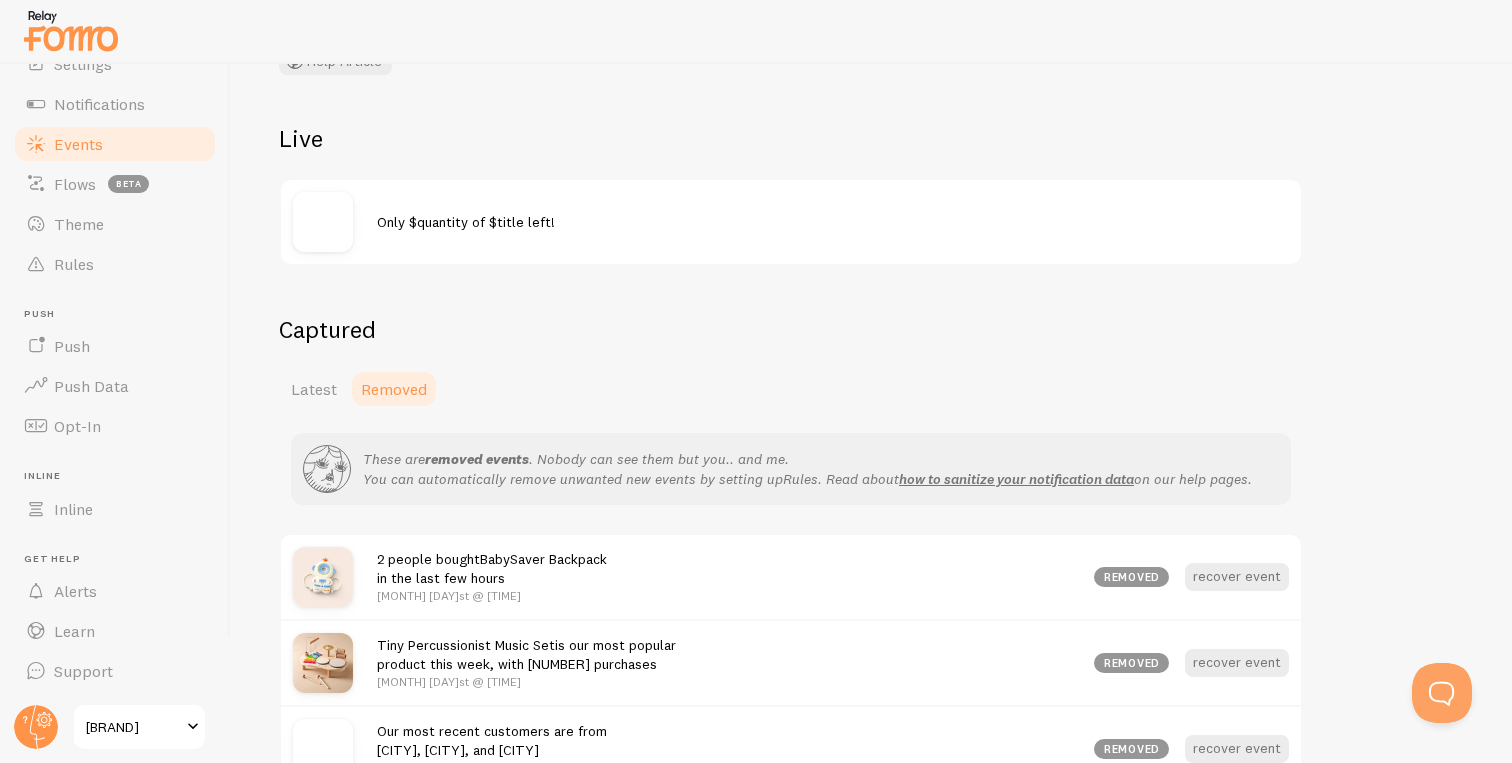 scroll, scrollTop: 213, scrollLeft: 0, axis: vertical 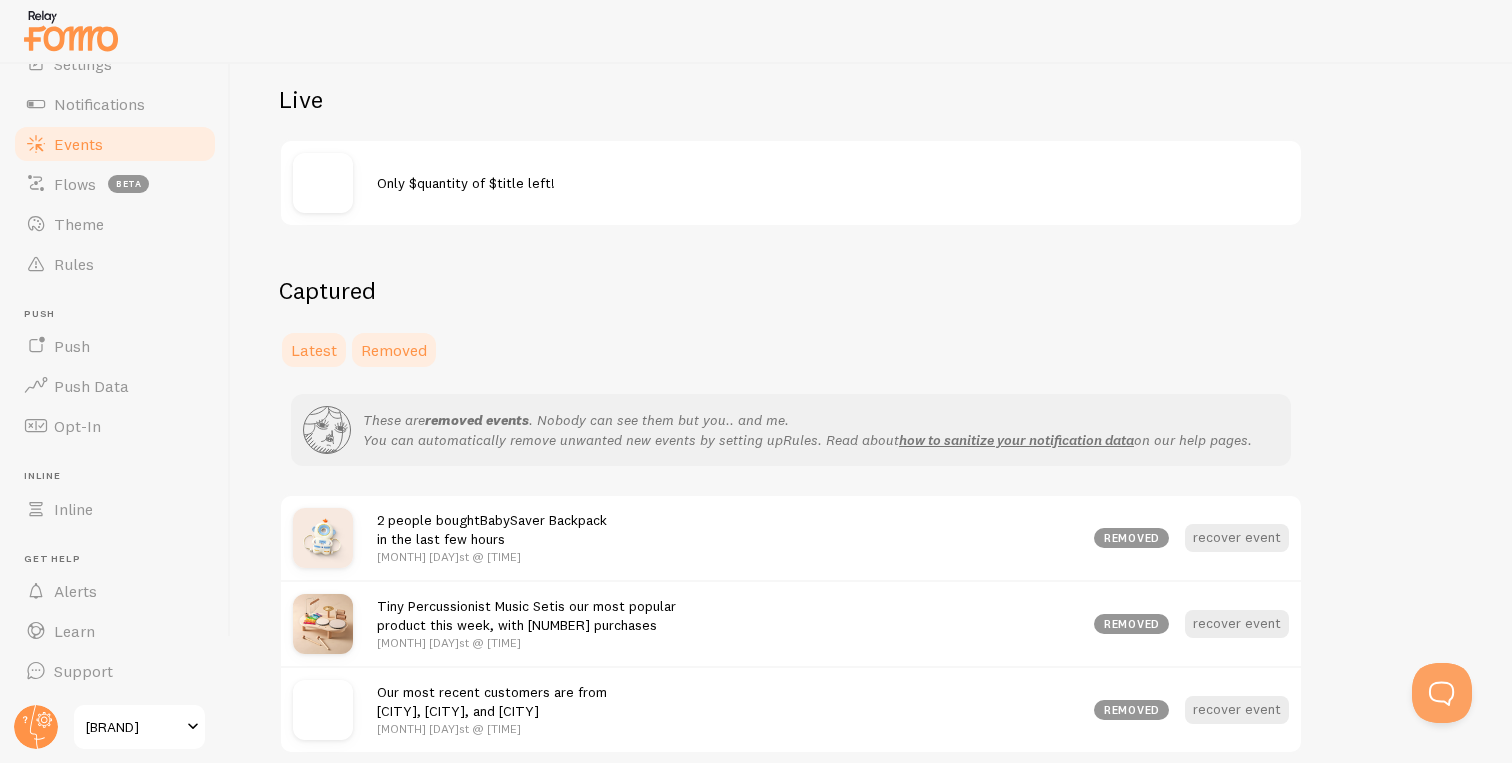 click on "Latest" at bounding box center (314, 350) 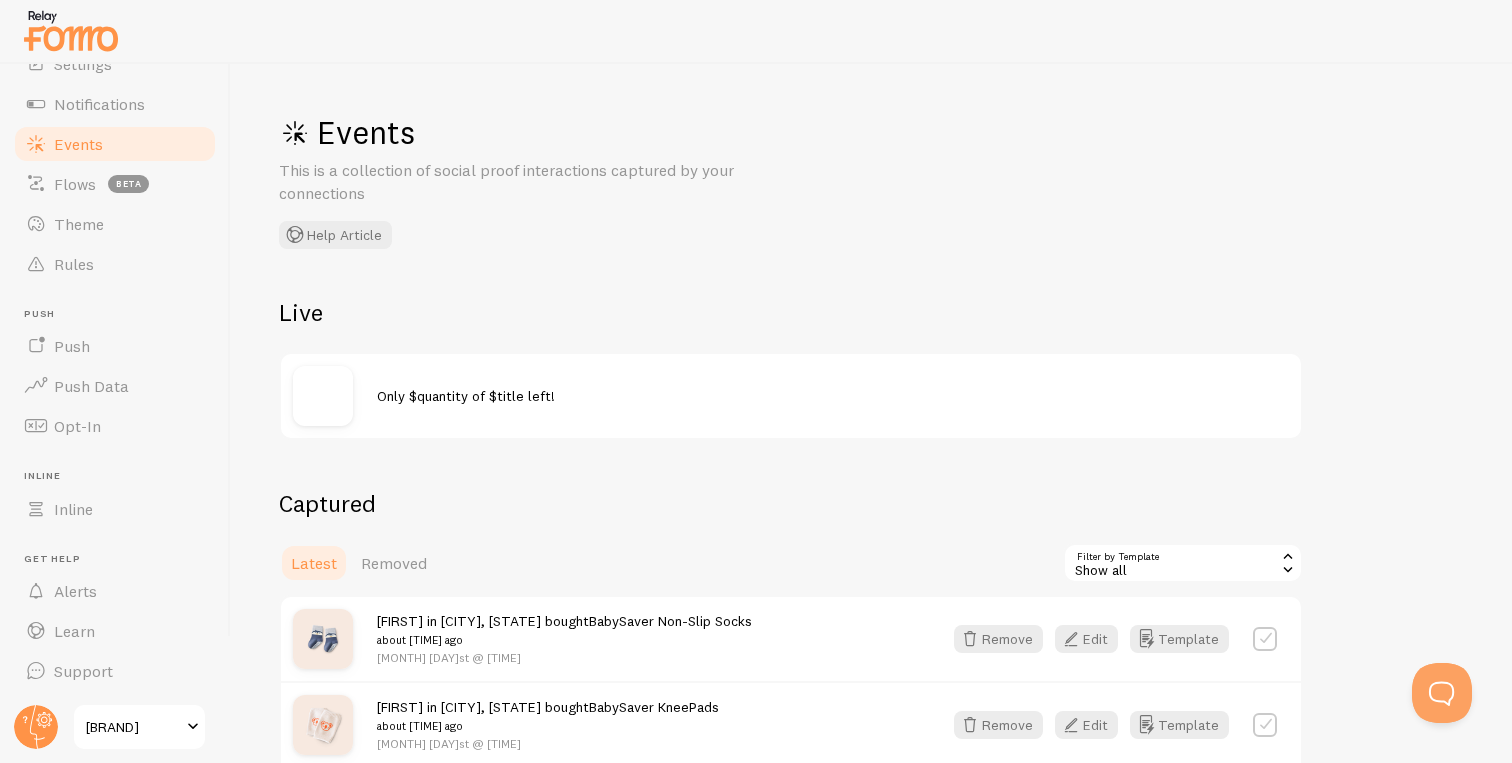 click on "Only $quantity of $title left!" at bounding box center (466, 396) 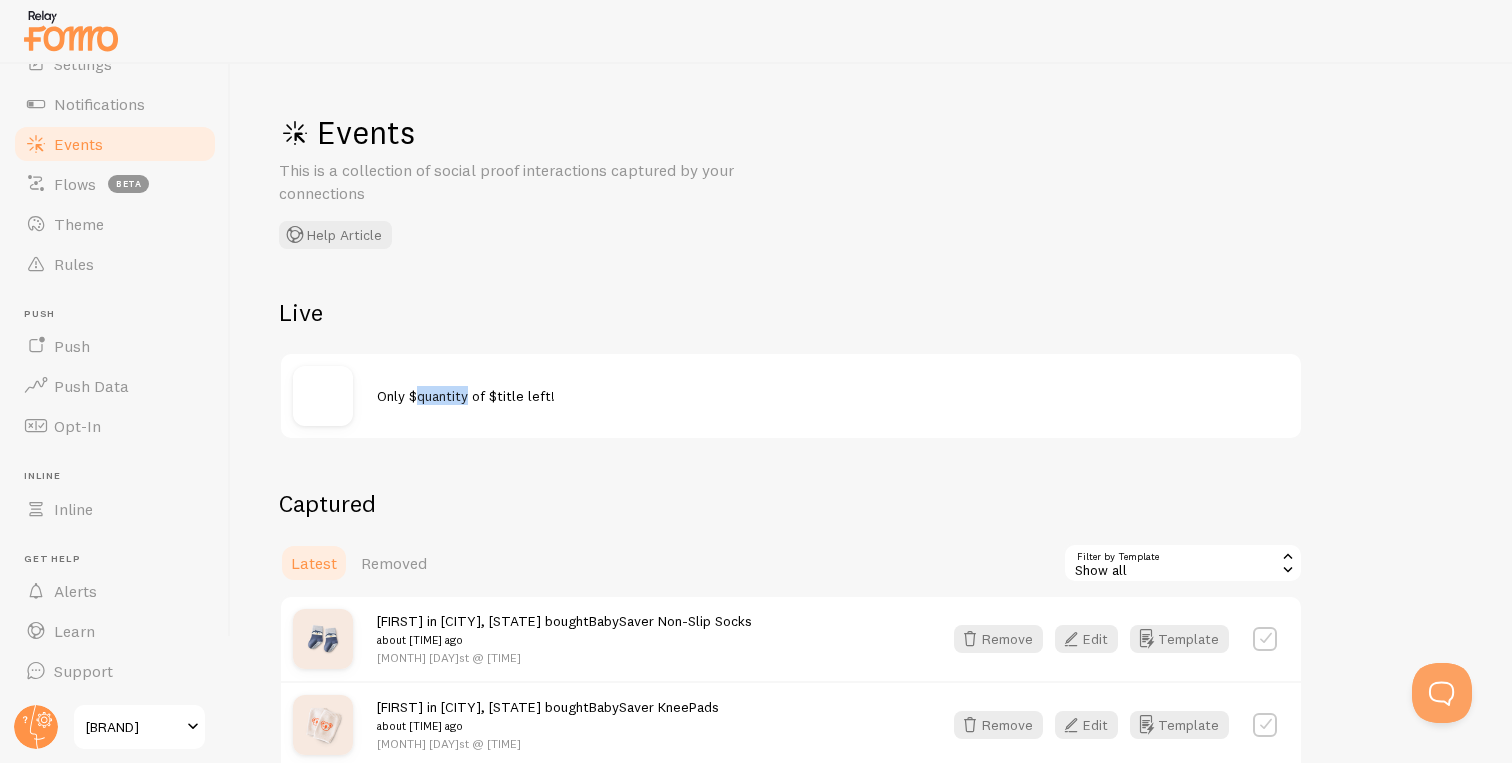 click on "Only $quantity of $title left!" at bounding box center (466, 396) 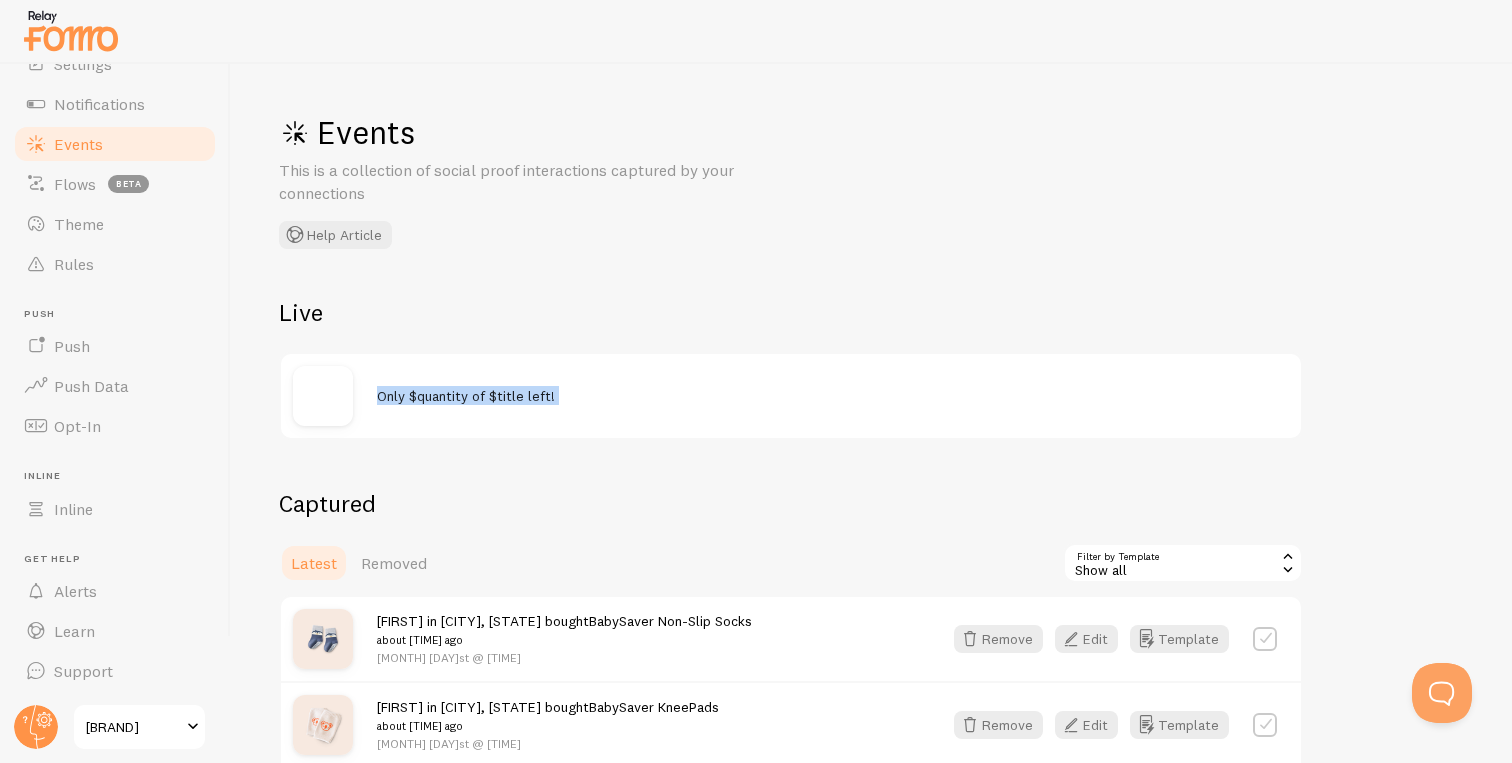 click on "Only $quantity of $title left!" at bounding box center (466, 396) 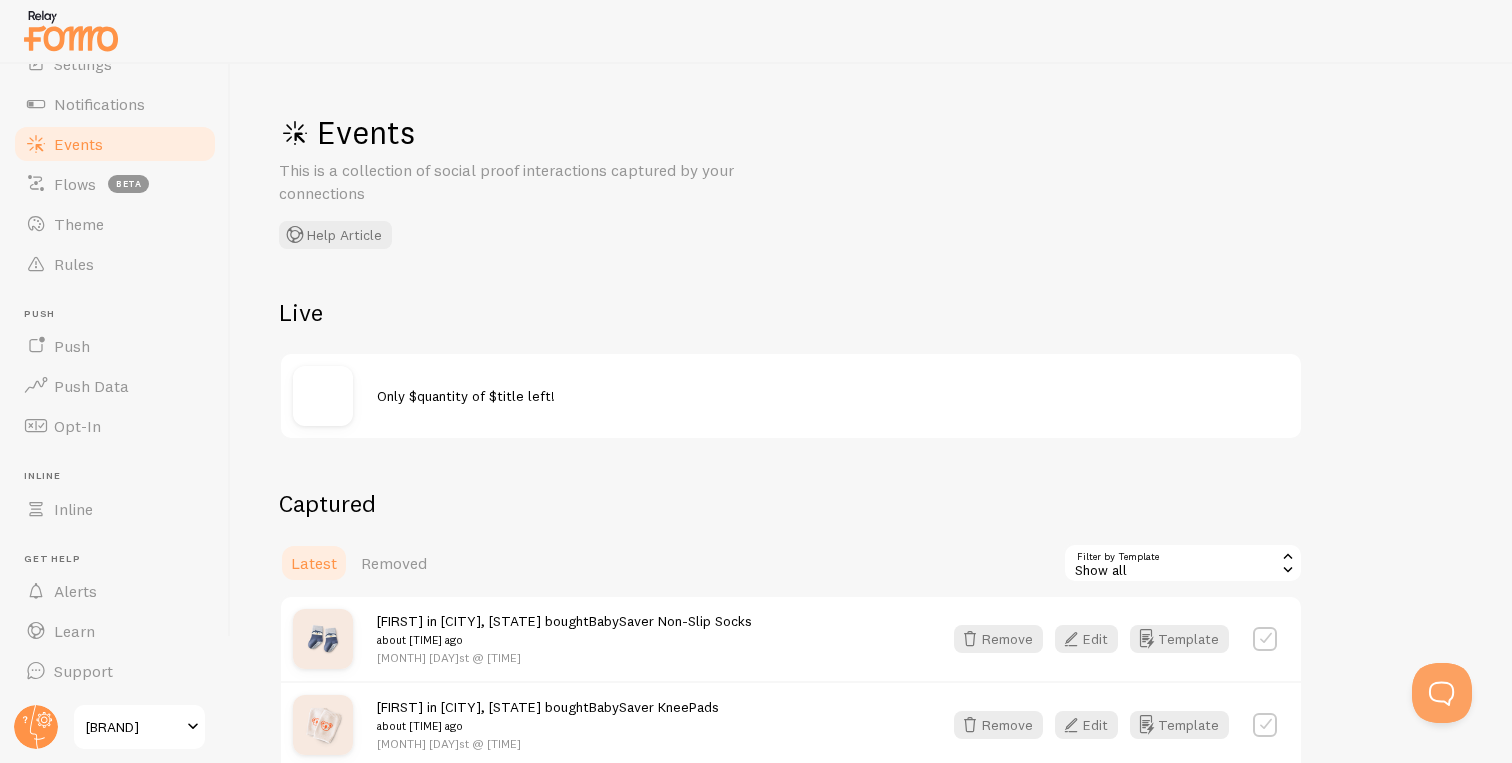 click on "Only $quantity of $title left!" at bounding box center (466, 396) 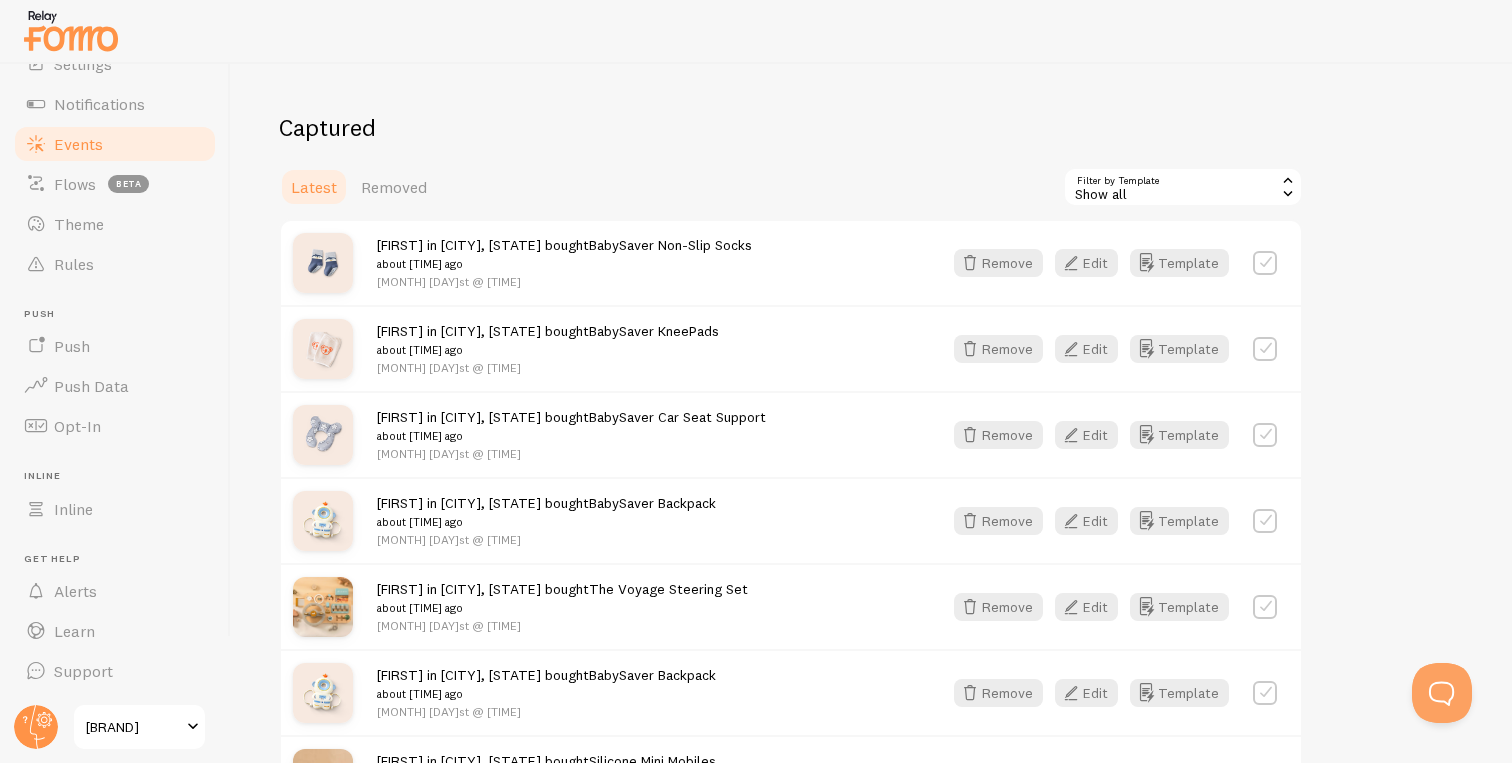 scroll, scrollTop: 0, scrollLeft: 0, axis: both 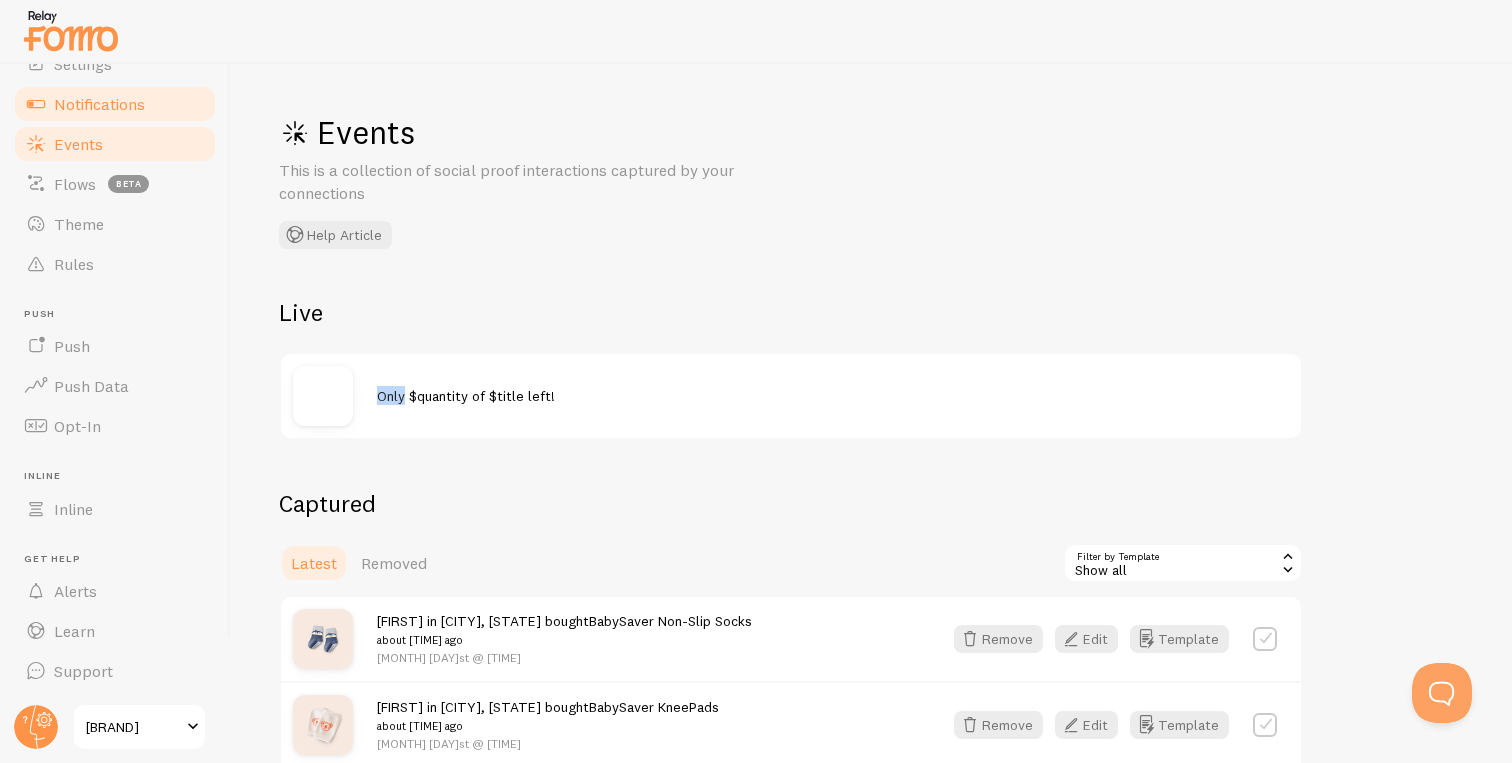 click on "Notifications" at bounding box center [115, 104] 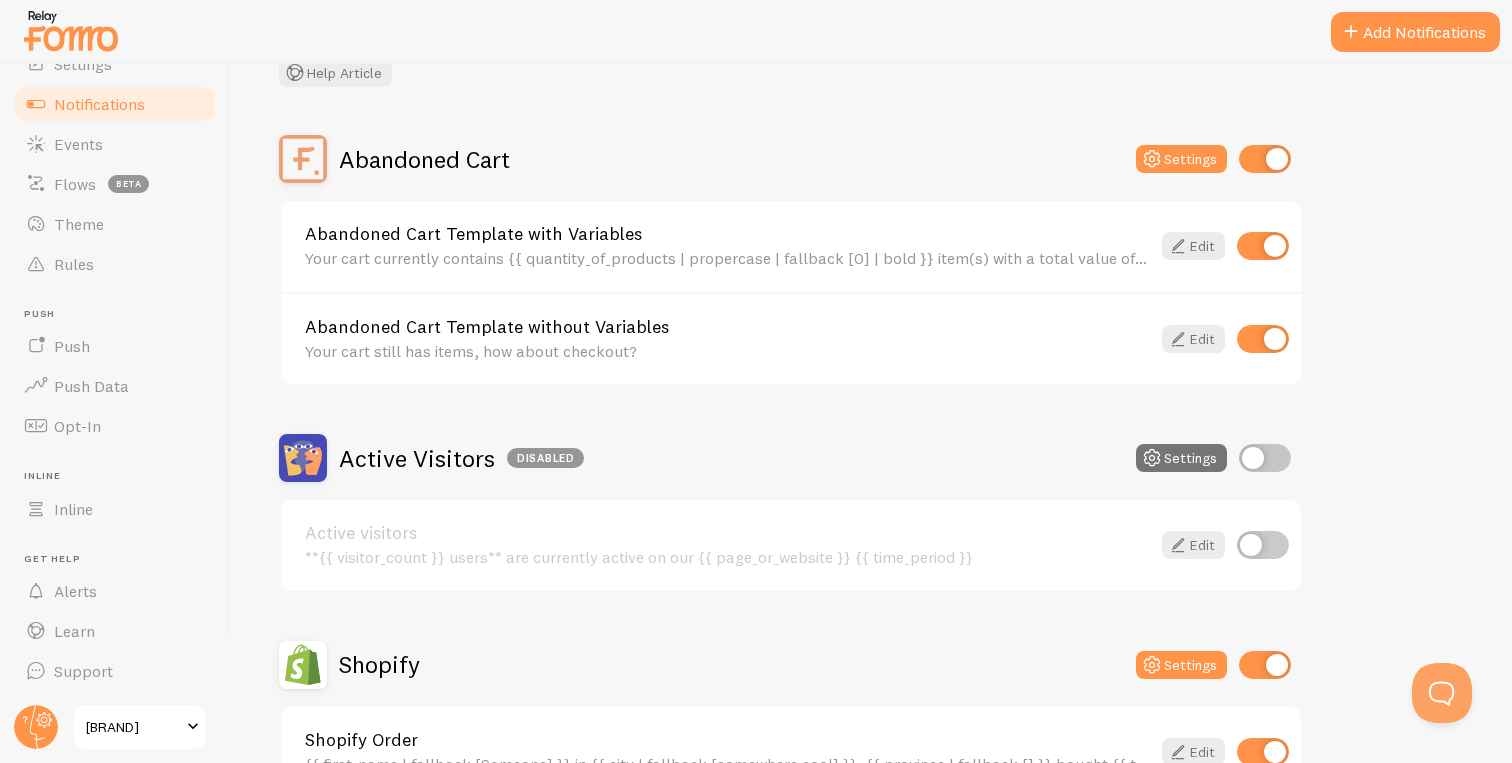 scroll, scrollTop: 151, scrollLeft: 0, axis: vertical 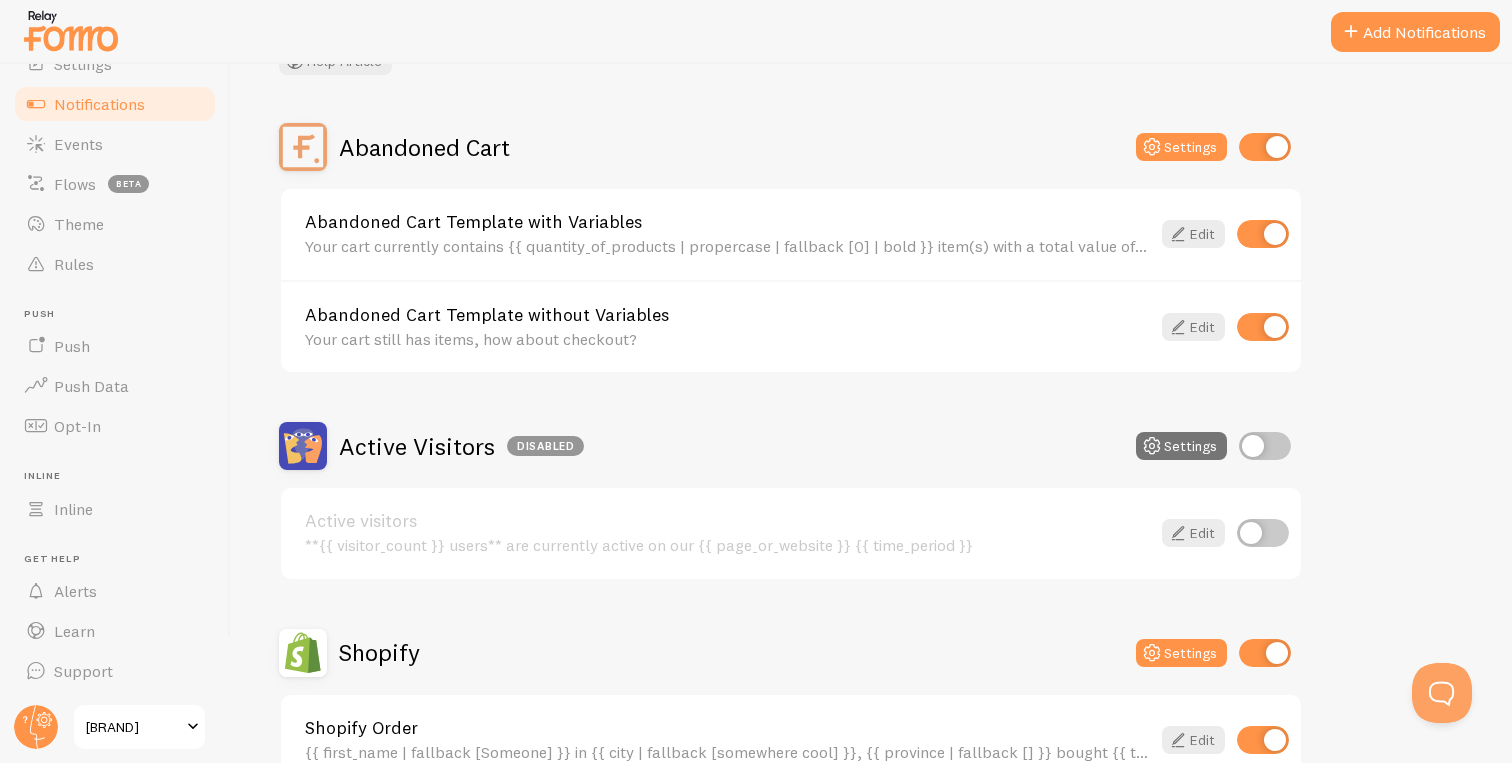 click at bounding box center (1263, 234) 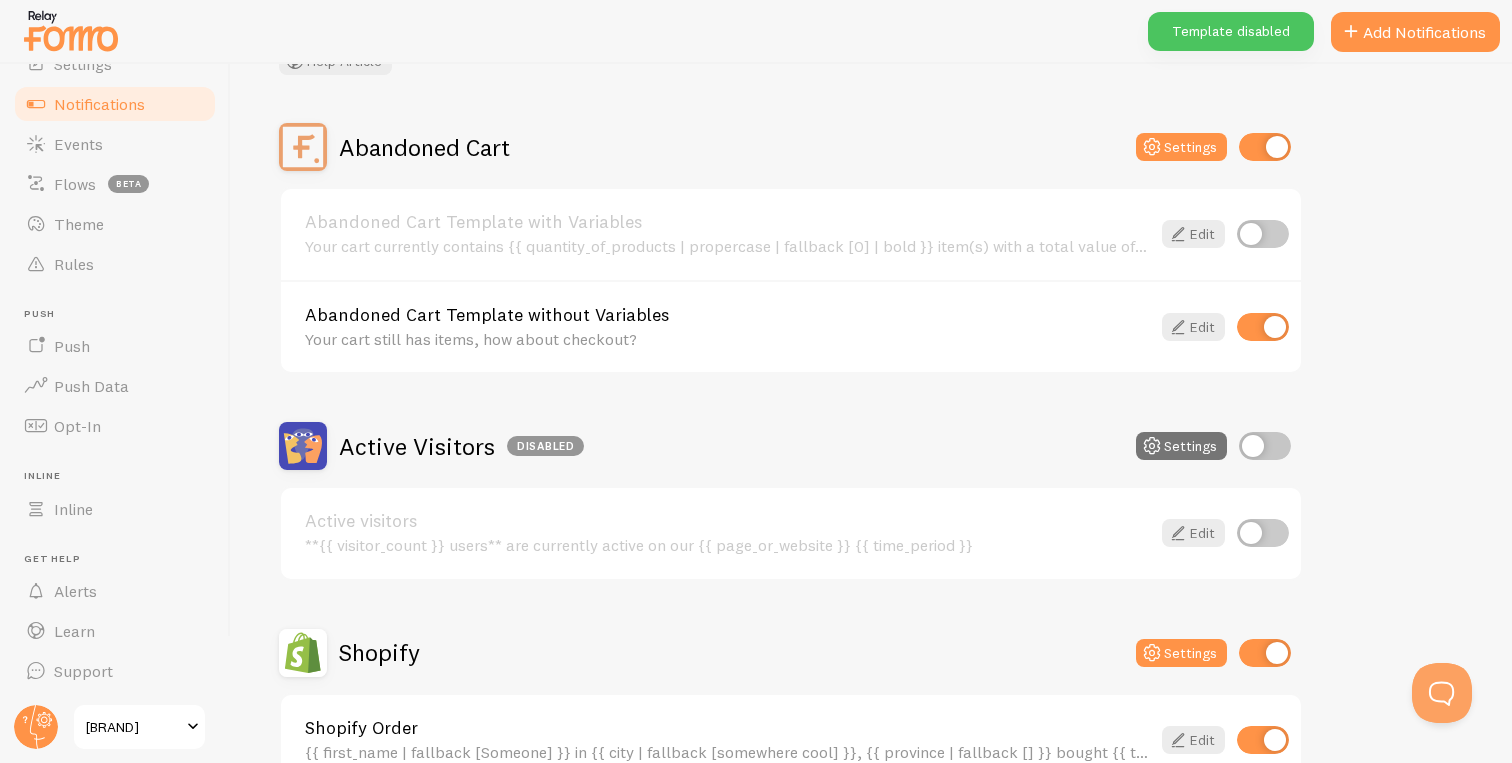 click on "Abandoned Cart Template without Variables
Your cart still has items, how about checkout?
Edit" at bounding box center (791, 326) 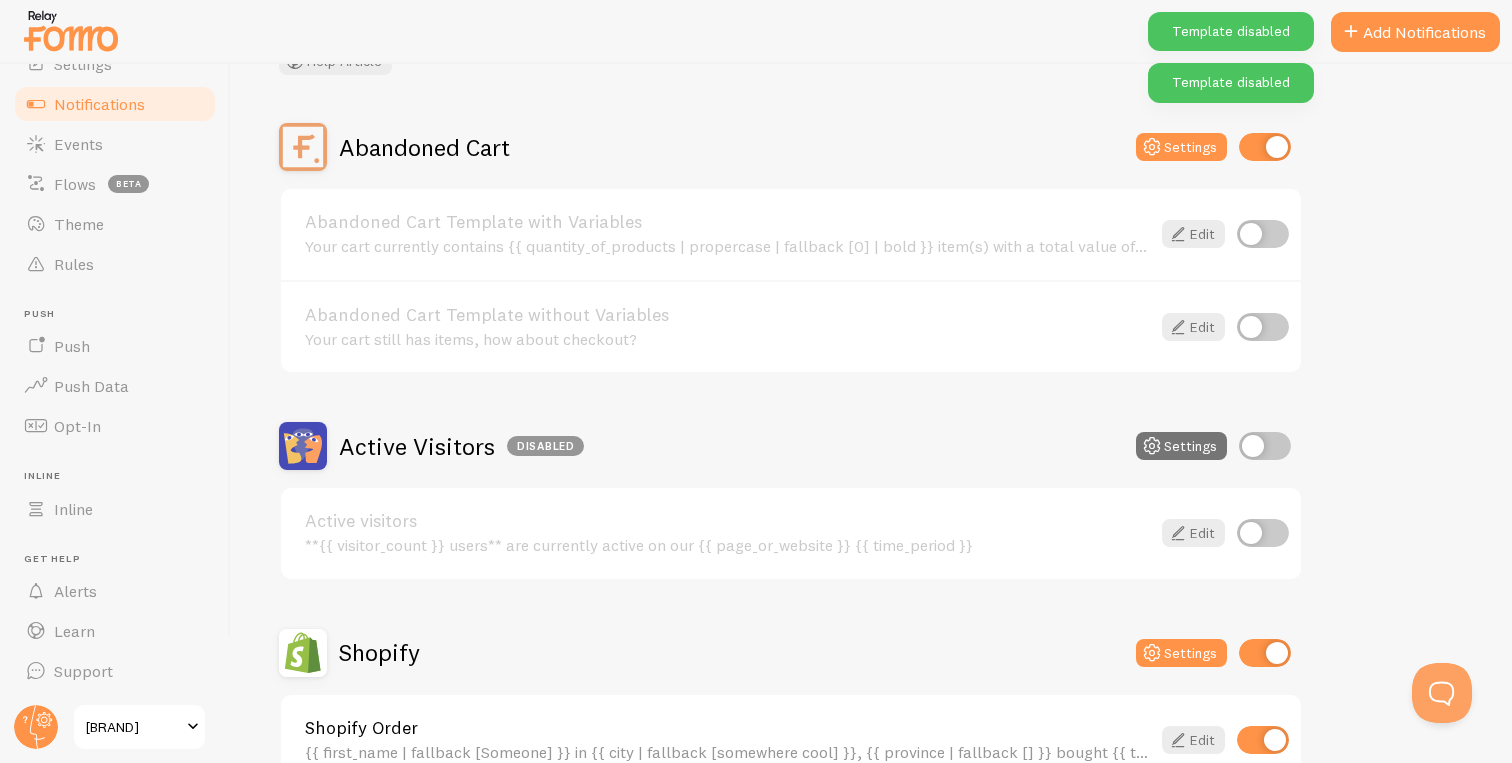 click at bounding box center [1265, 147] 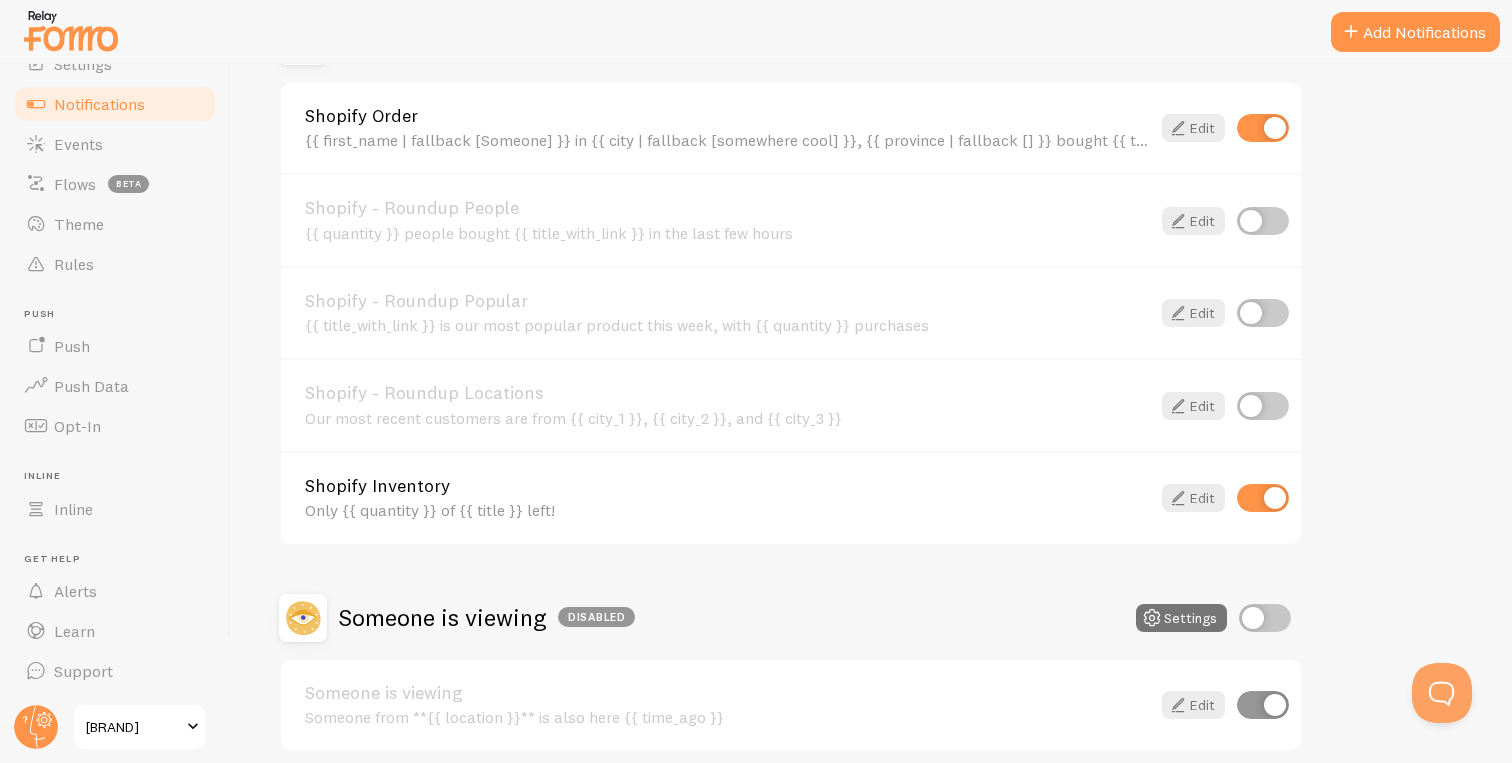 scroll, scrollTop: 767, scrollLeft: 0, axis: vertical 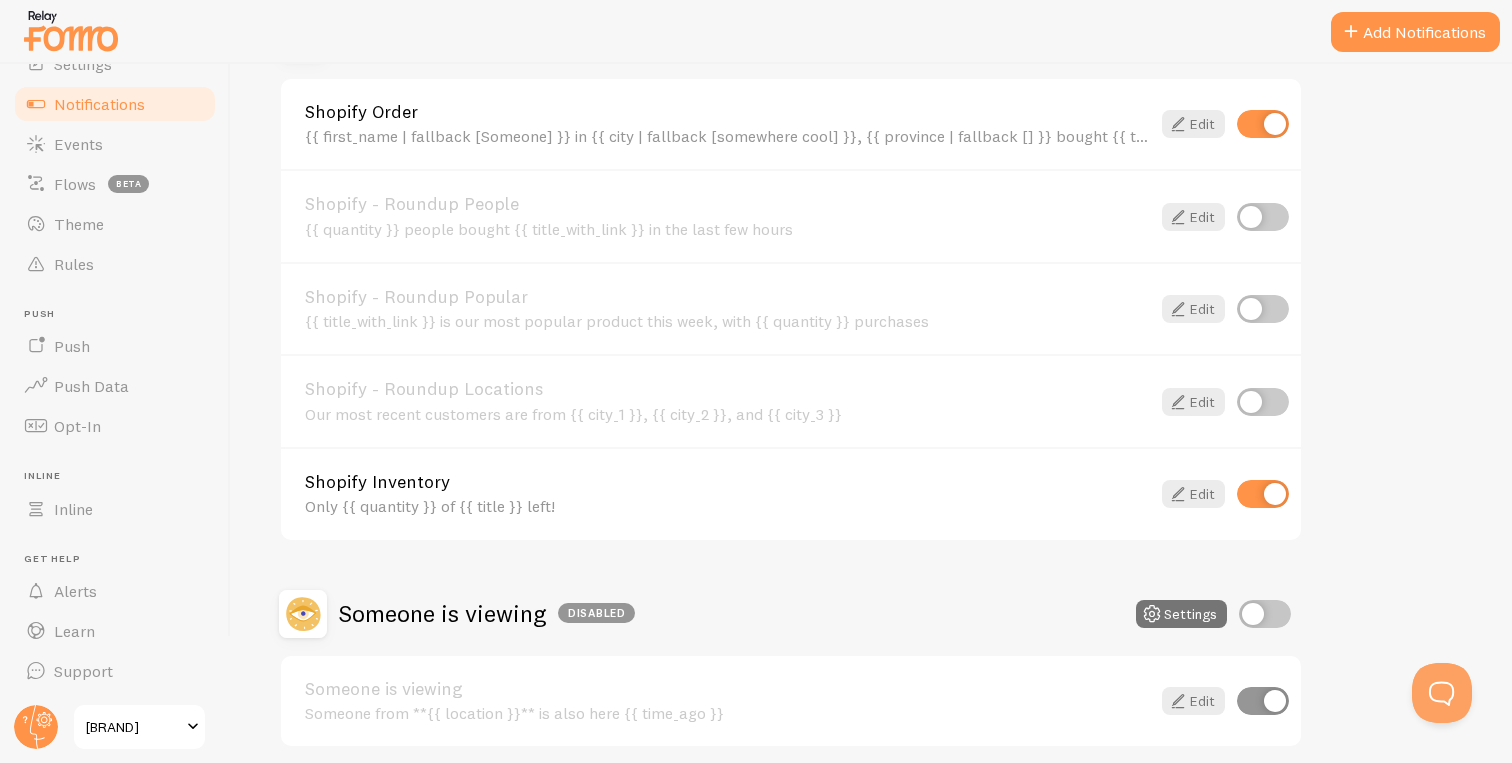 click at bounding box center (1263, 494) 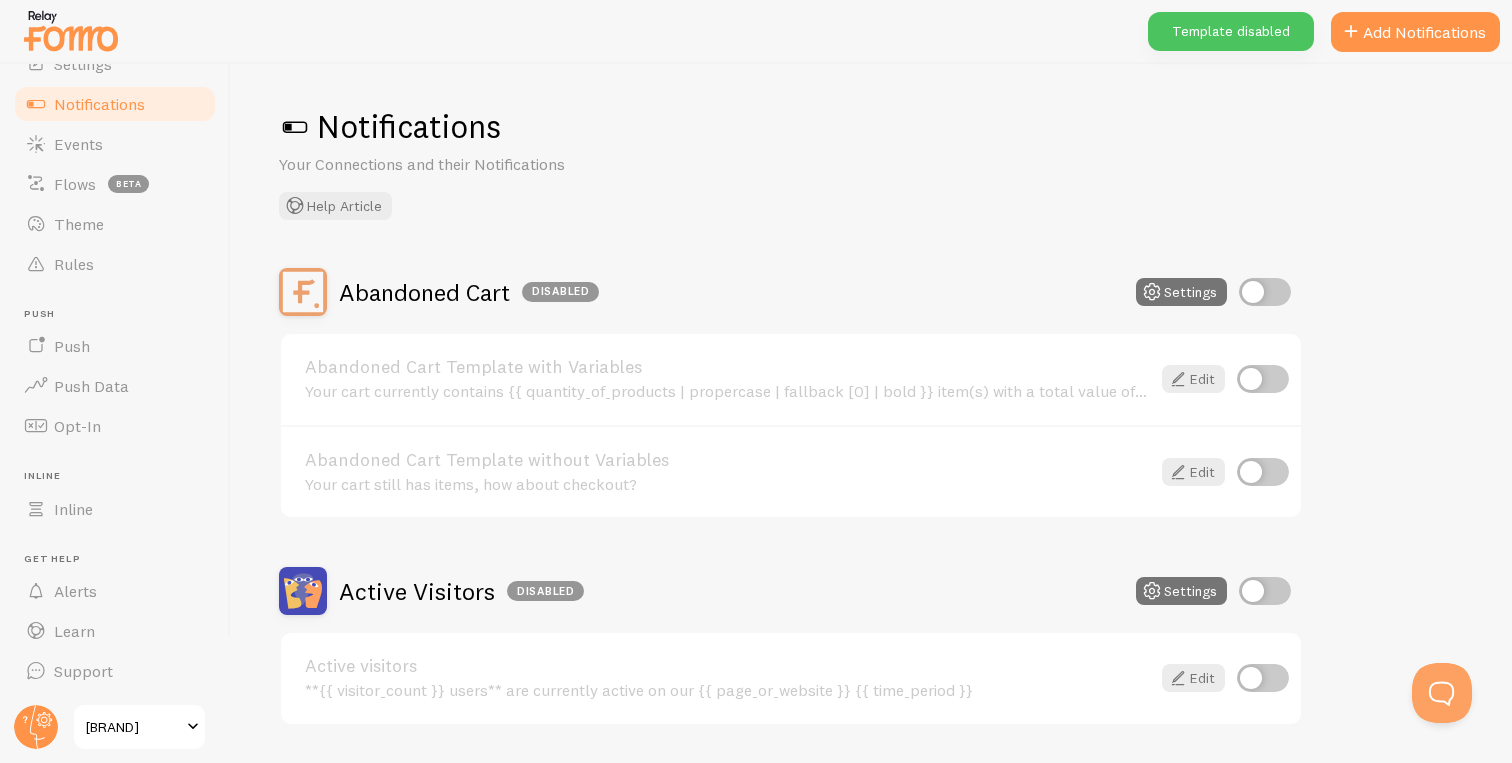 scroll, scrollTop: 0, scrollLeft: 0, axis: both 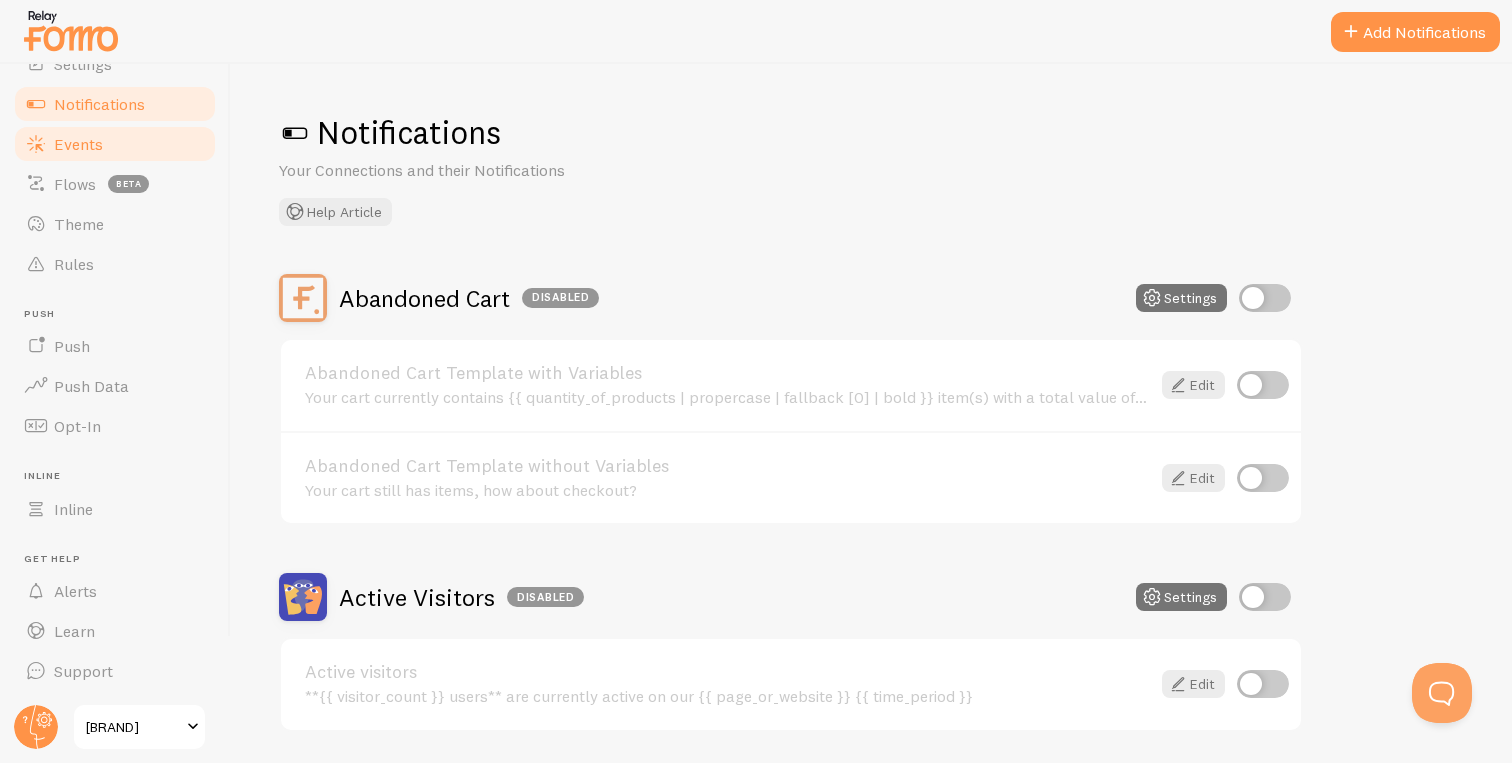 click on "Events" at bounding box center (115, 144) 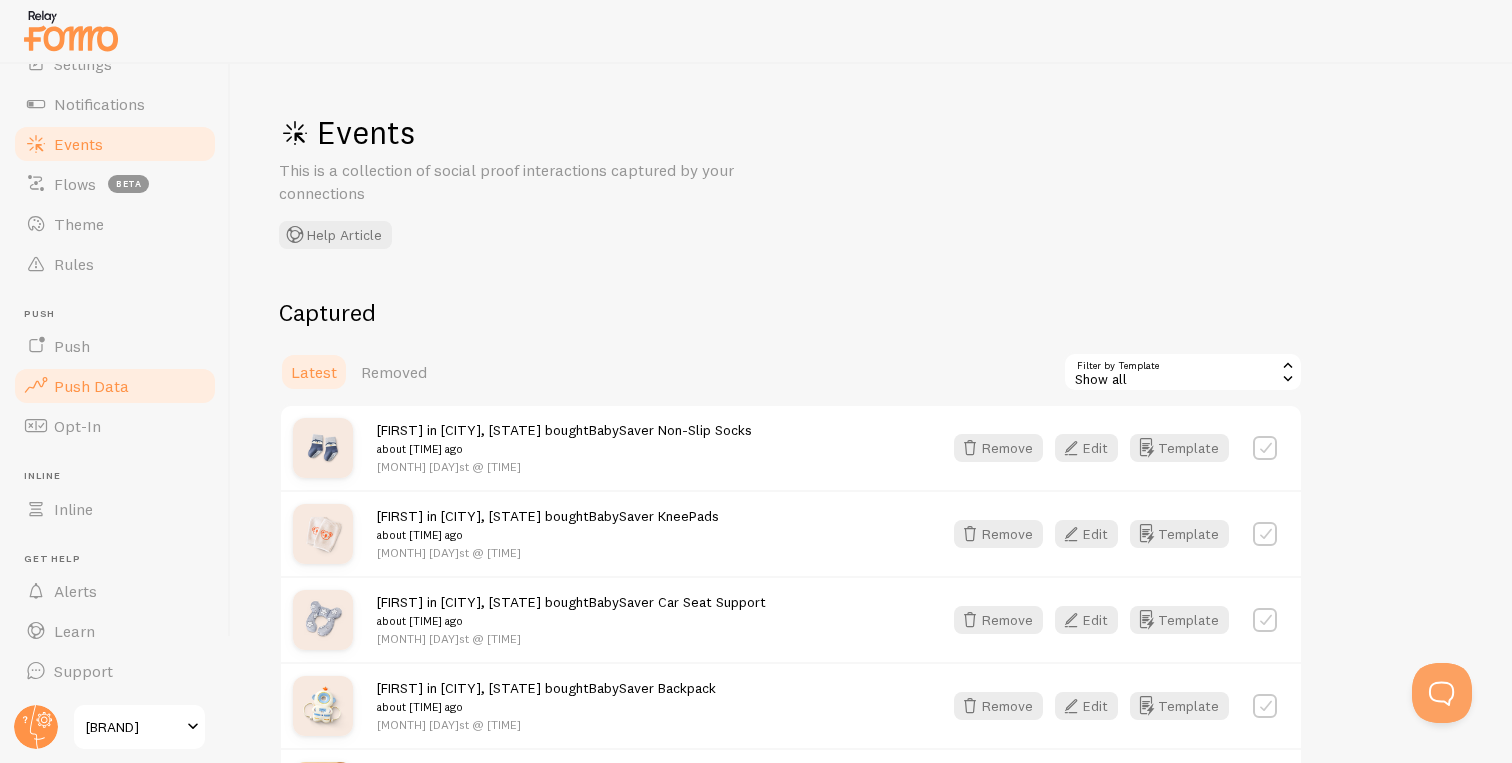 click on "Push Data" at bounding box center [91, 386] 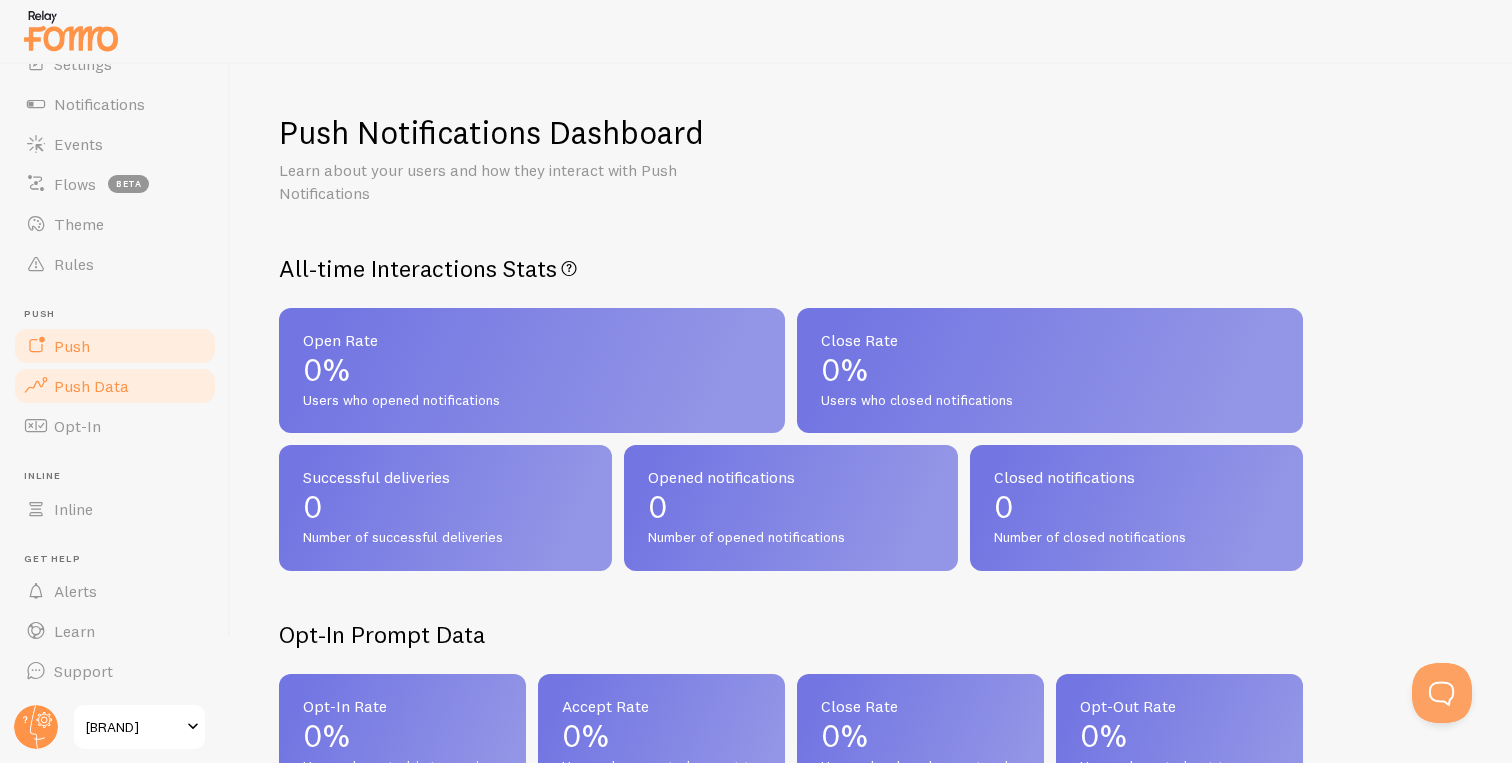 click on "Push" at bounding box center (115, 346) 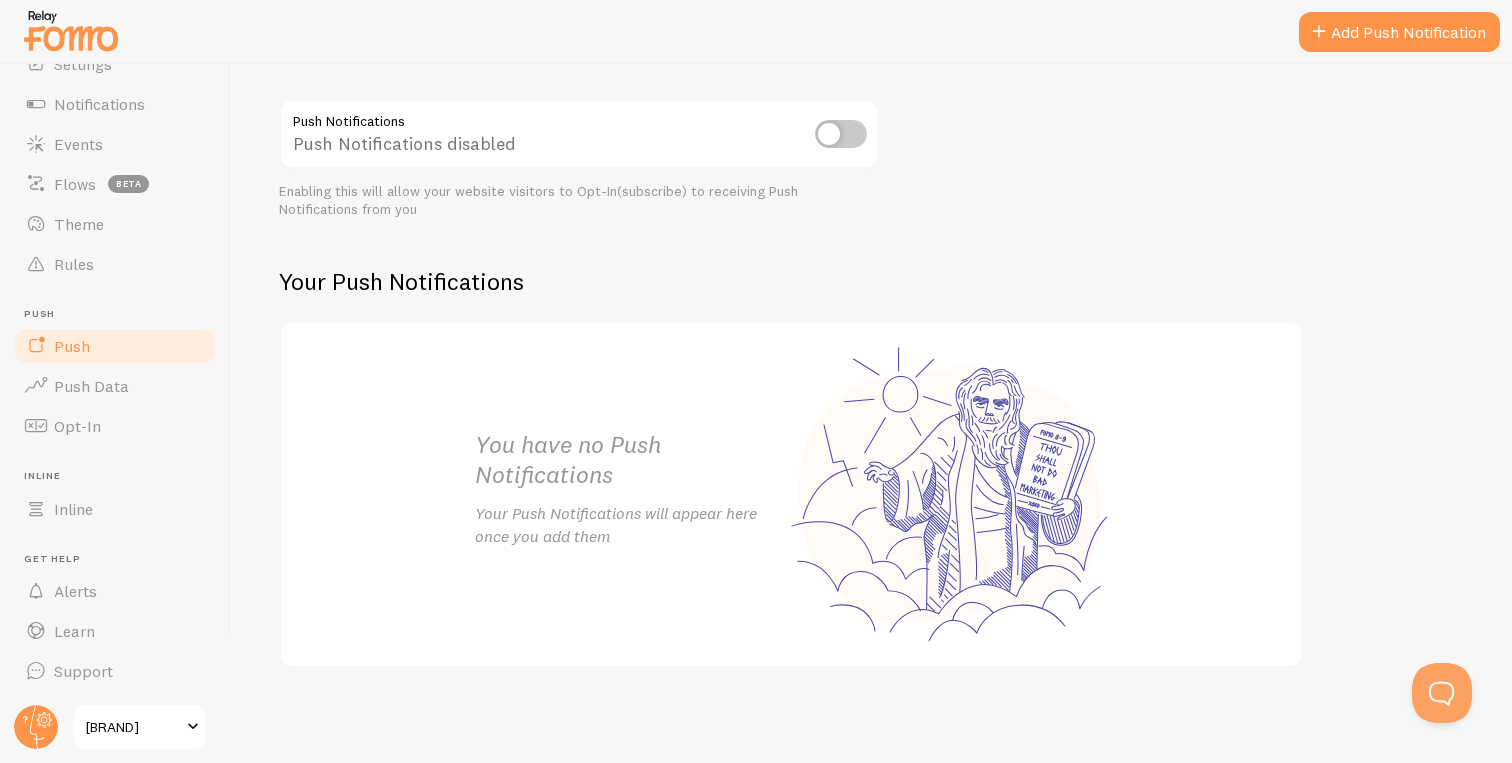 scroll, scrollTop: 217, scrollLeft: 0, axis: vertical 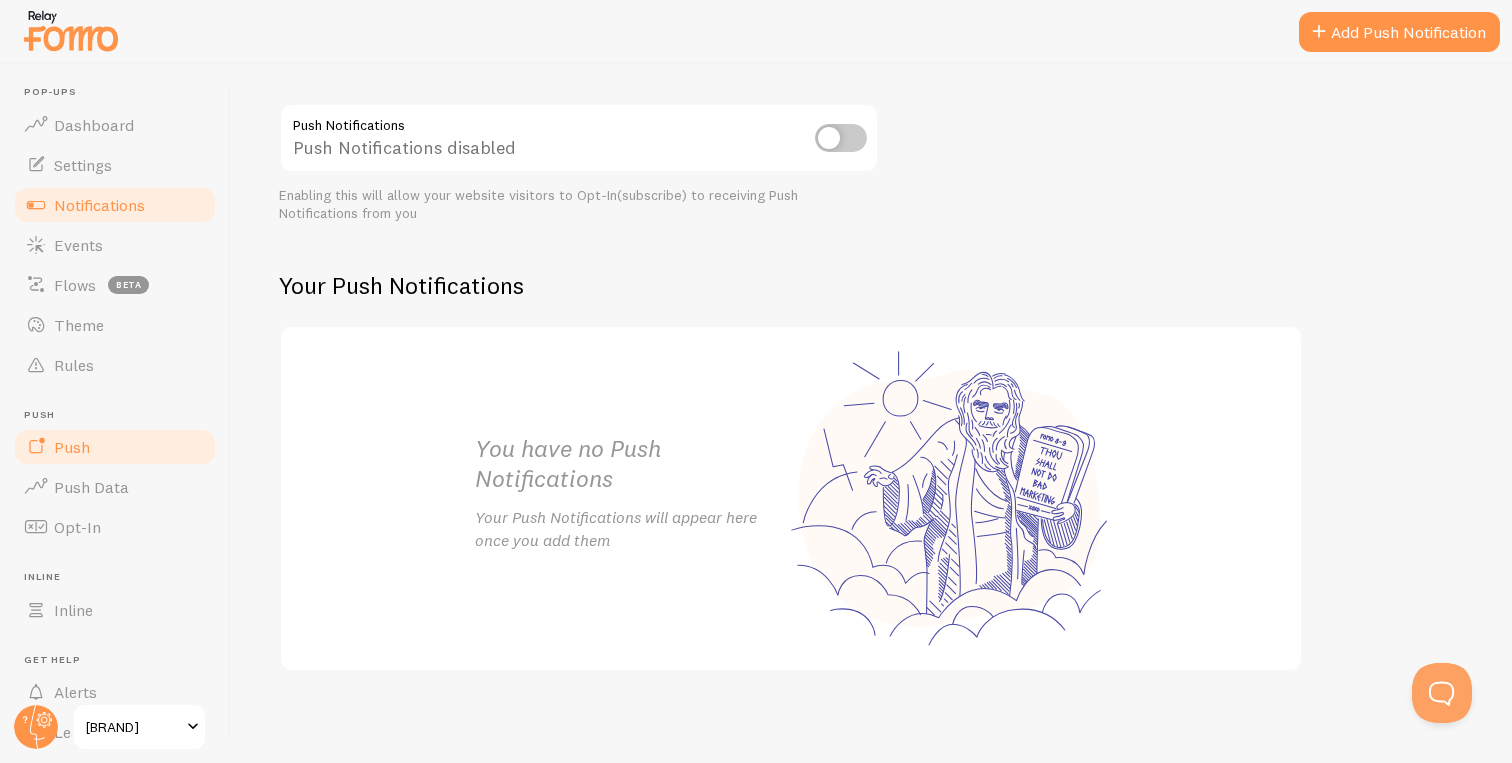 click on "Notifications" at bounding box center [115, 205] 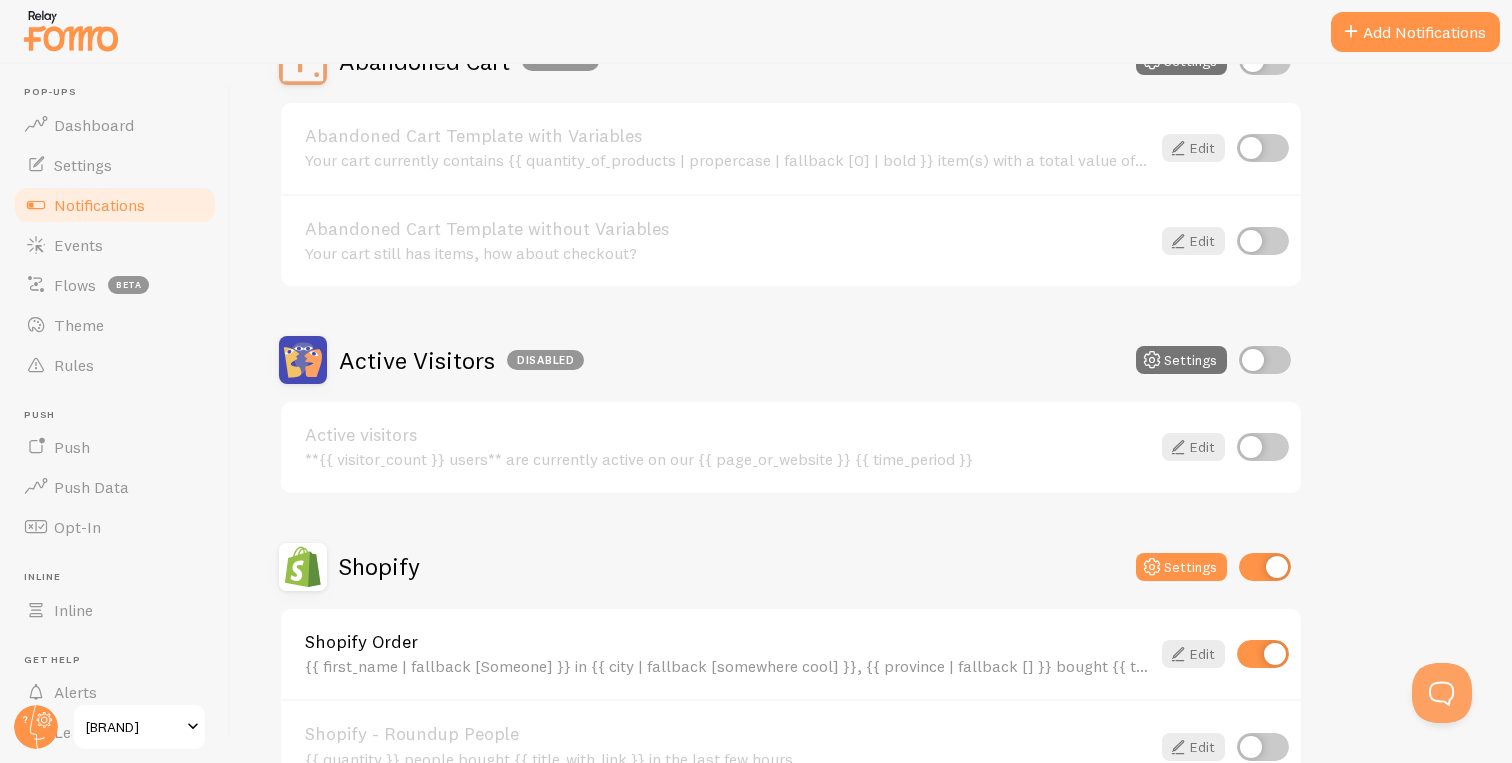 scroll, scrollTop: 257, scrollLeft: 0, axis: vertical 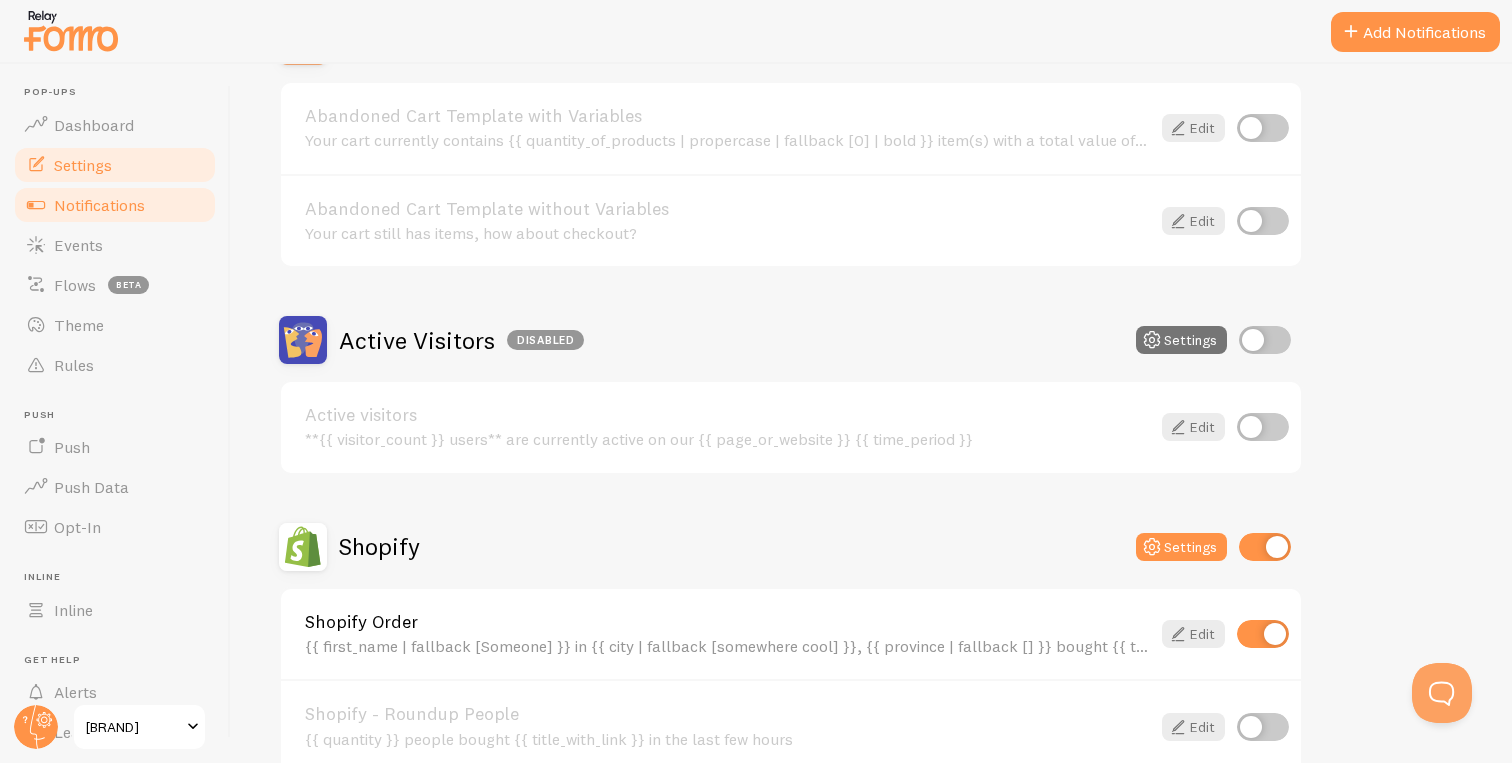 click on "Settings" at bounding box center [115, 165] 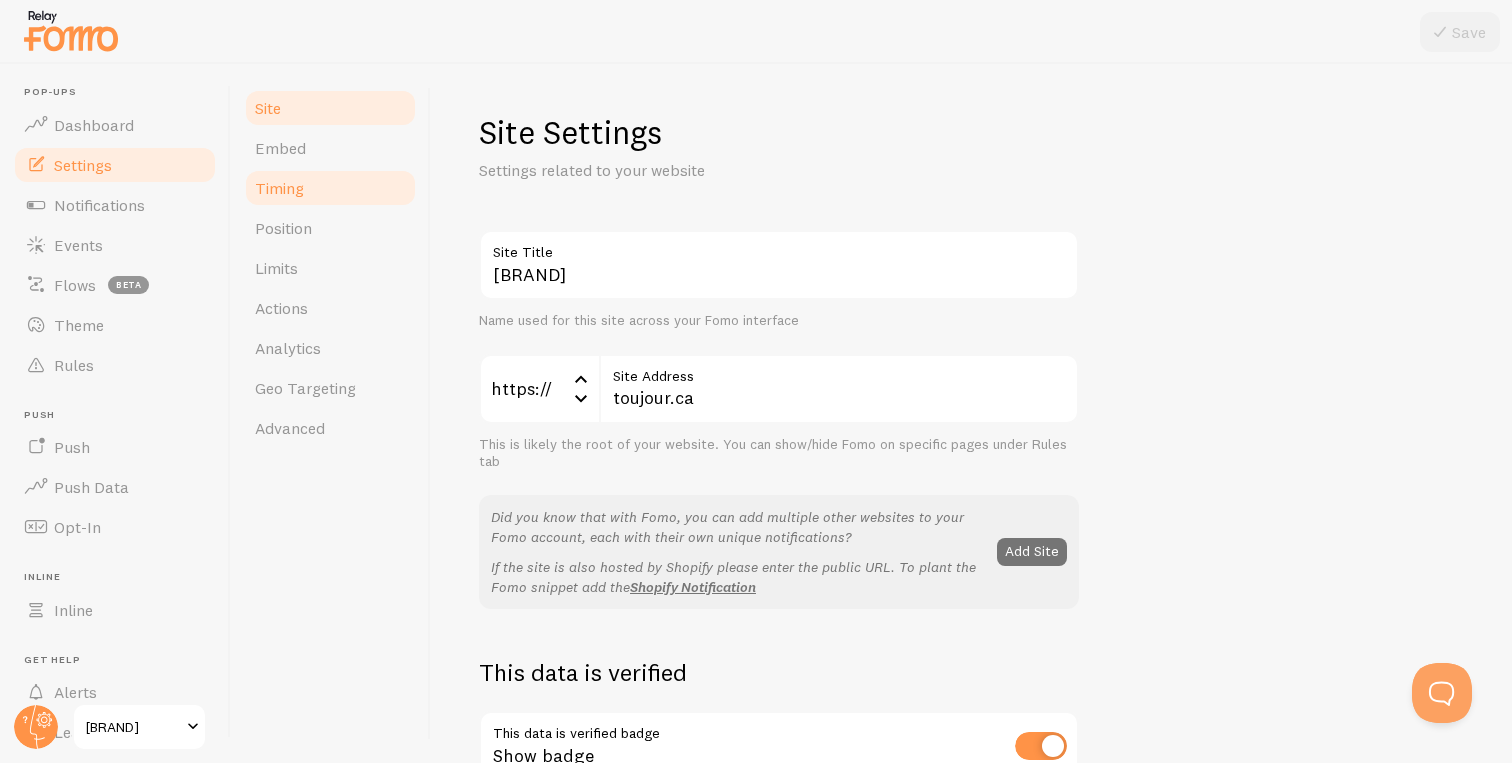click on "Timing" at bounding box center (330, 188) 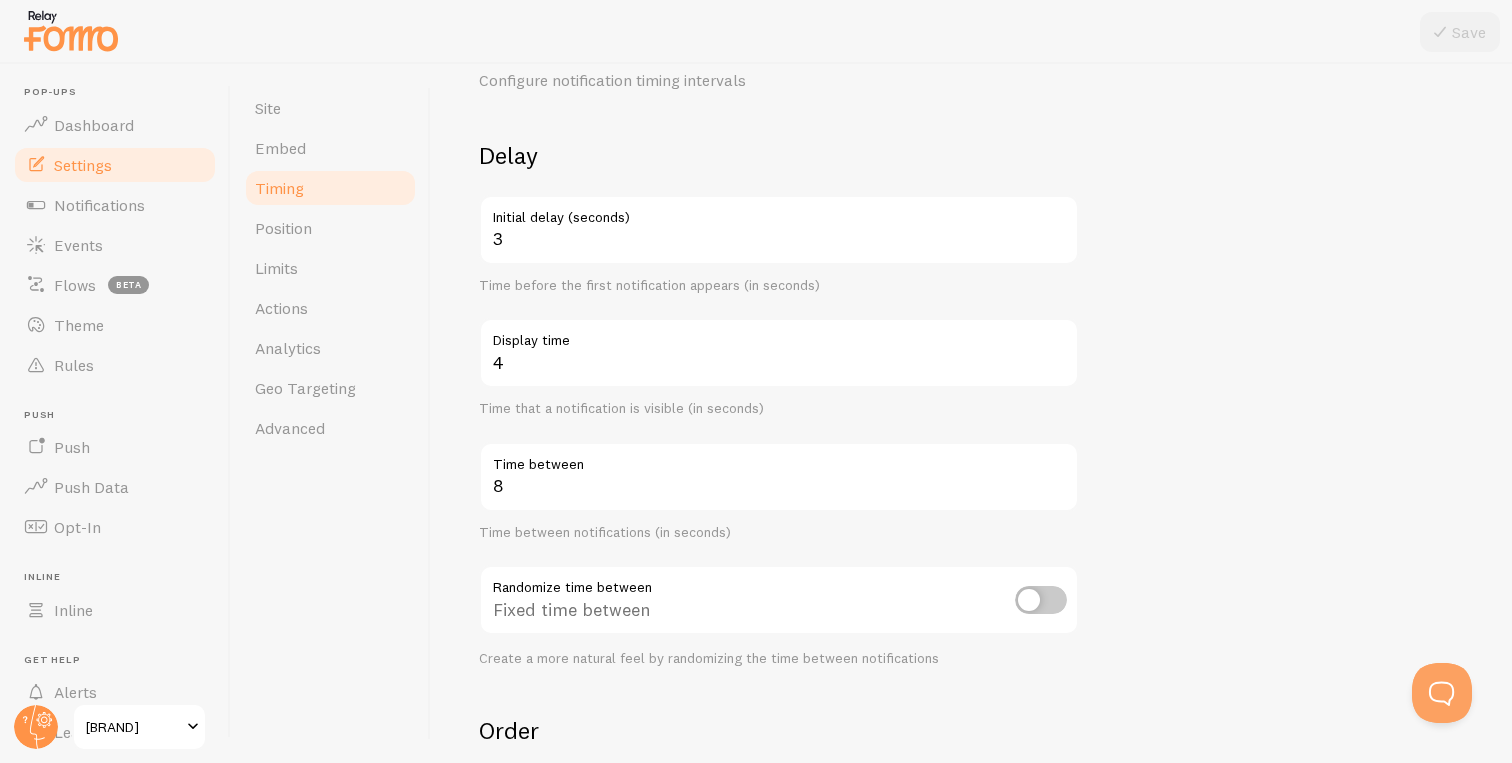 scroll, scrollTop: 93, scrollLeft: 0, axis: vertical 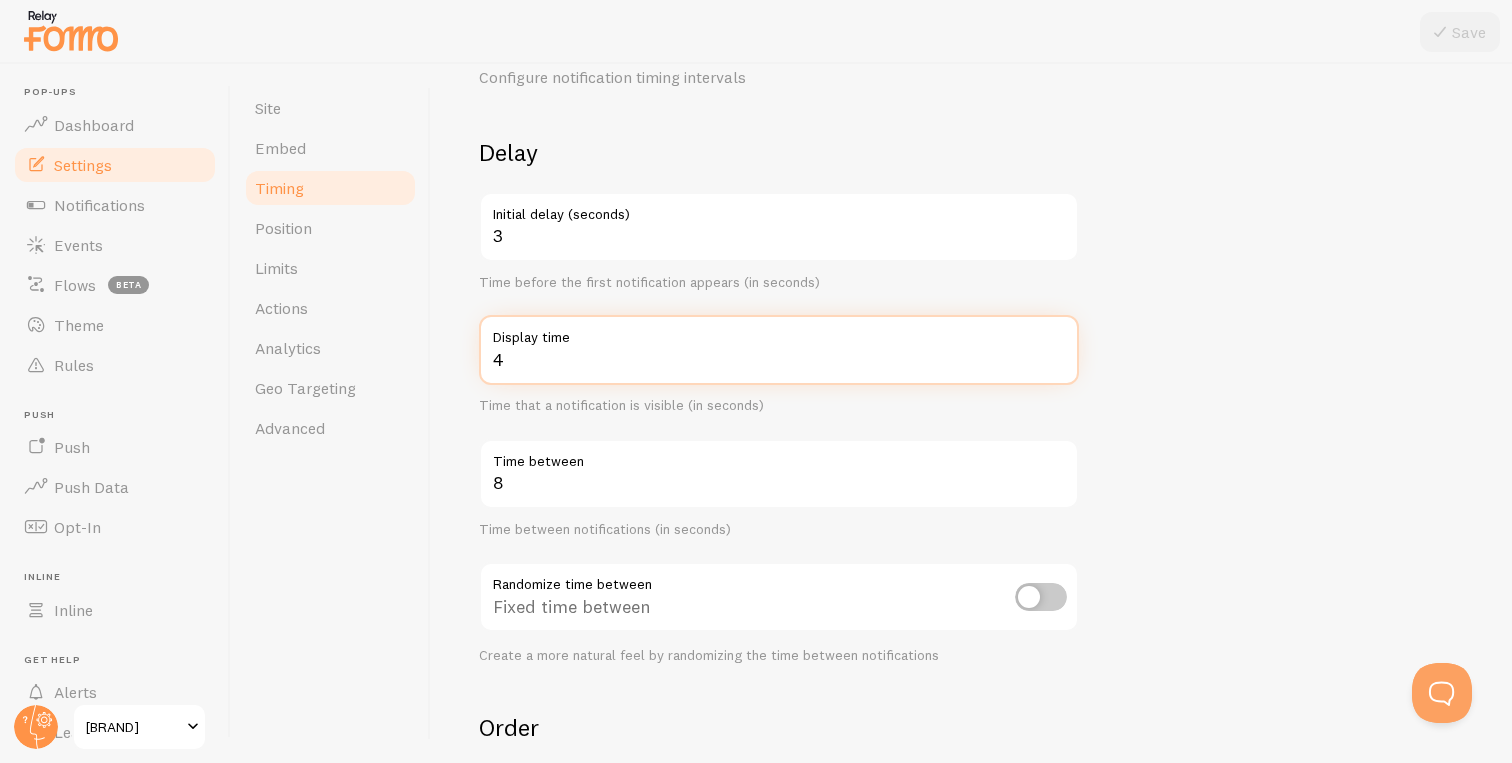 click on "4" at bounding box center (779, 350) 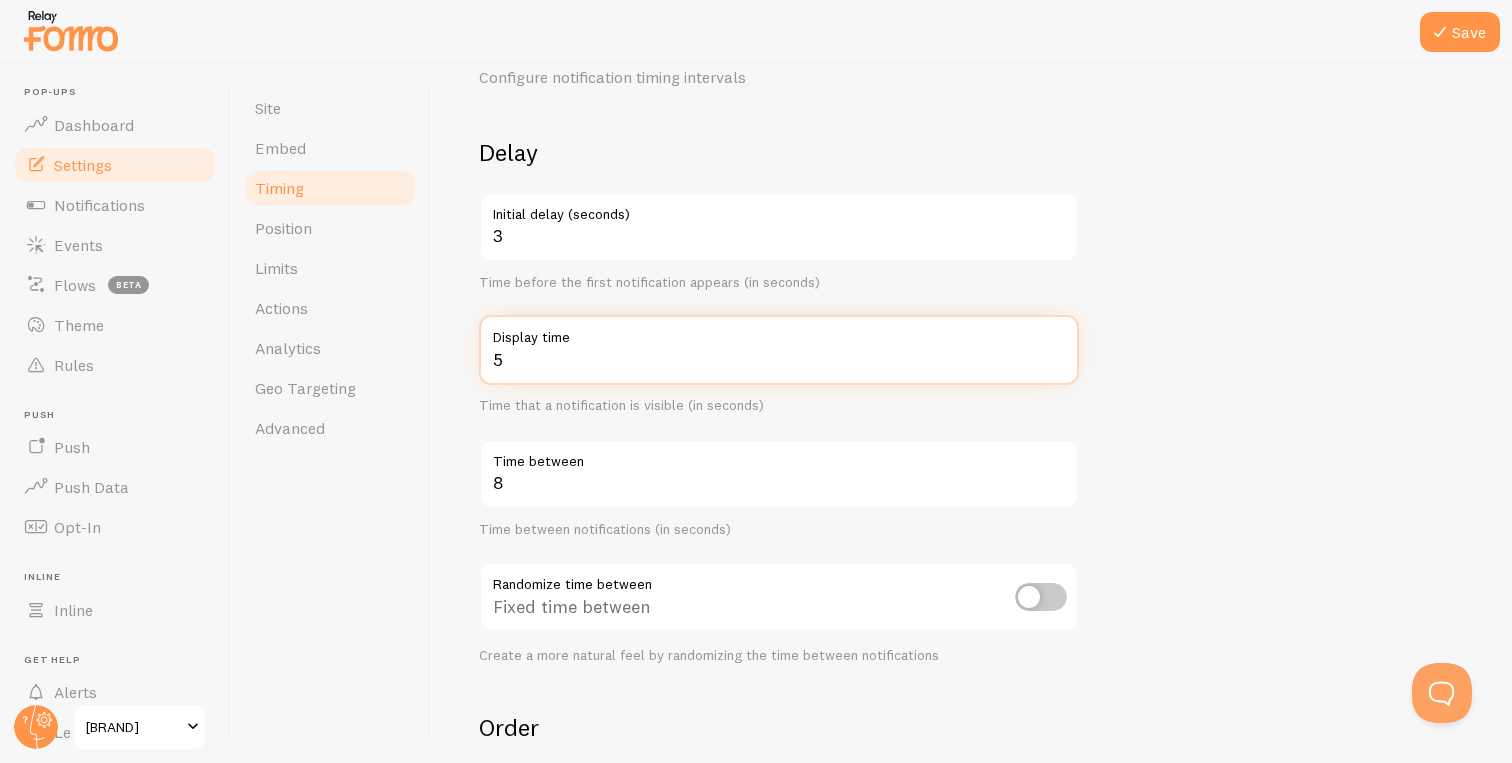 type on "5" 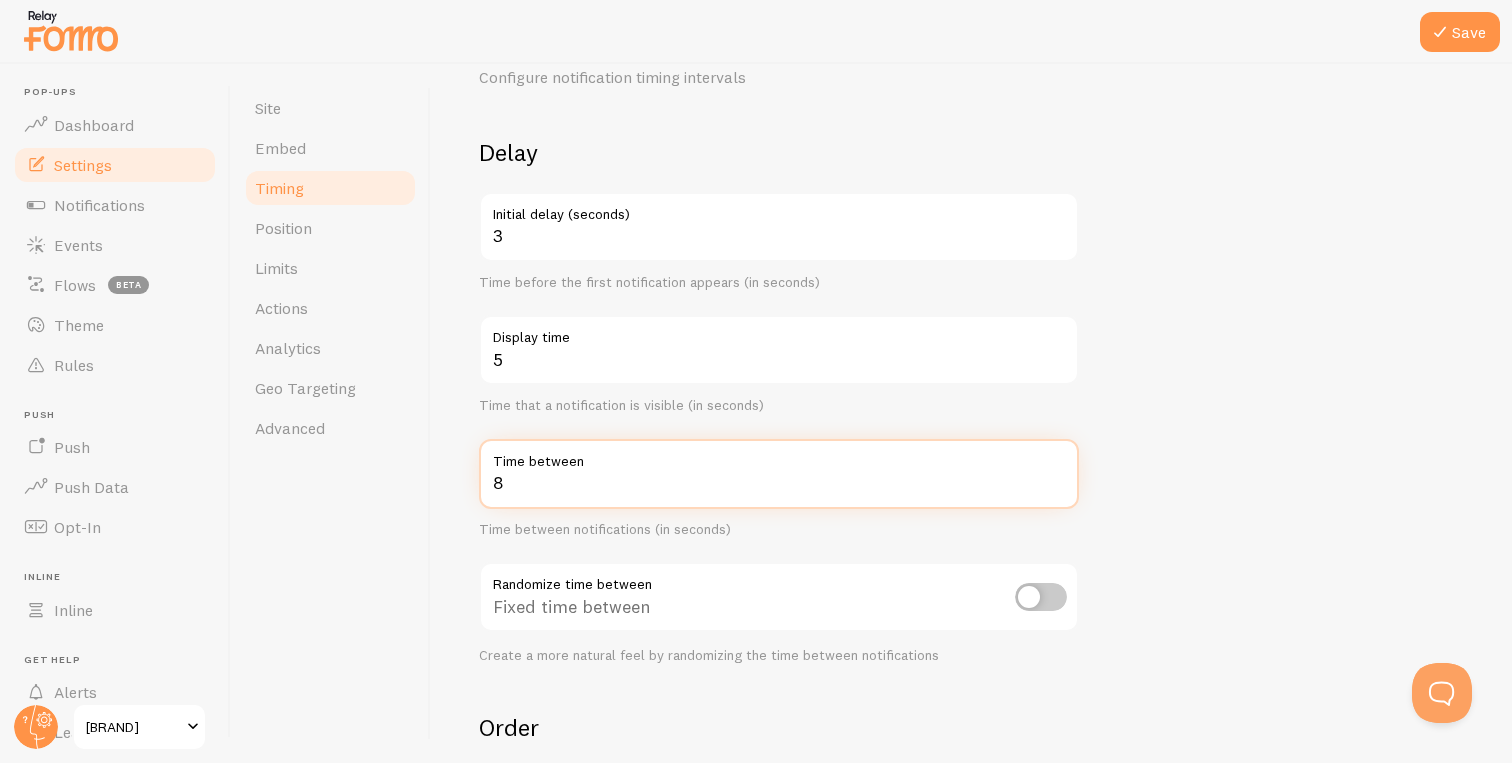 click on "8" at bounding box center (779, 474) 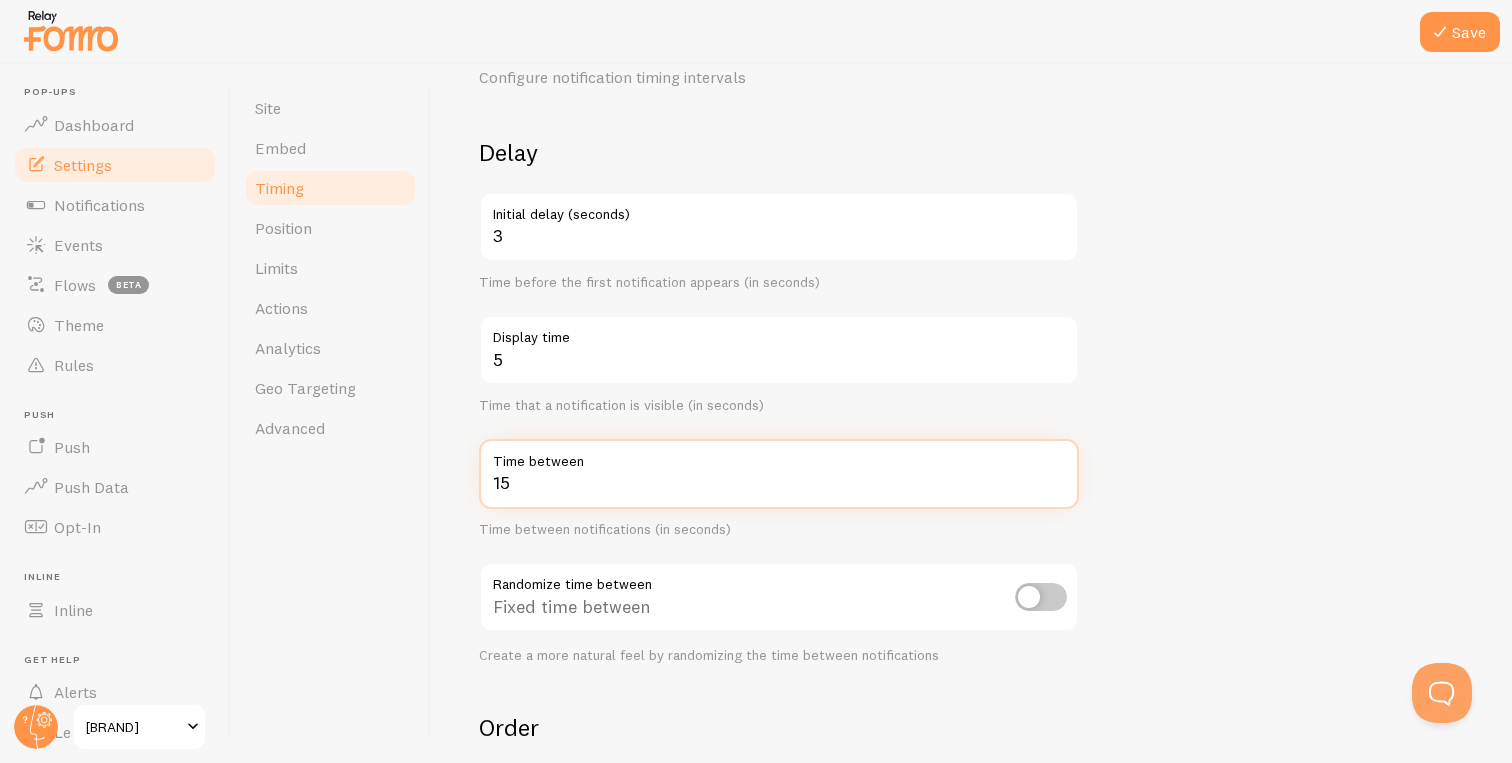 type on "15" 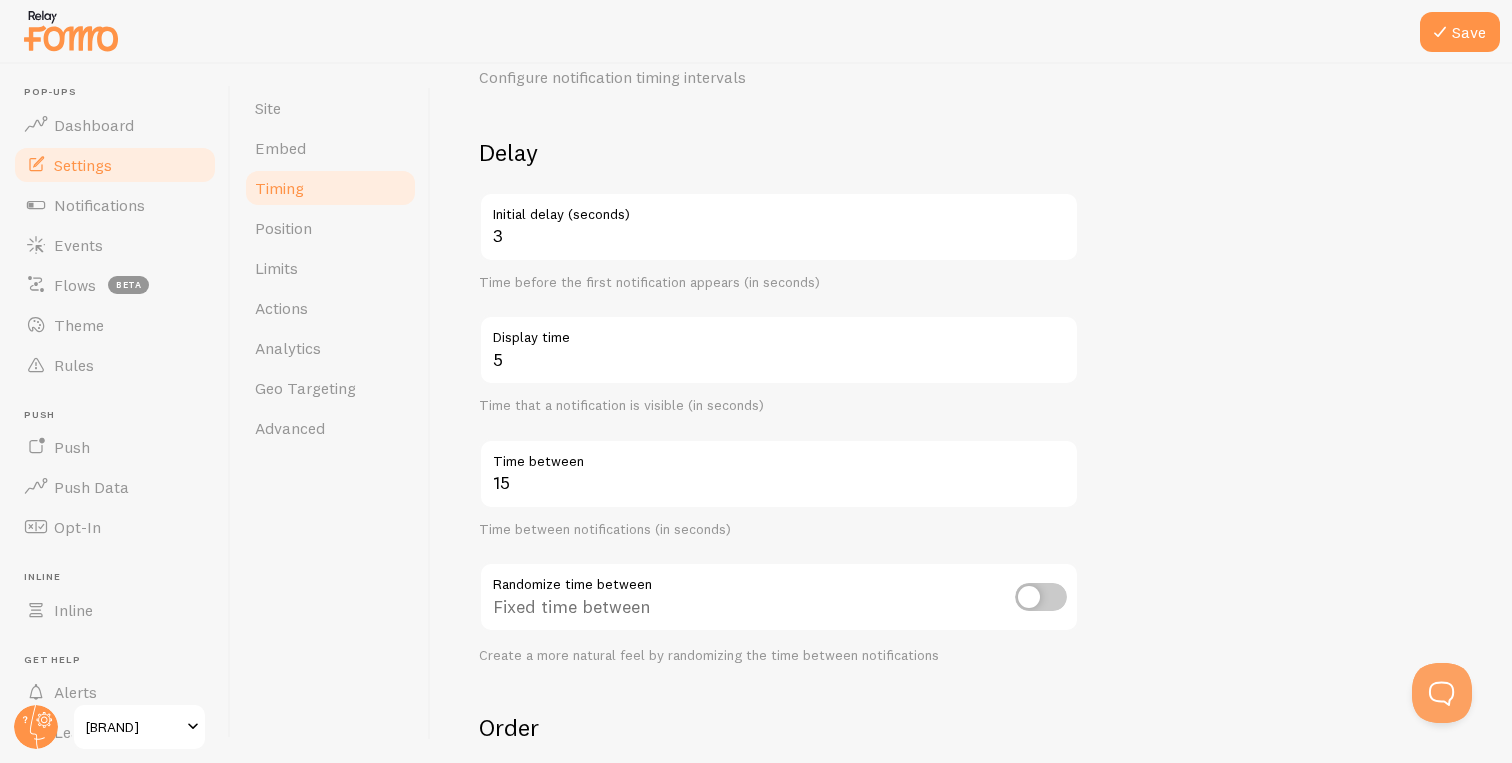 click on "Delay
[NUMBER]   Initial delay (seconds)       Time before the first notification appears (in seconds)       [NUMBER]   Display time       Time that a notification is visible (in seconds)     [NUMBER]   Time between       Time between notifications (in seconds)       Randomize time between   Fixed time between   Create a more natural feel by randomizing the time between notifications
Order
Randomize notification order   Display in chronological order   Choose to display notifications in chronological or randomized order       Loop notifications   Display more than once   Display notifications multiple times when necessary" at bounding box center [971, 566] 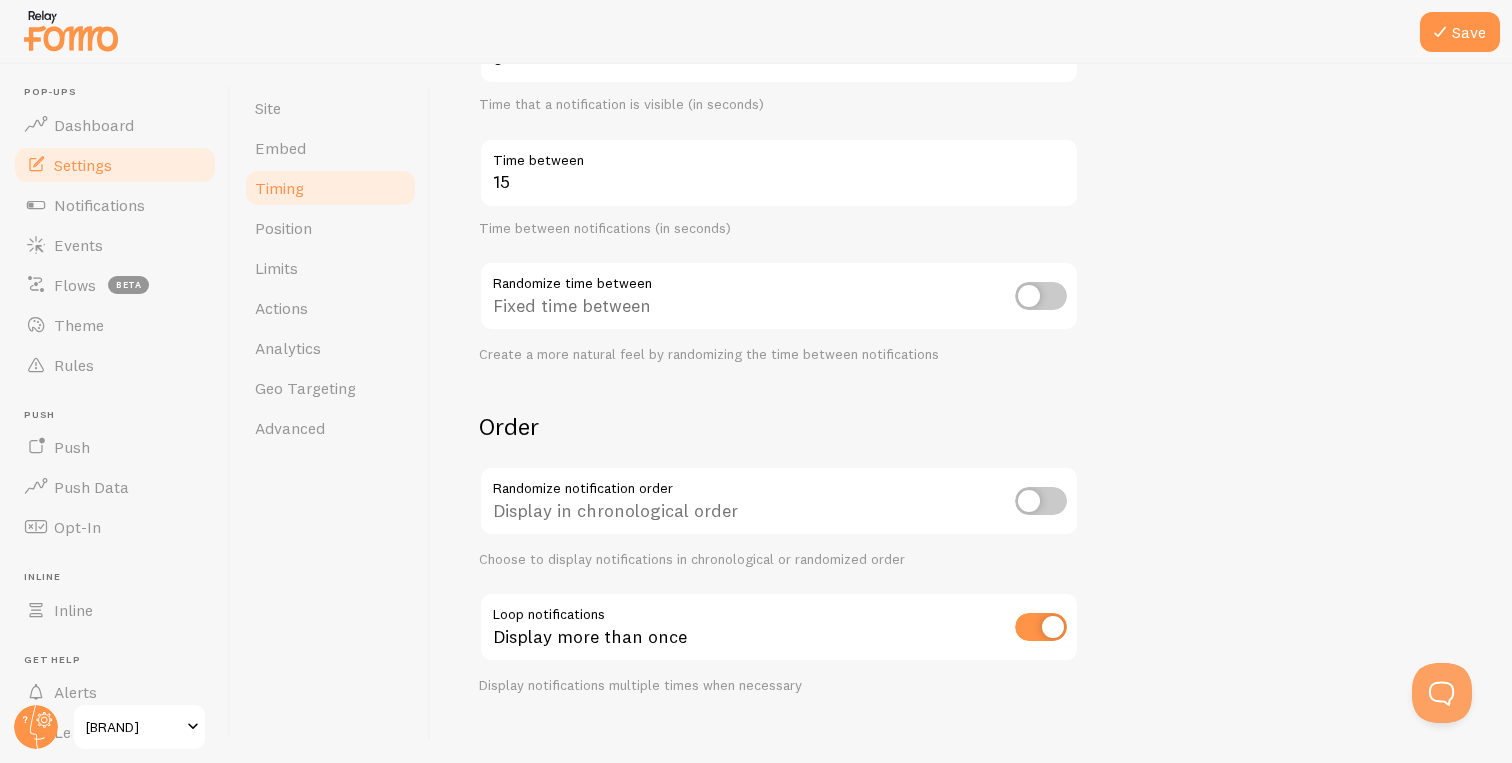 scroll, scrollTop: 421, scrollLeft: 0, axis: vertical 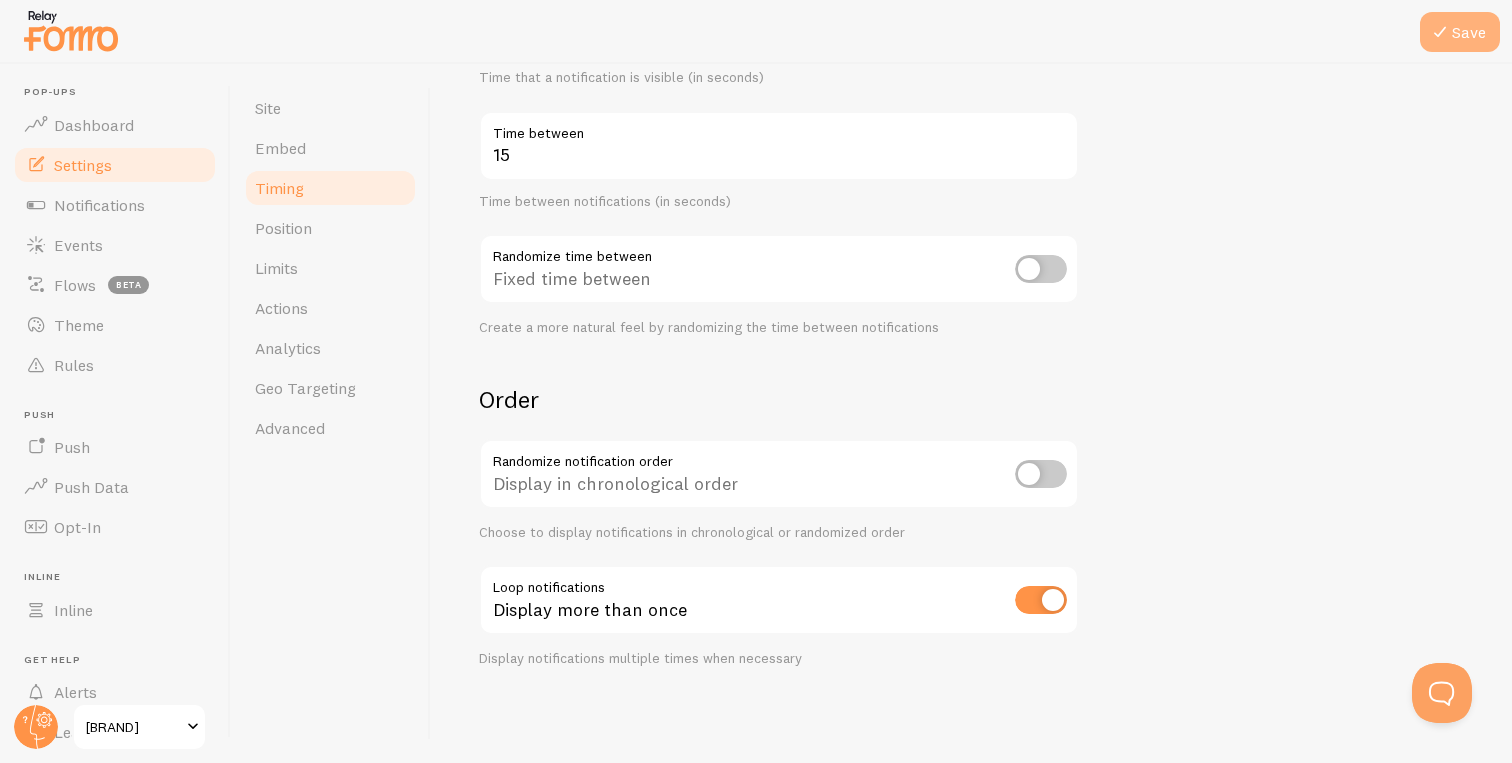 click on "Save" at bounding box center (1460, 32) 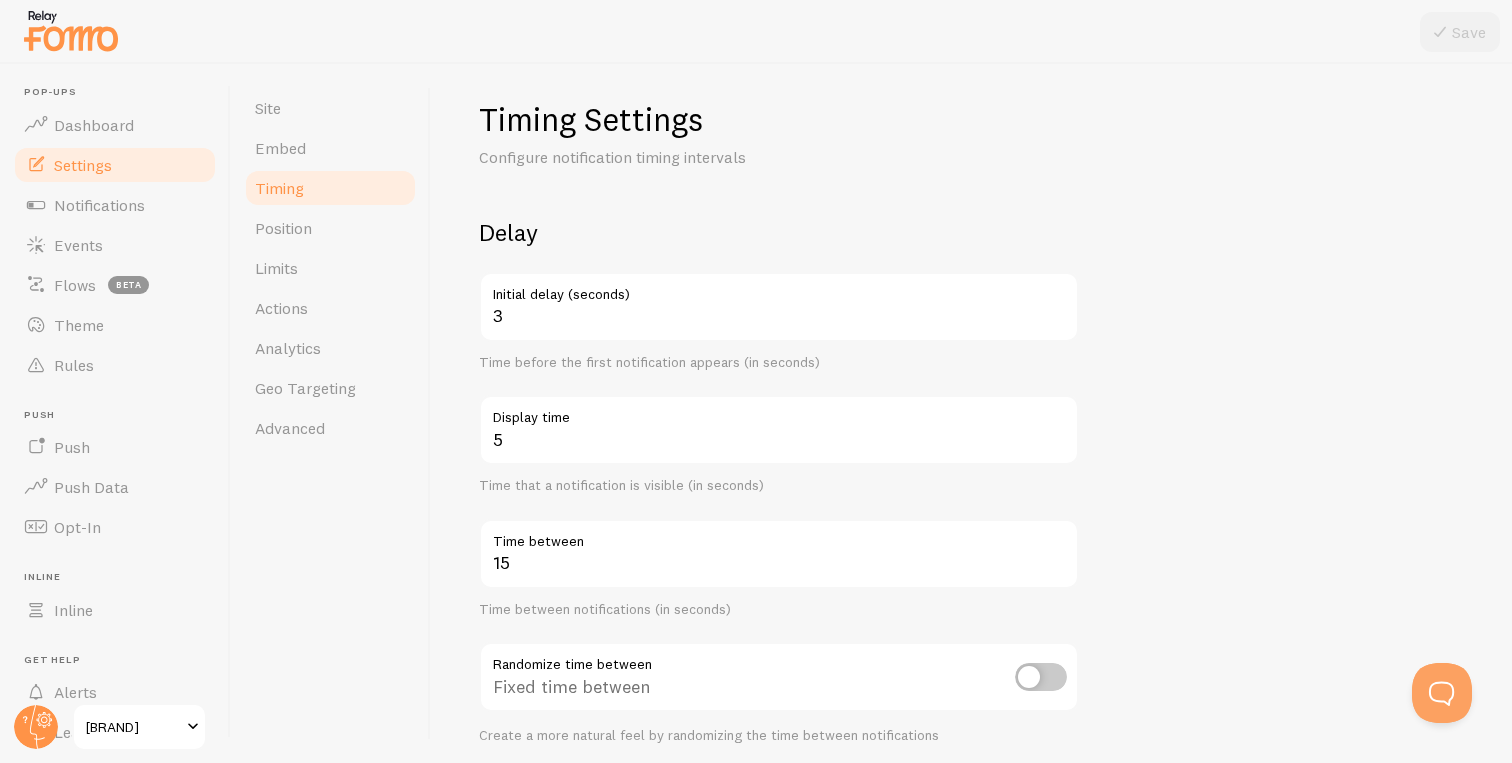 scroll, scrollTop: 0, scrollLeft: 0, axis: both 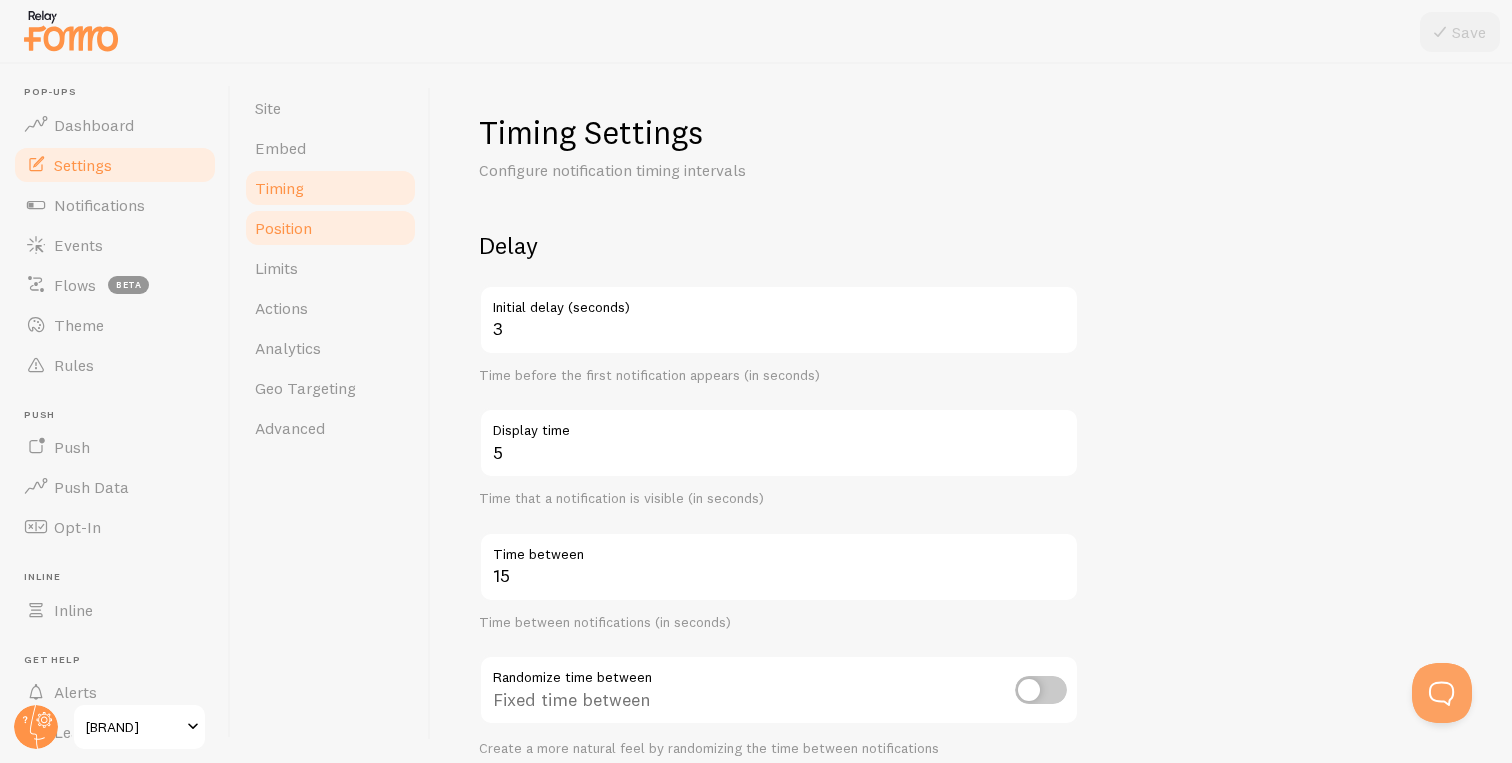 click on "Position" at bounding box center [330, 228] 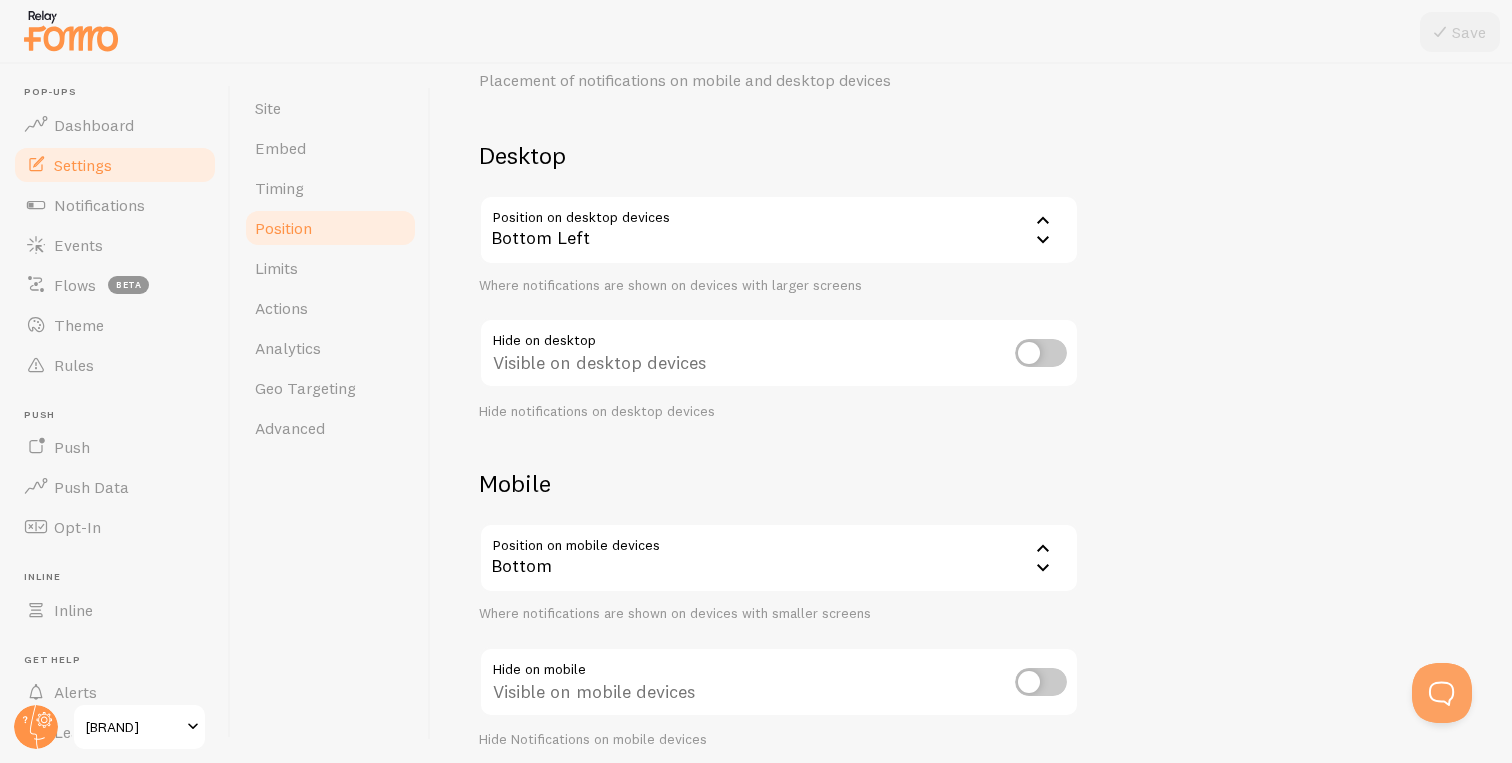 scroll, scrollTop: 64, scrollLeft: 0, axis: vertical 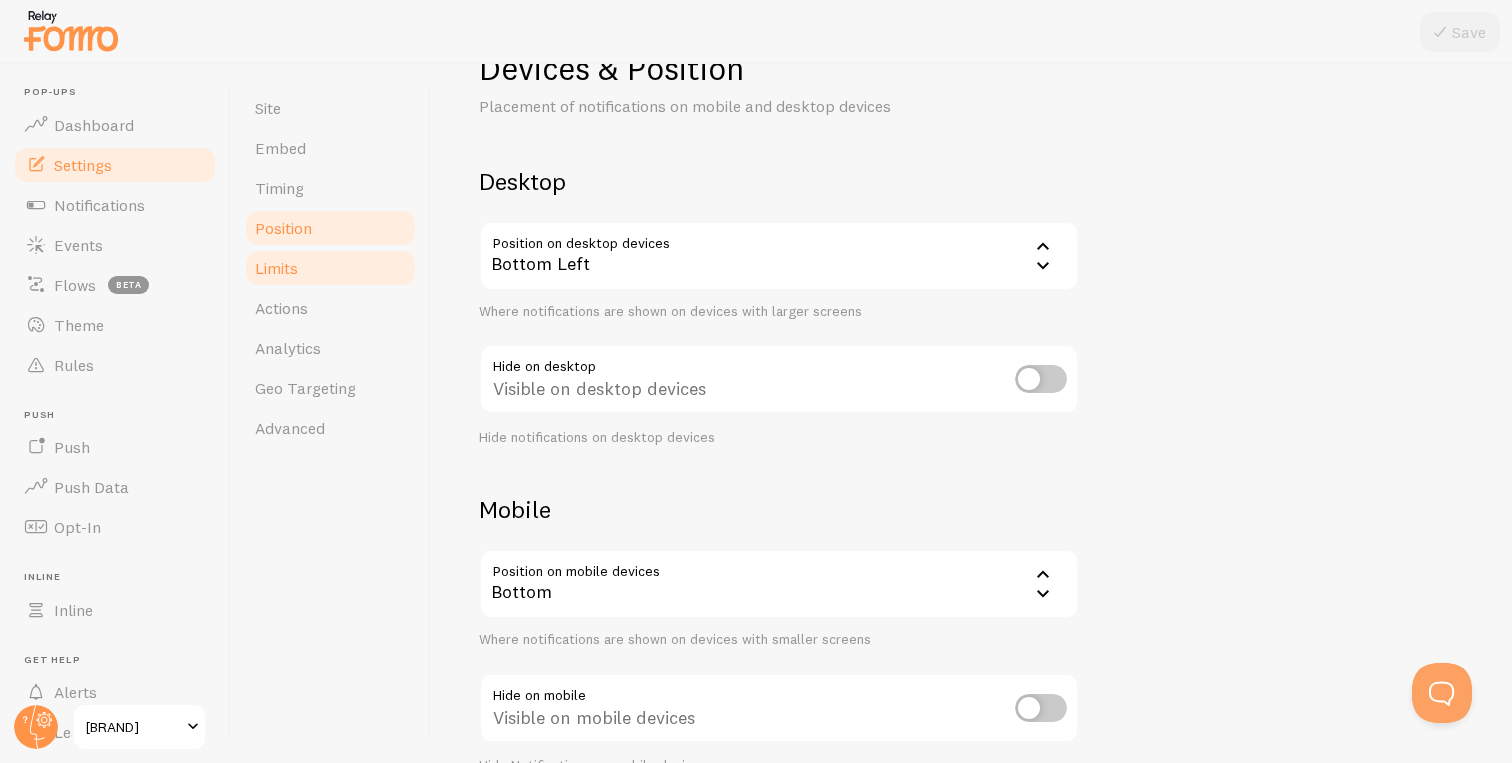 click on "Limits" at bounding box center [330, 268] 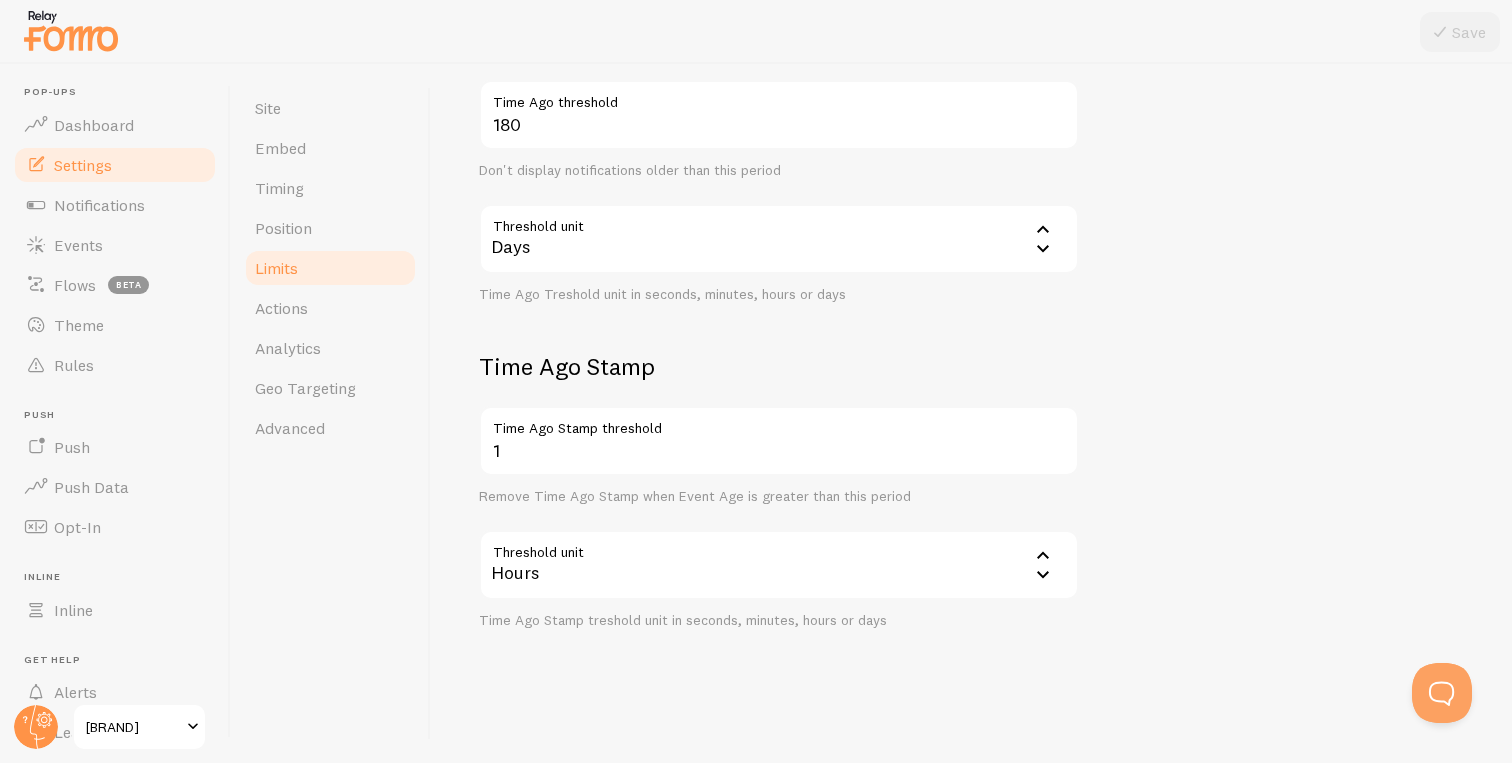 scroll, scrollTop: 533, scrollLeft: 0, axis: vertical 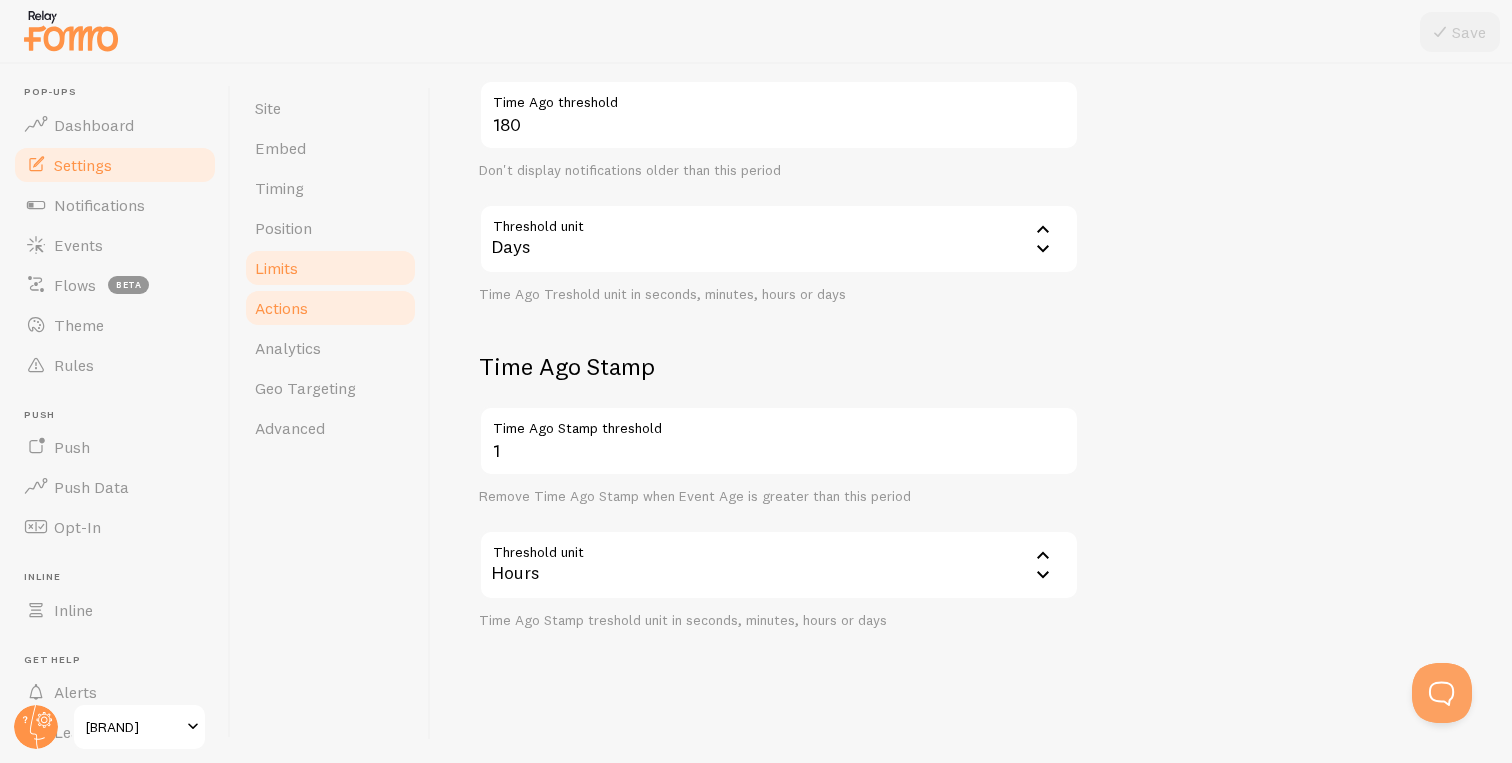 click on "Actions" at bounding box center (281, 308) 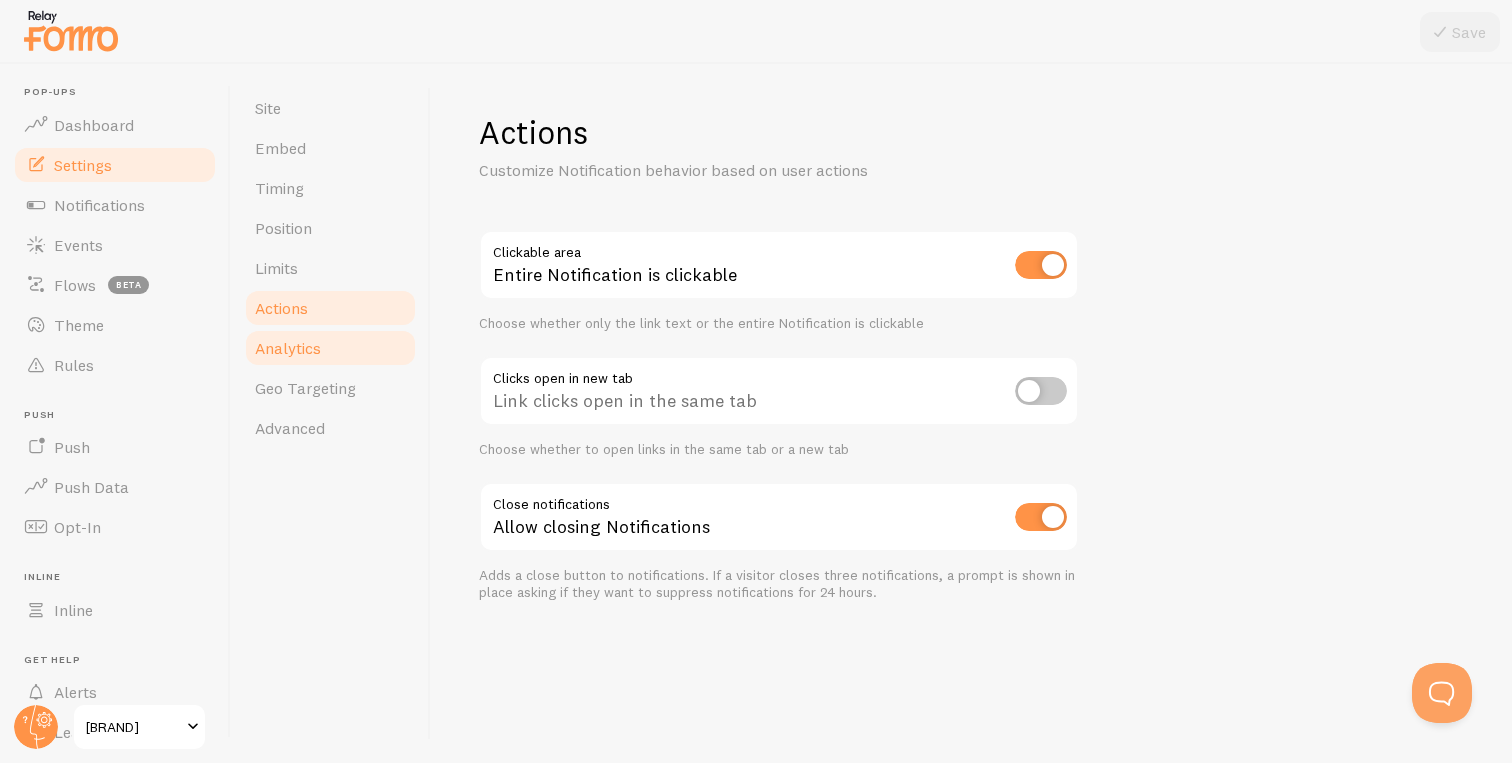 click on "Analytics" at bounding box center (330, 348) 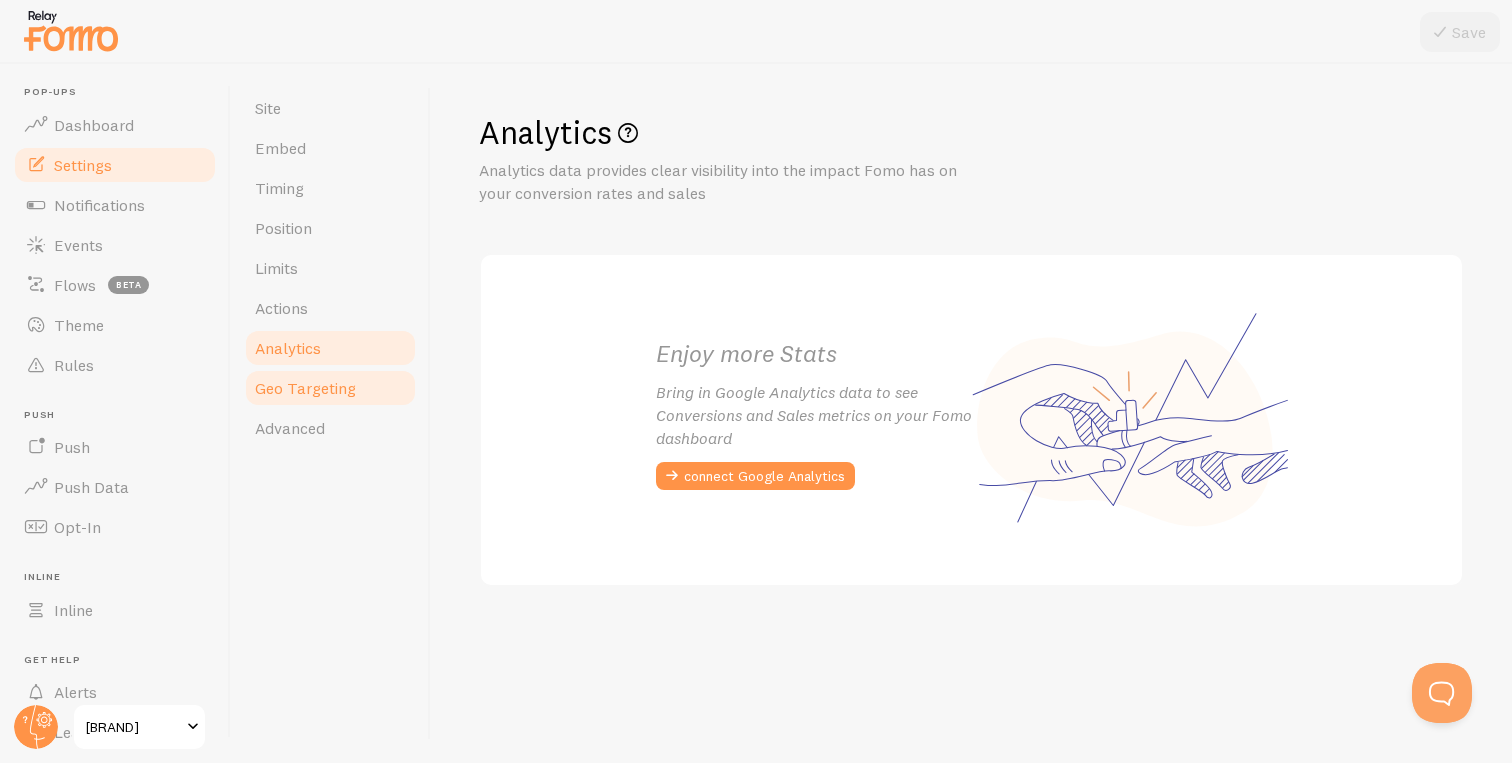 click on "Geo Targeting" at bounding box center [305, 388] 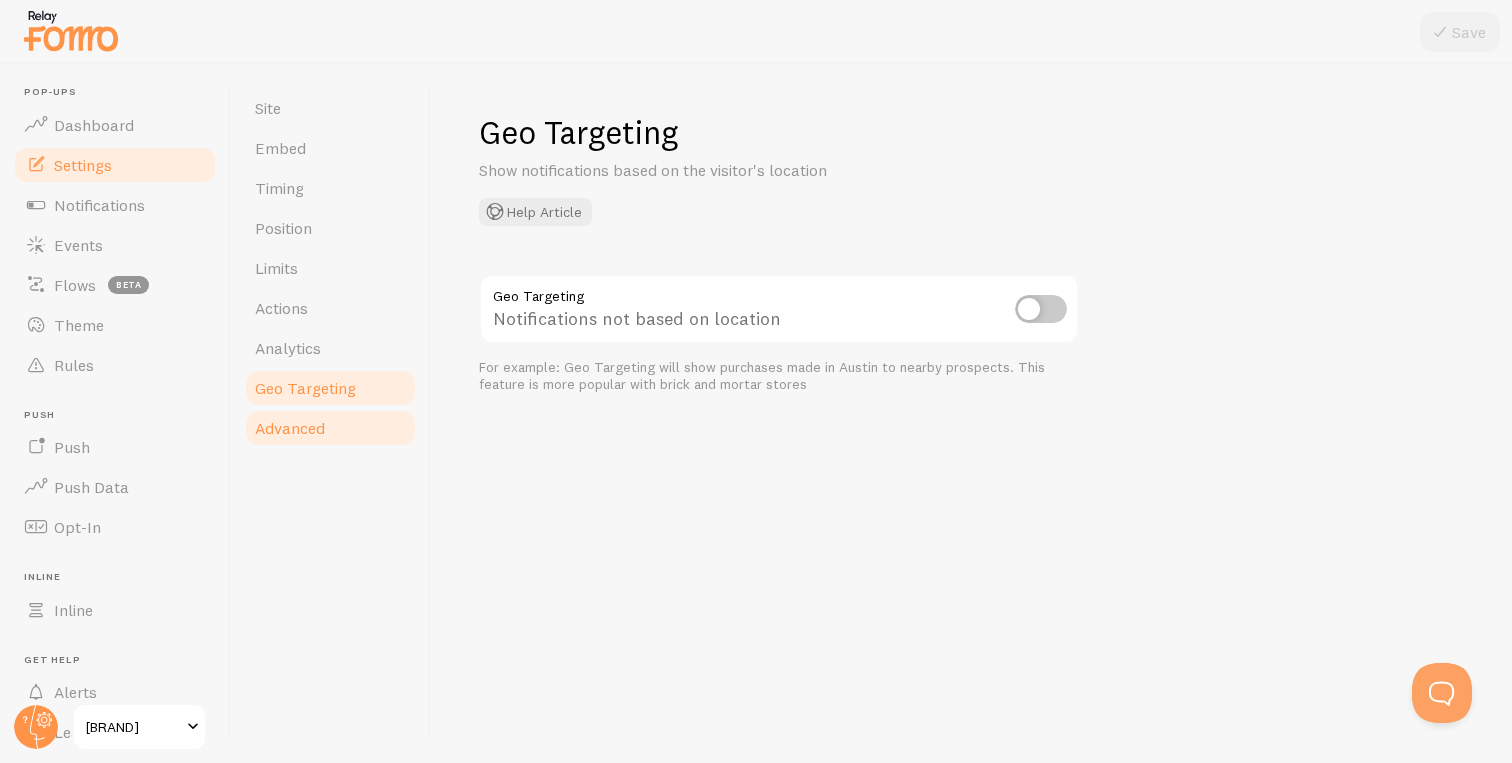 click on "Advanced" at bounding box center (330, 428) 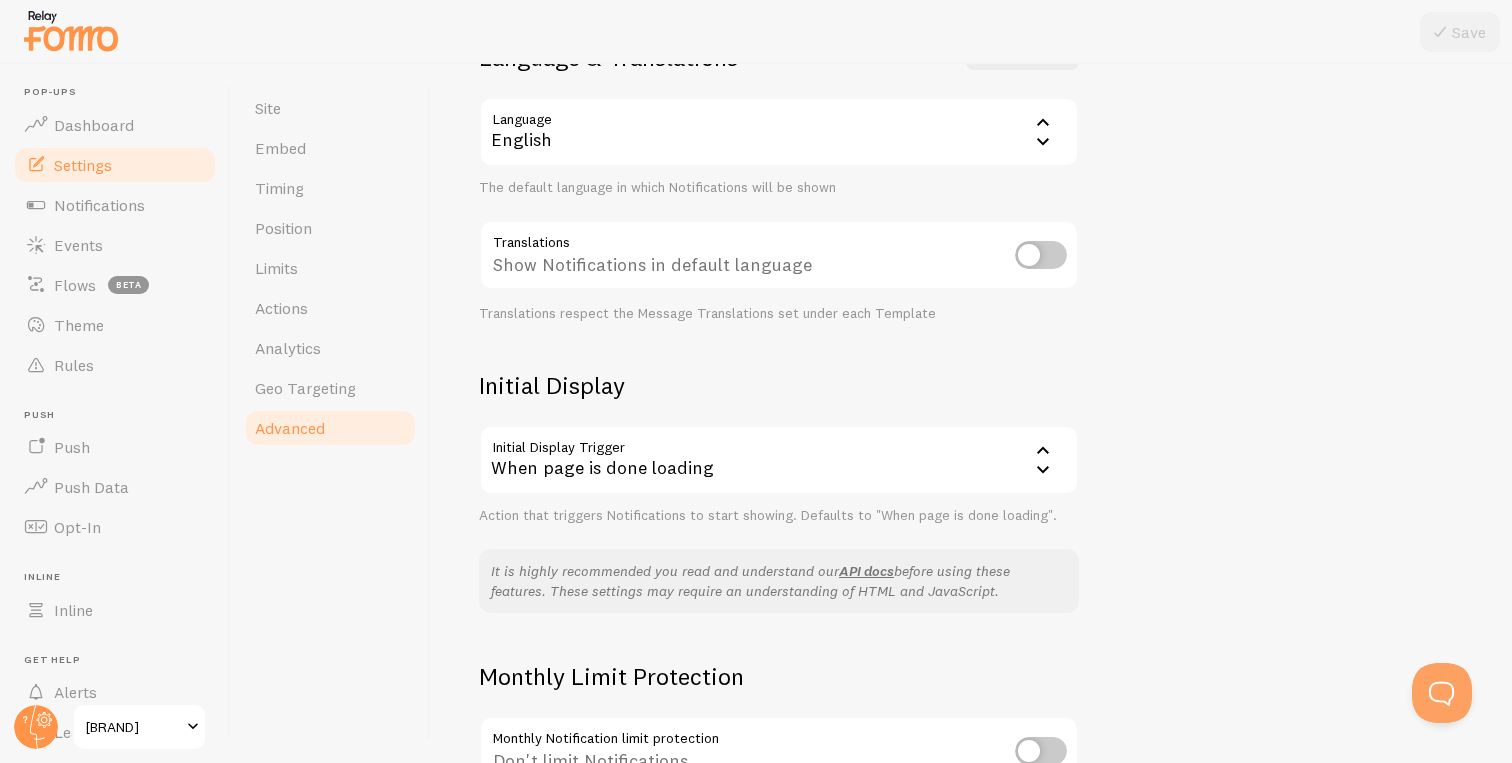 scroll, scrollTop: 0, scrollLeft: 0, axis: both 